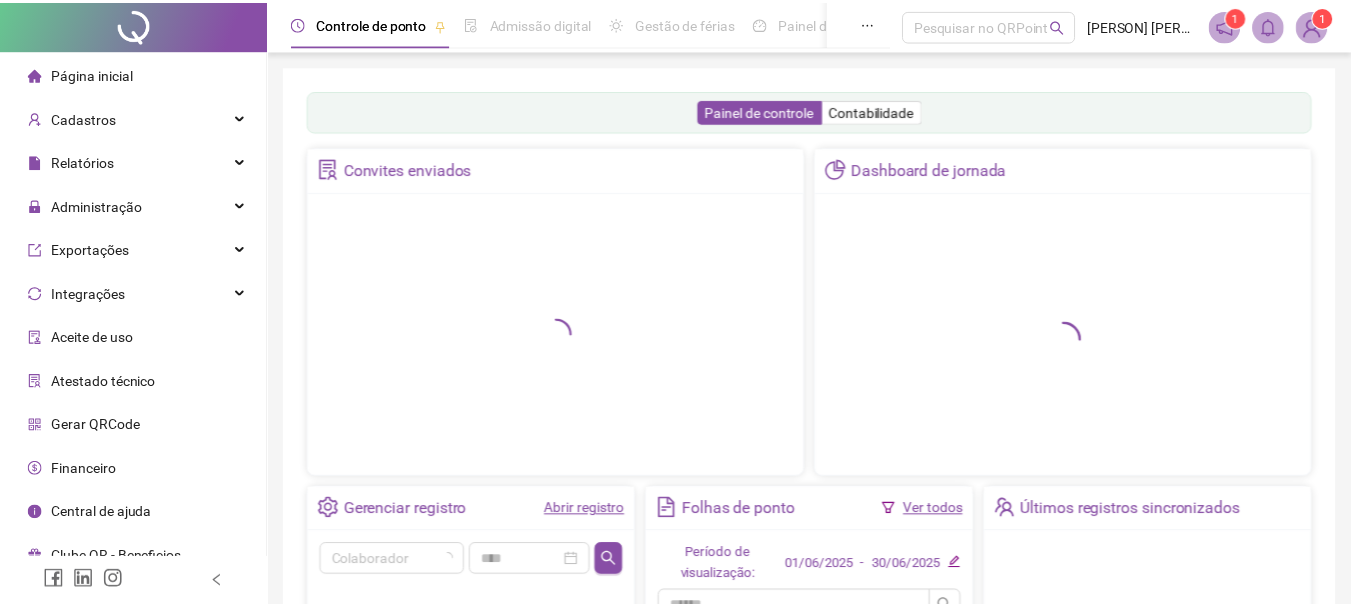 scroll, scrollTop: 0, scrollLeft: 0, axis: both 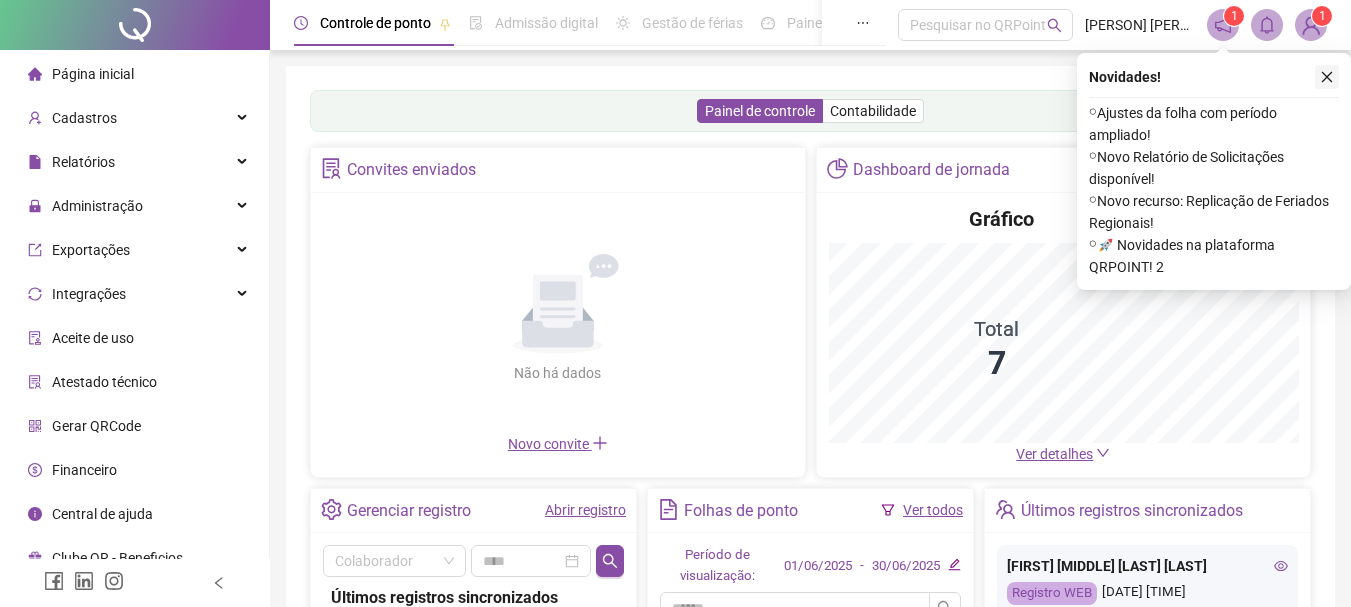 click 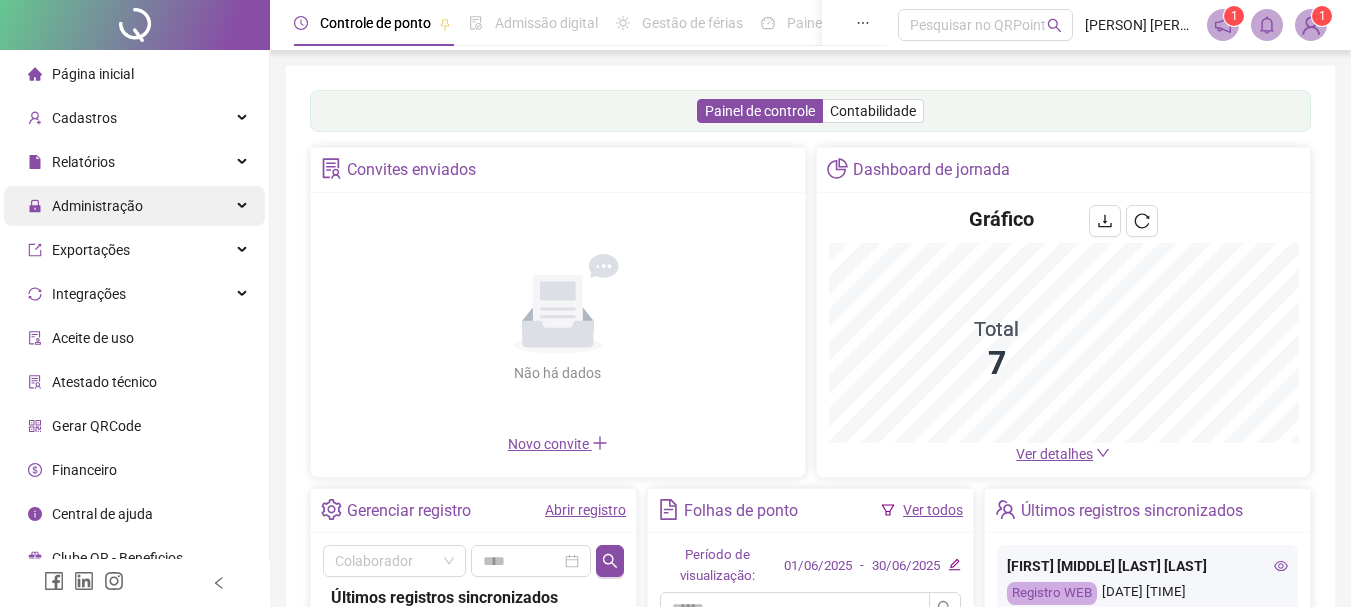 click on "Administração" at bounding box center (134, 206) 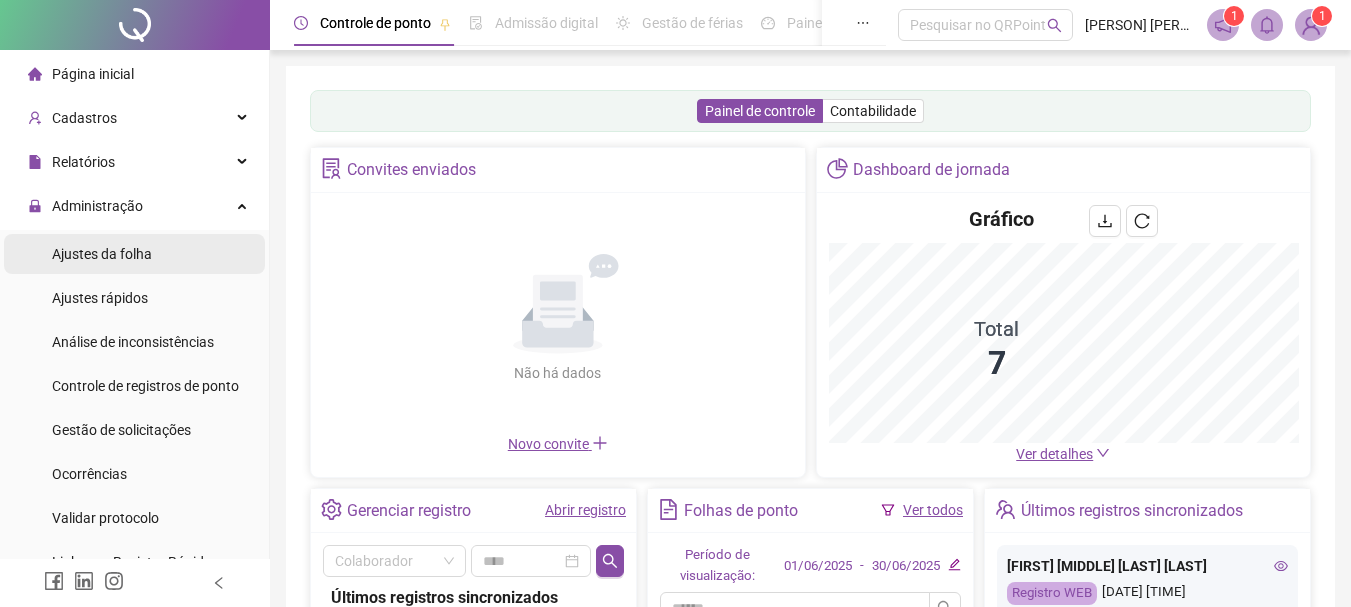 click on "Ajustes da folha" at bounding box center [102, 254] 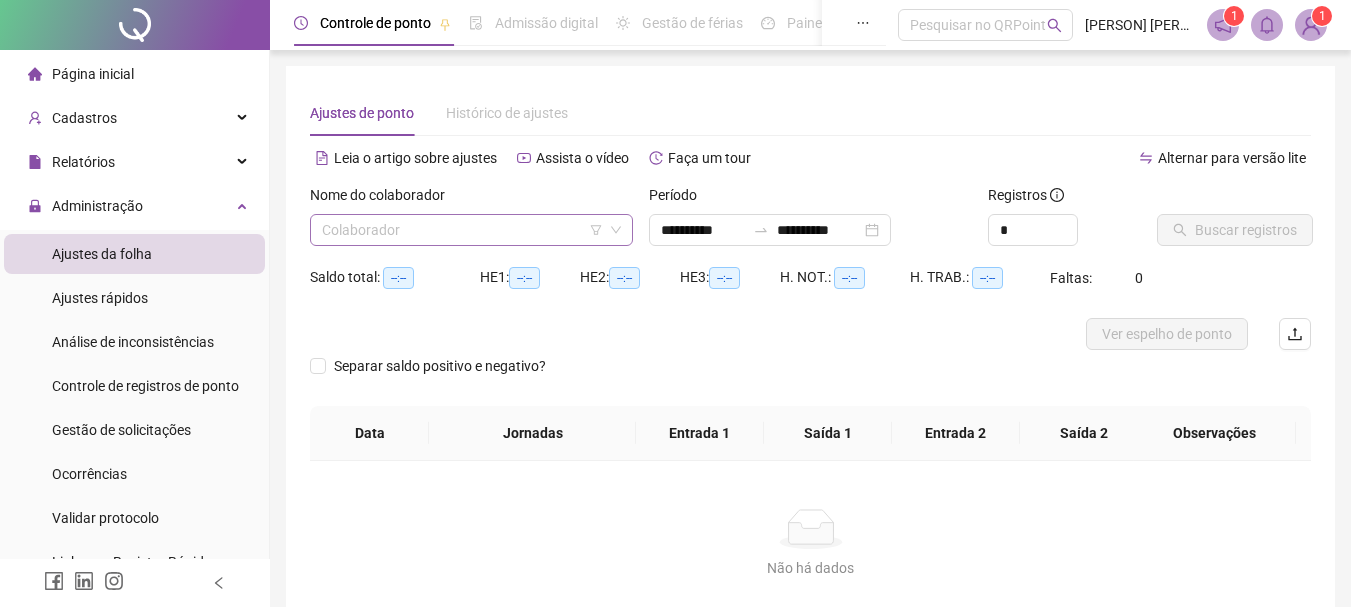 click at bounding box center [465, 230] 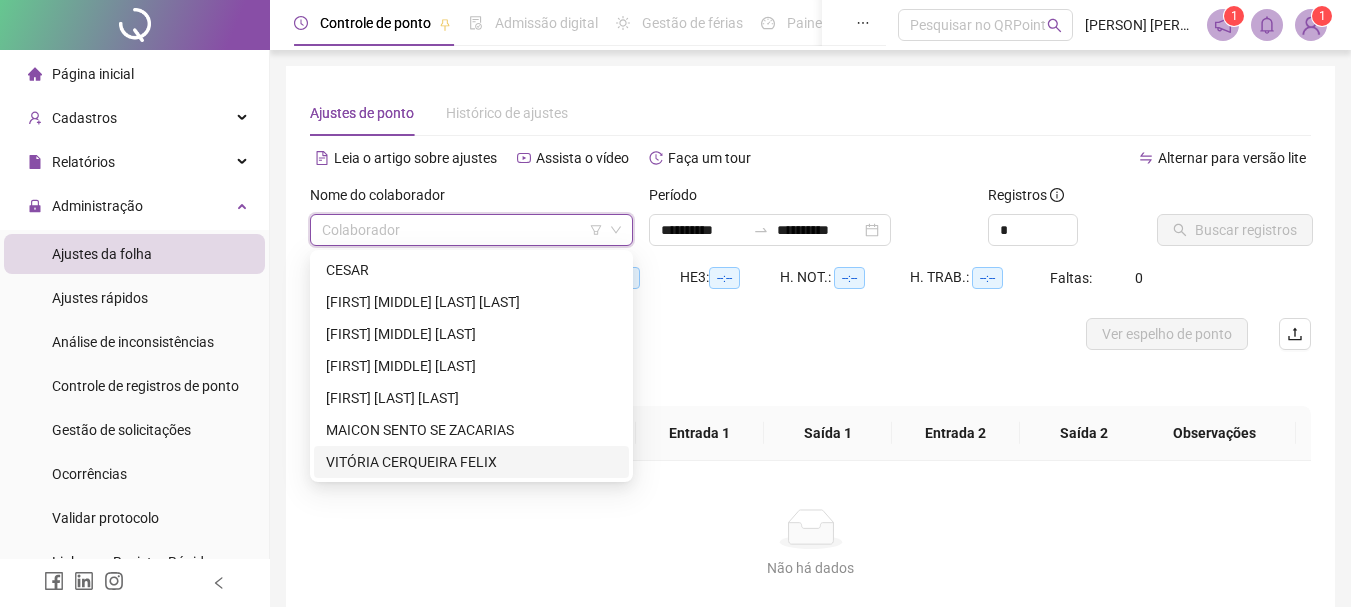 click on "VITÓRIA CERQUEIRA FELIX" at bounding box center [471, 462] 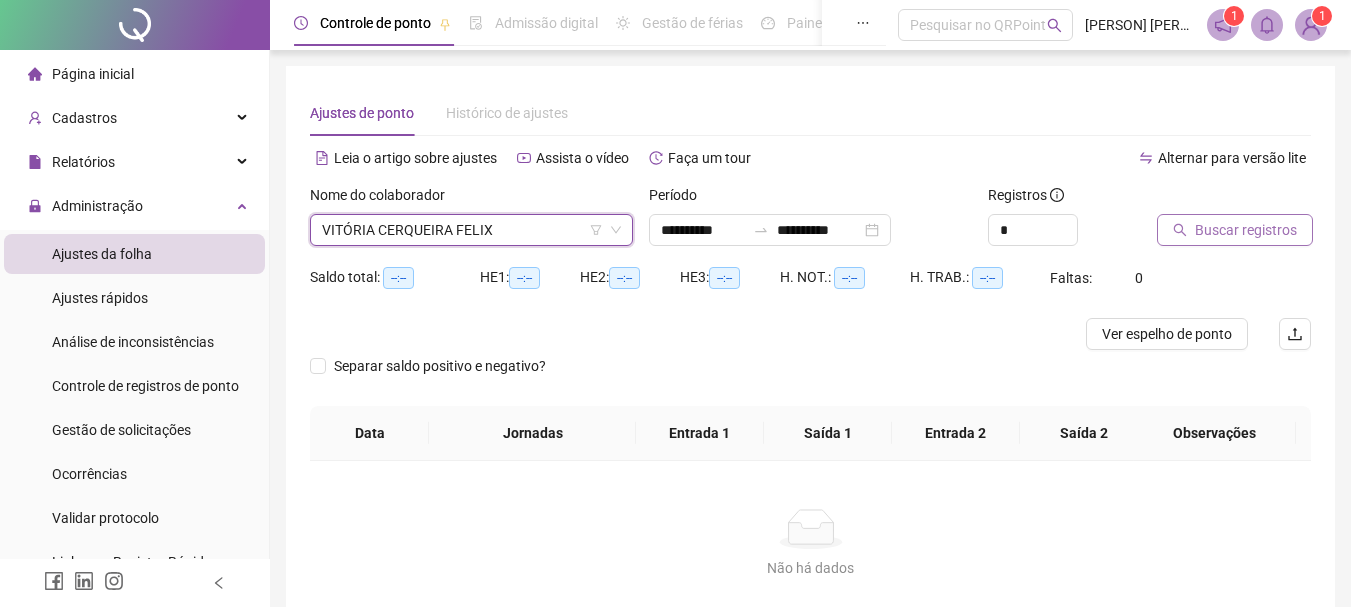 click on "Buscar registros" at bounding box center [1246, 230] 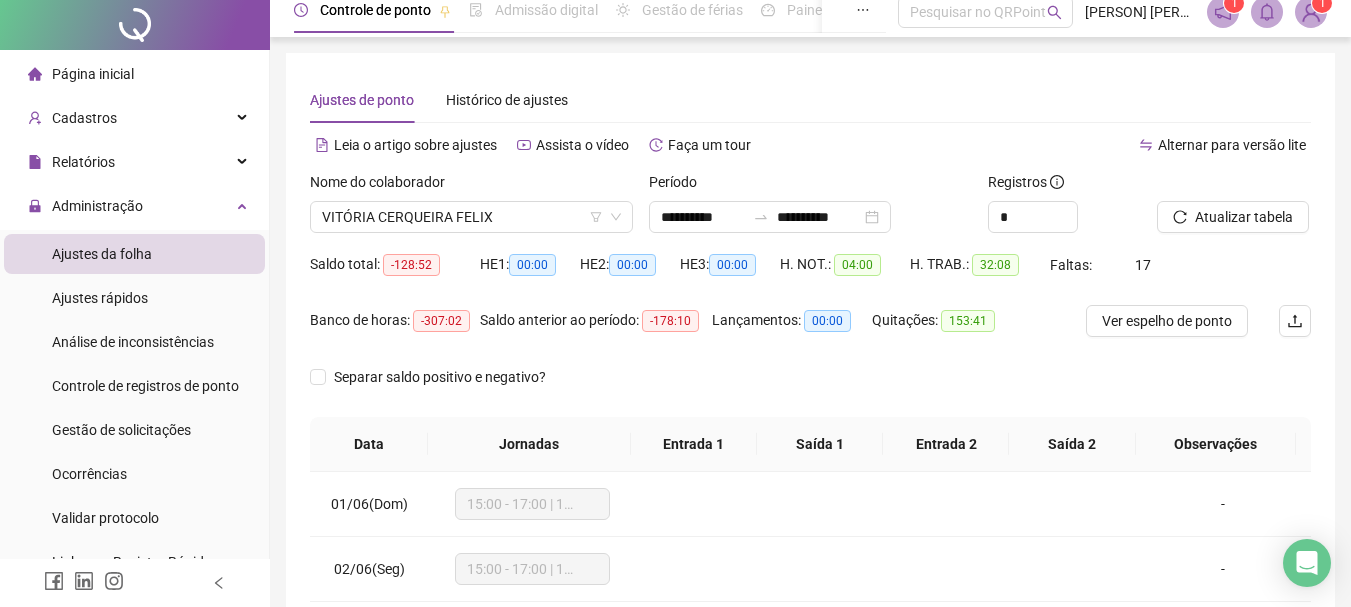 scroll, scrollTop: 0, scrollLeft: 0, axis: both 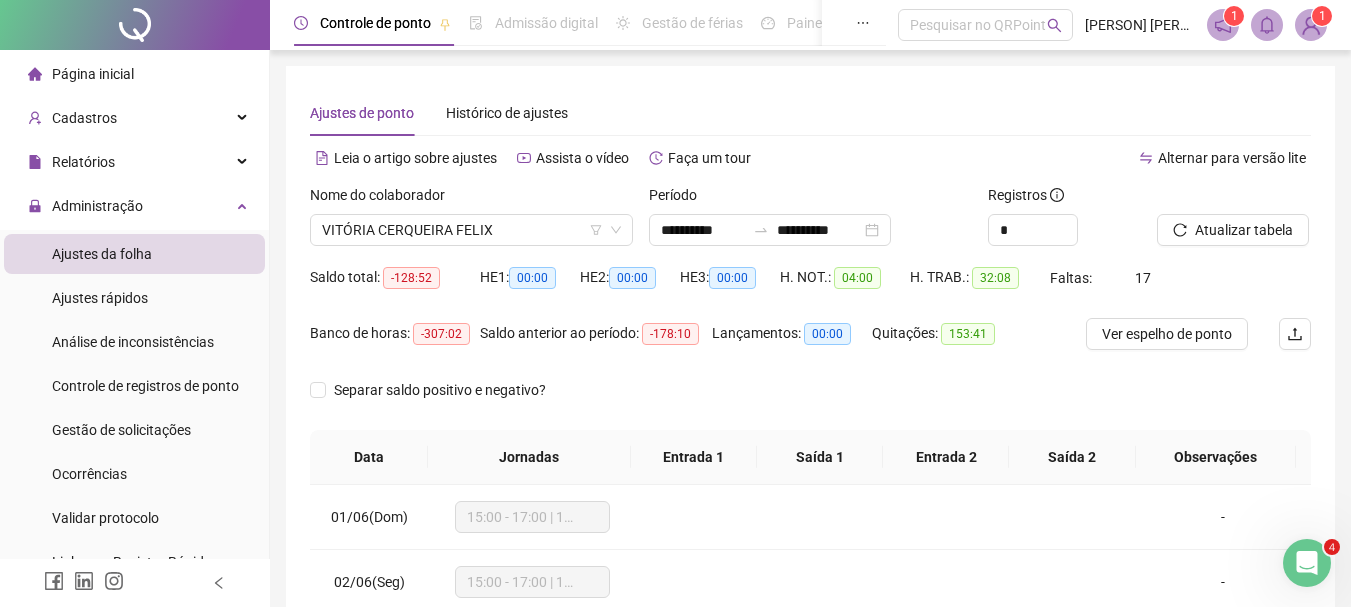 click 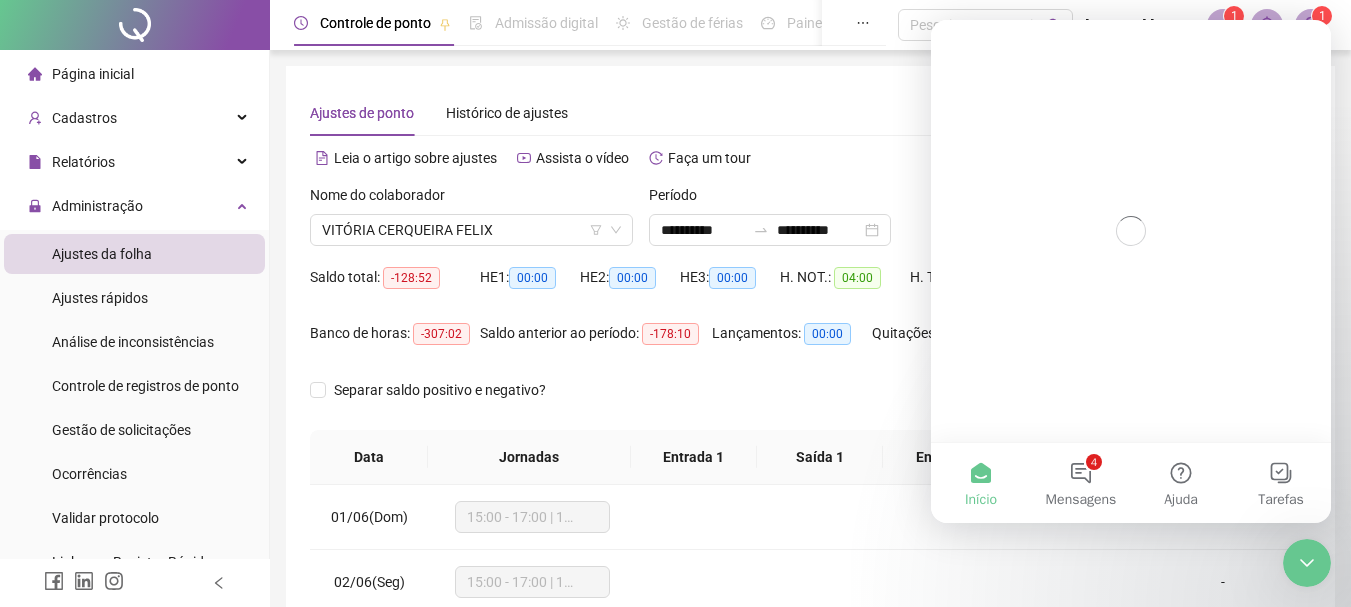 scroll, scrollTop: 0, scrollLeft: 0, axis: both 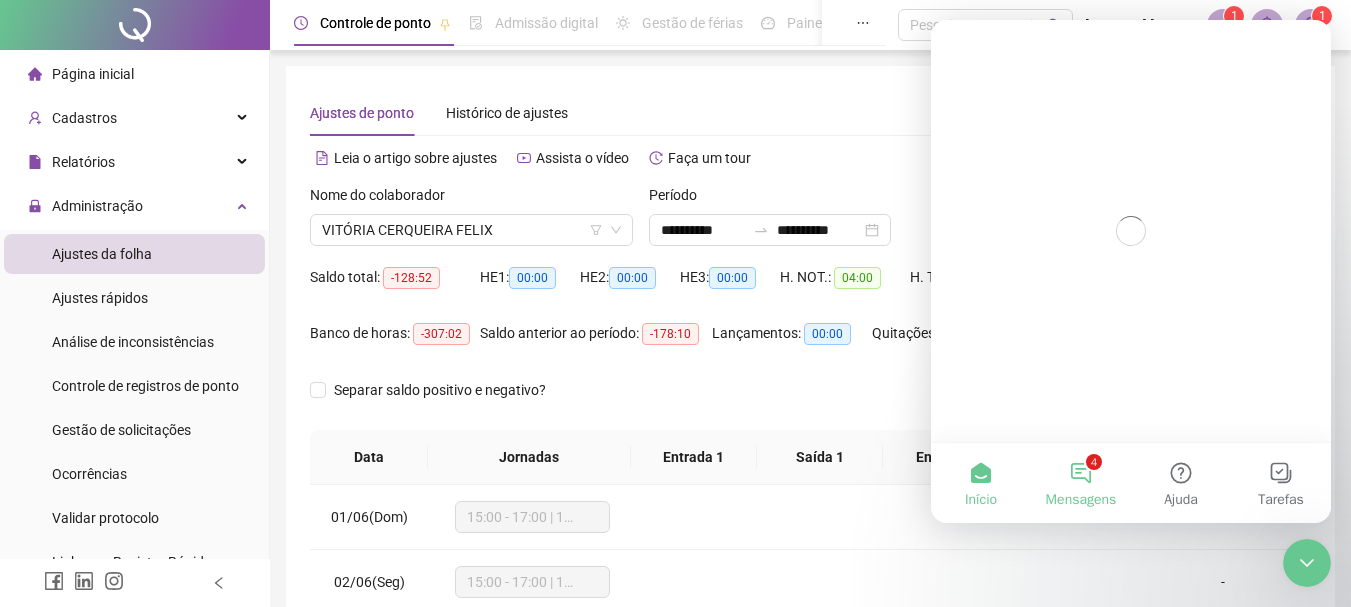 click on "4 Mensagens" at bounding box center [1081, 483] 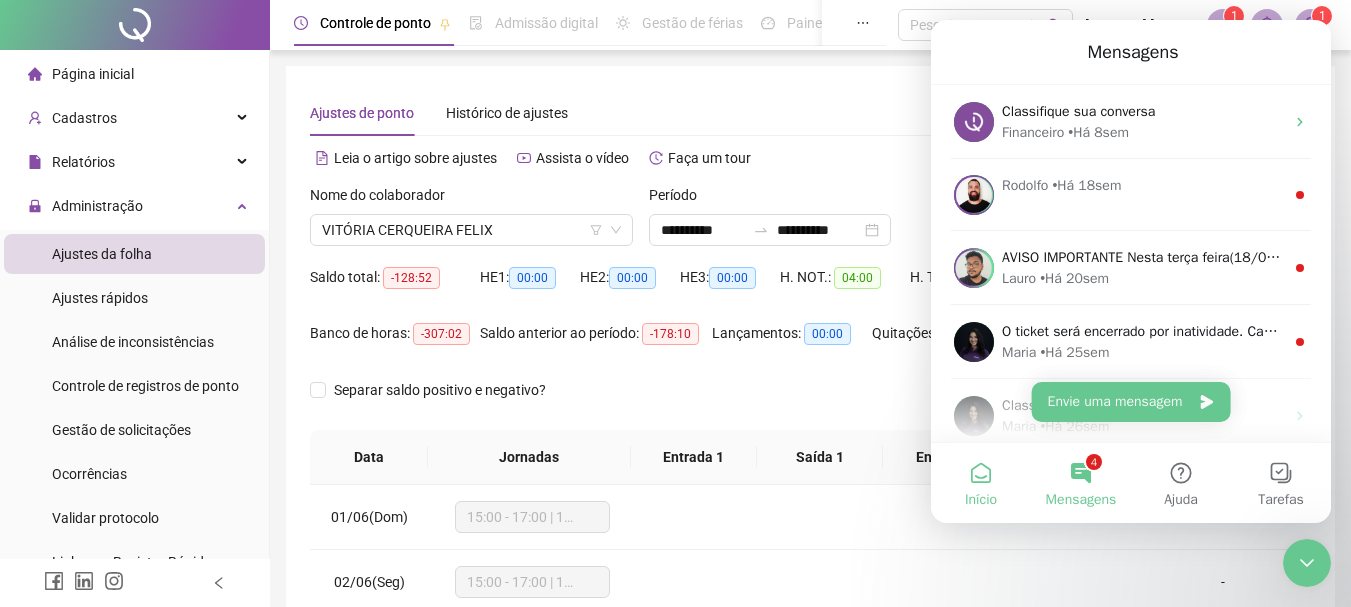 click on "Início" at bounding box center (981, 483) 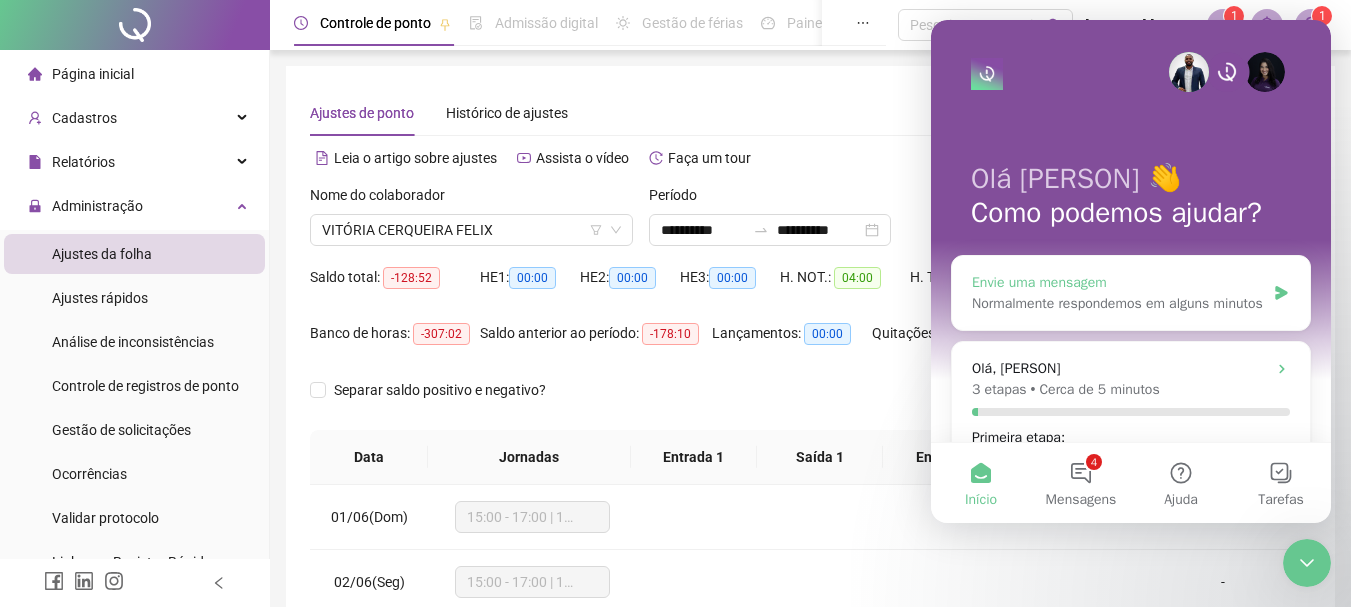 click on "Normalmente respondemos em alguns minutos" at bounding box center (1118, 303) 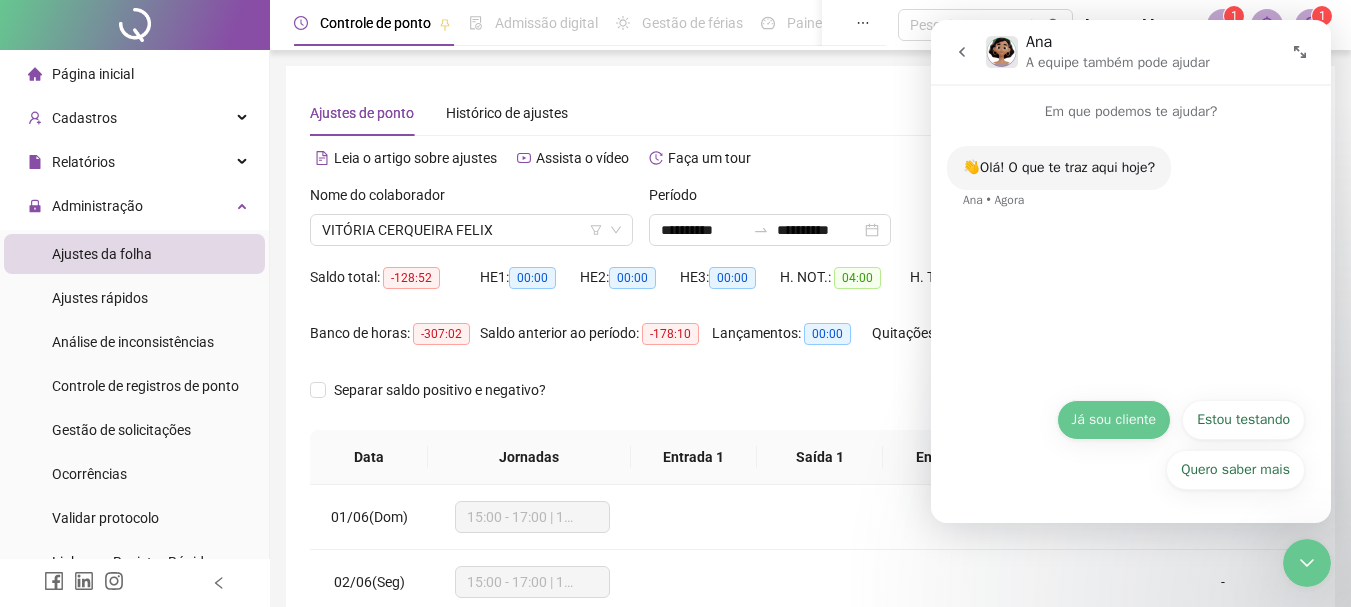 click on "Já sou cliente" at bounding box center (1114, 420) 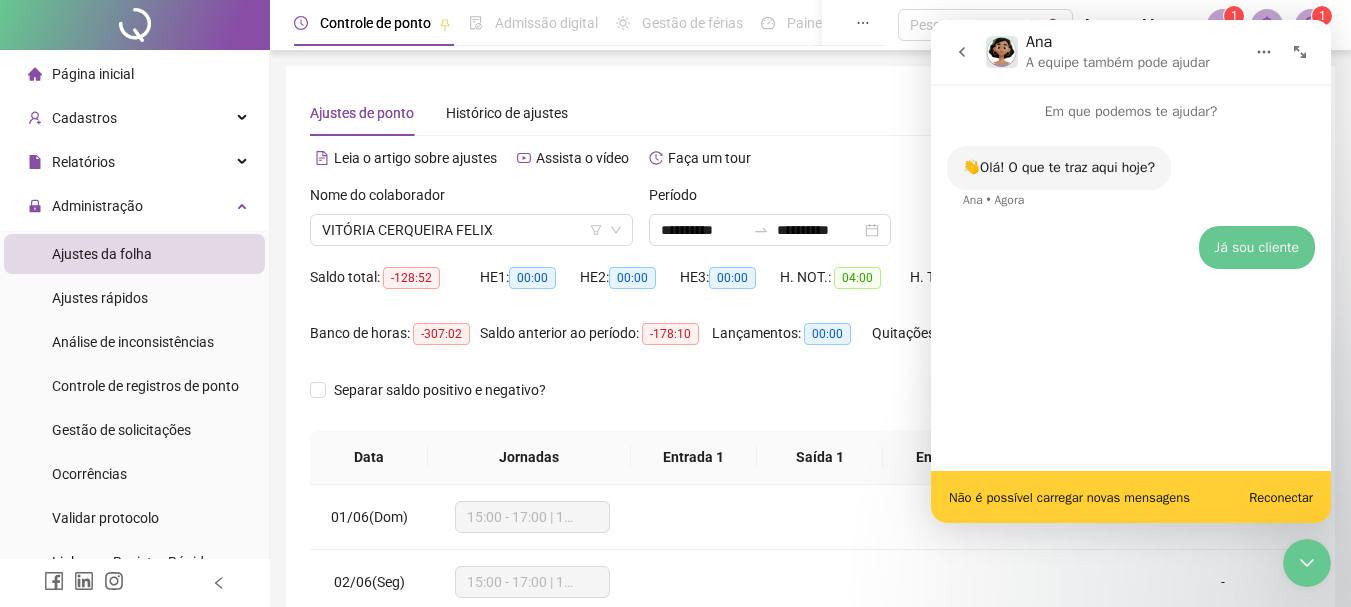 click on "Reconectar" at bounding box center (1281, 497) 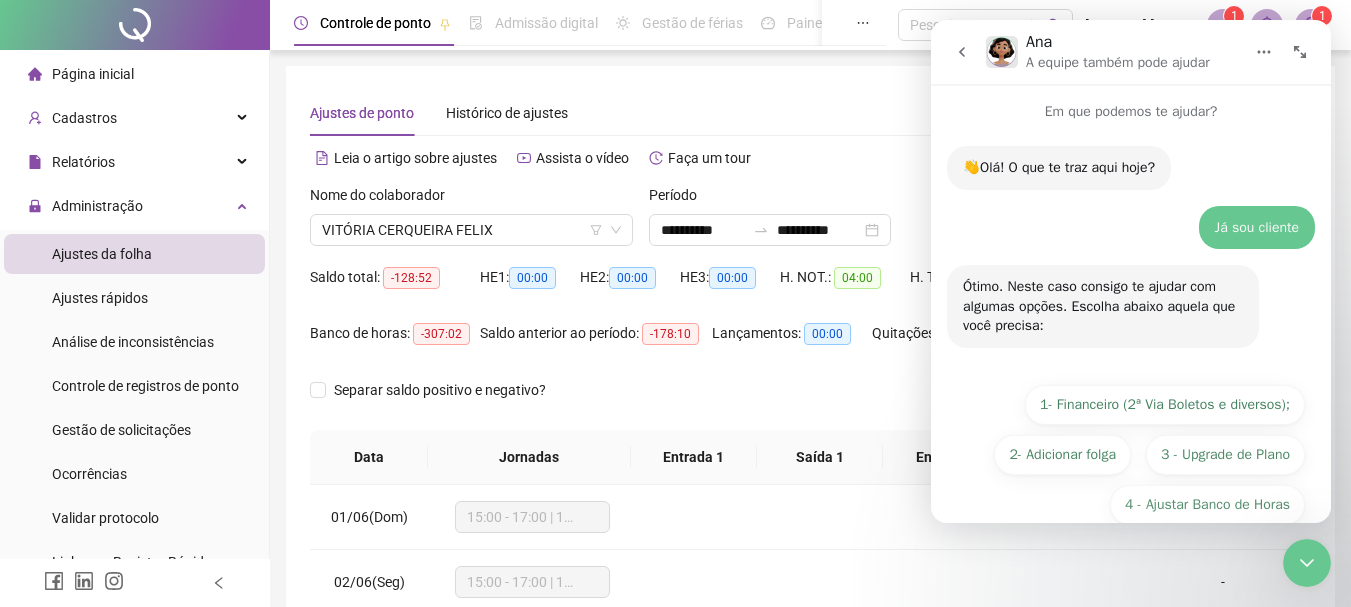 scroll, scrollTop: 85, scrollLeft: 0, axis: vertical 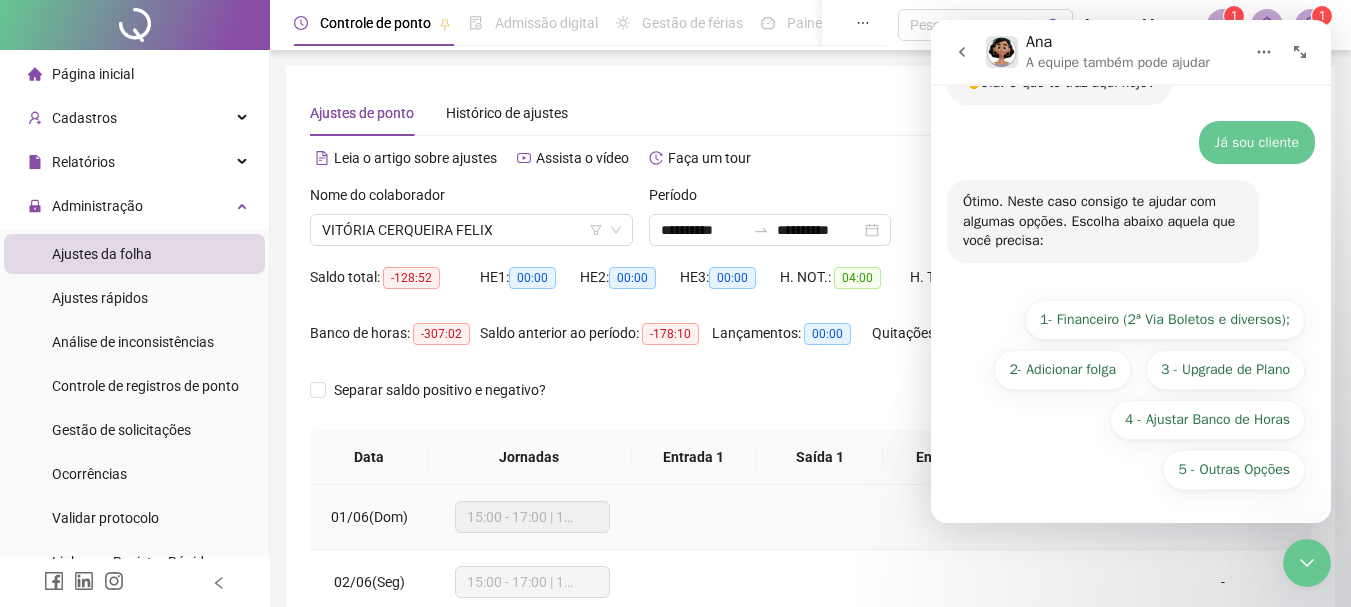 click at bounding box center (828, 517) 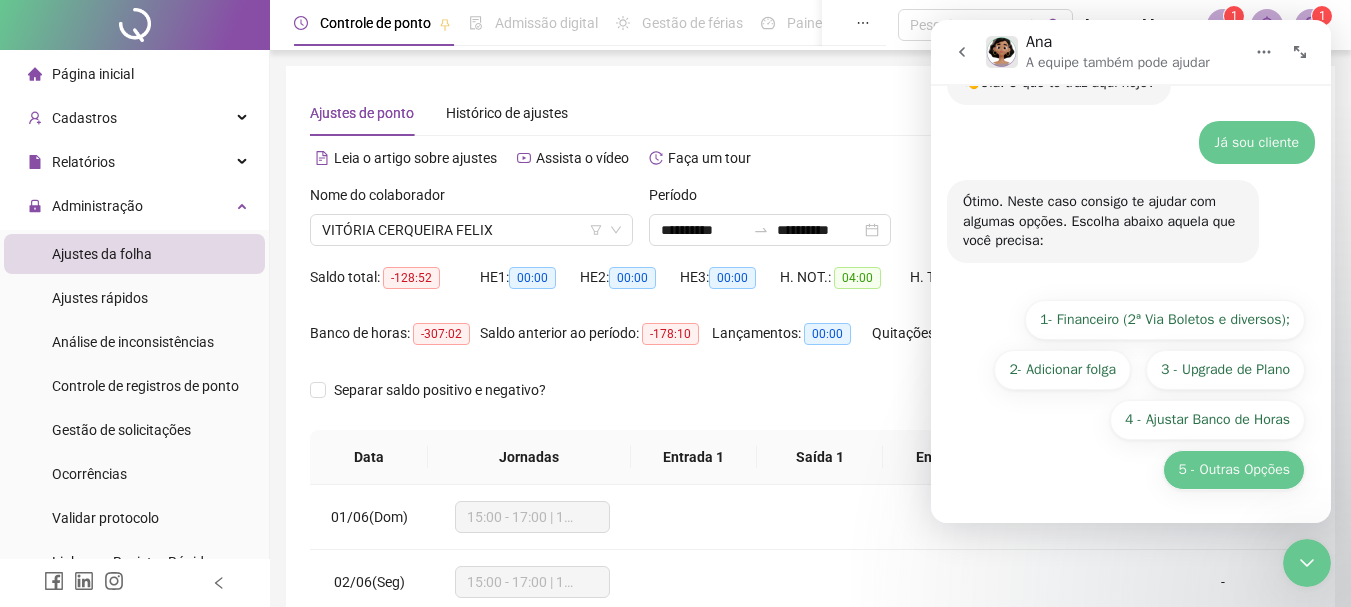 click on "5 - Outras Opções" at bounding box center [1234, 470] 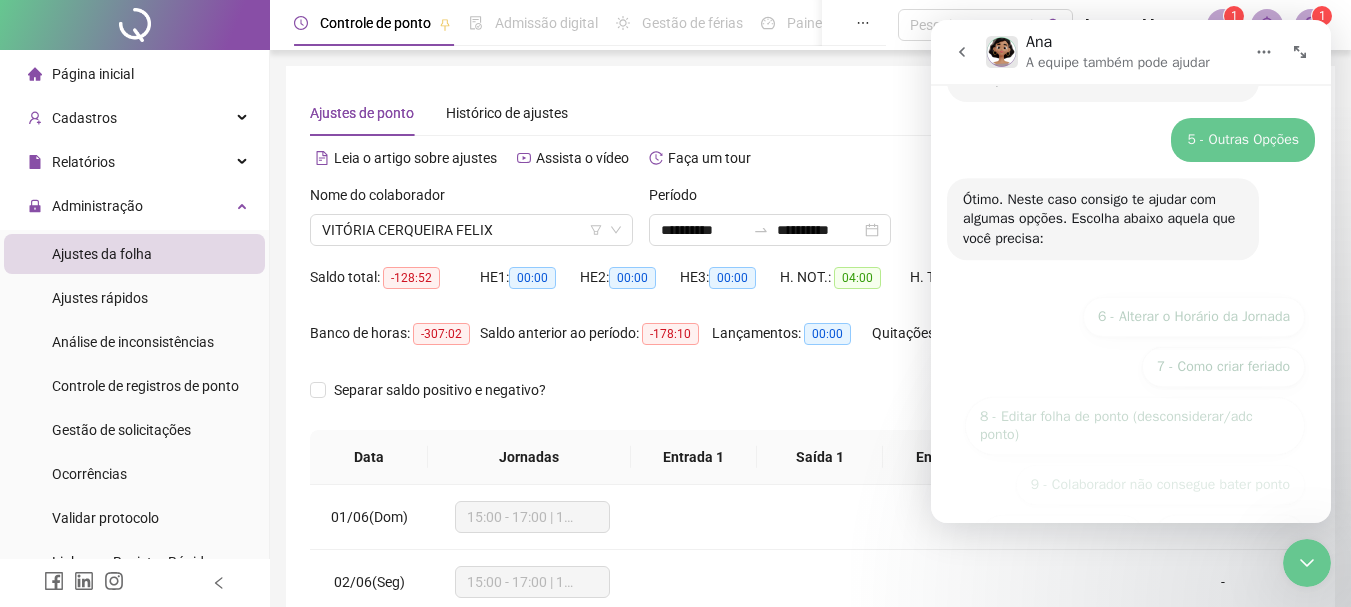 scroll, scrollTop: 311, scrollLeft: 0, axis: vertical 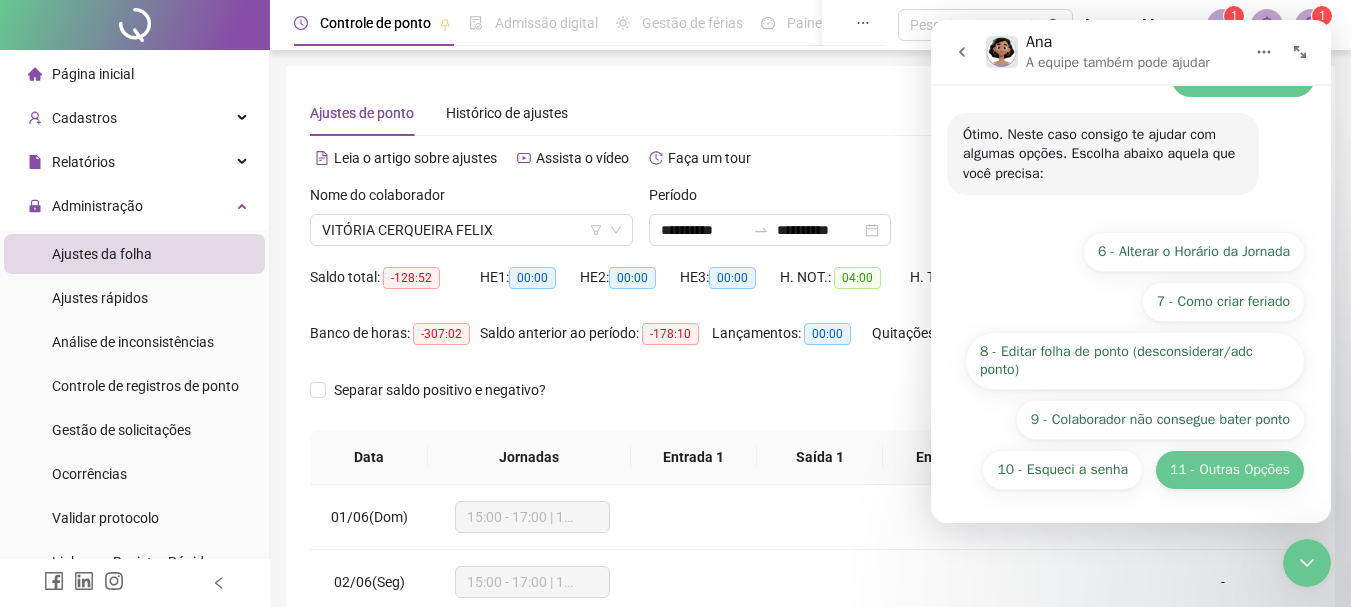 click on "11 - Outras Opções" at bounding box center (1230, 470) 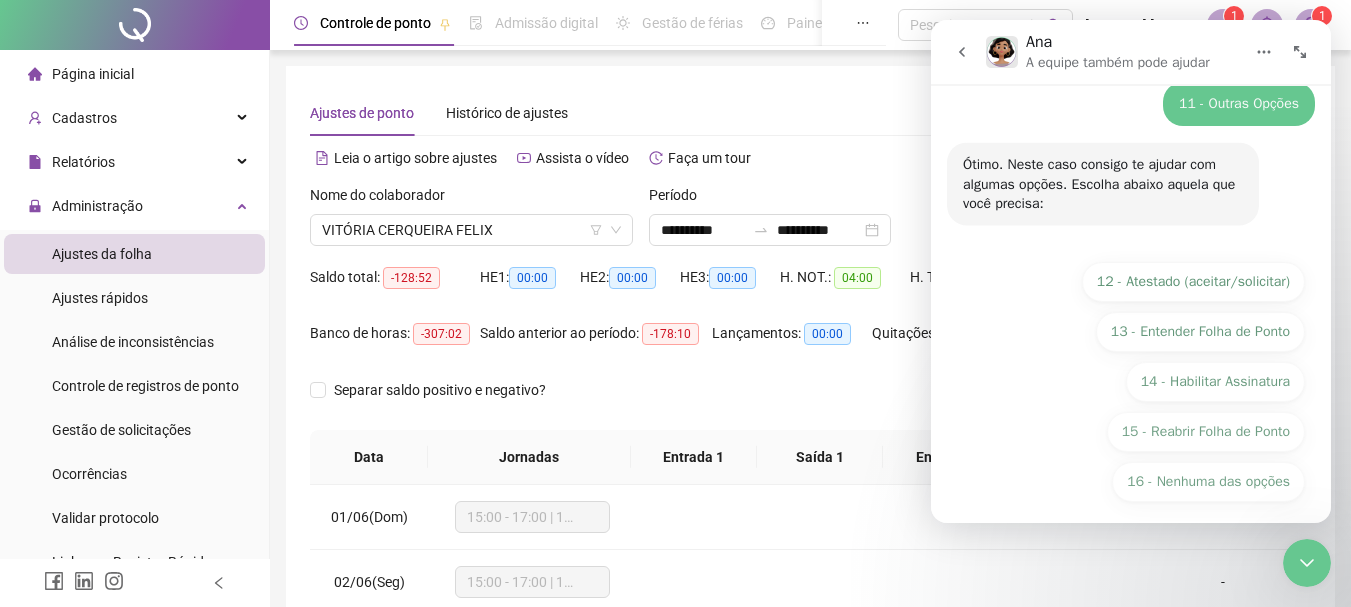 scroll, scrollTop: 452, scrollLeft: 0, axis: vertical 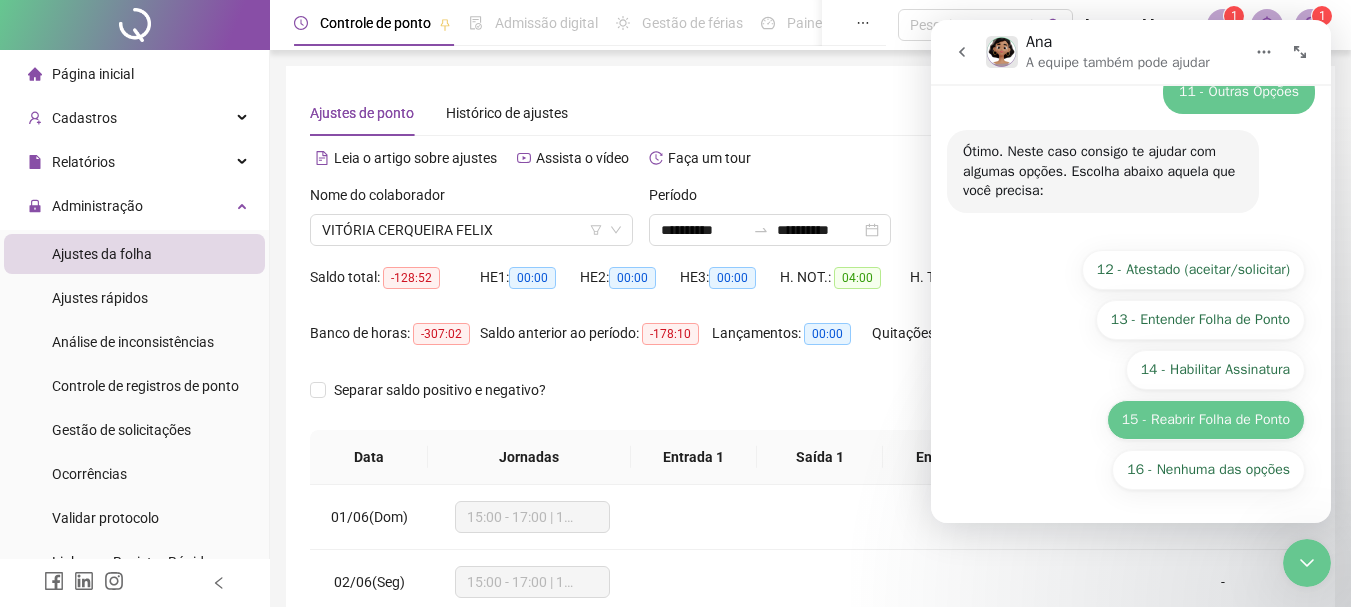 click on "15 - Reabrir Folha de Ponto" at bounding box center [1206, 420] 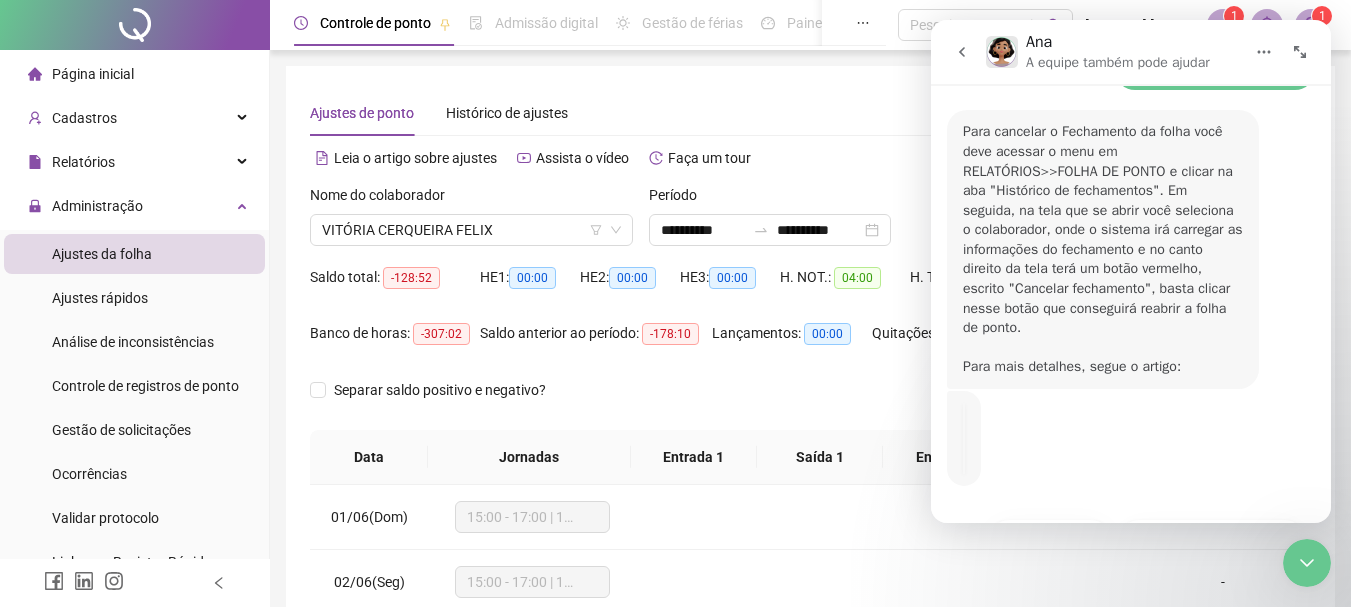 scroll, scrollTop: 705, scrollLeft: 0, axis: vertical 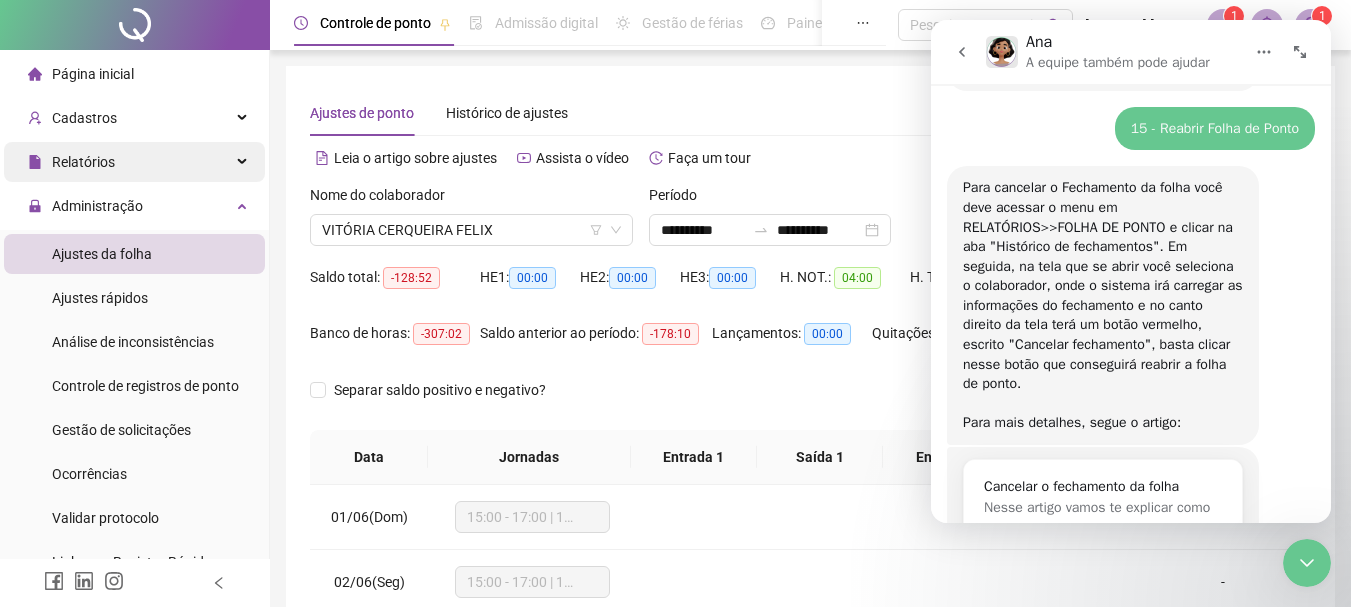 click on "Relatórios" at bounding box center [134, 162] 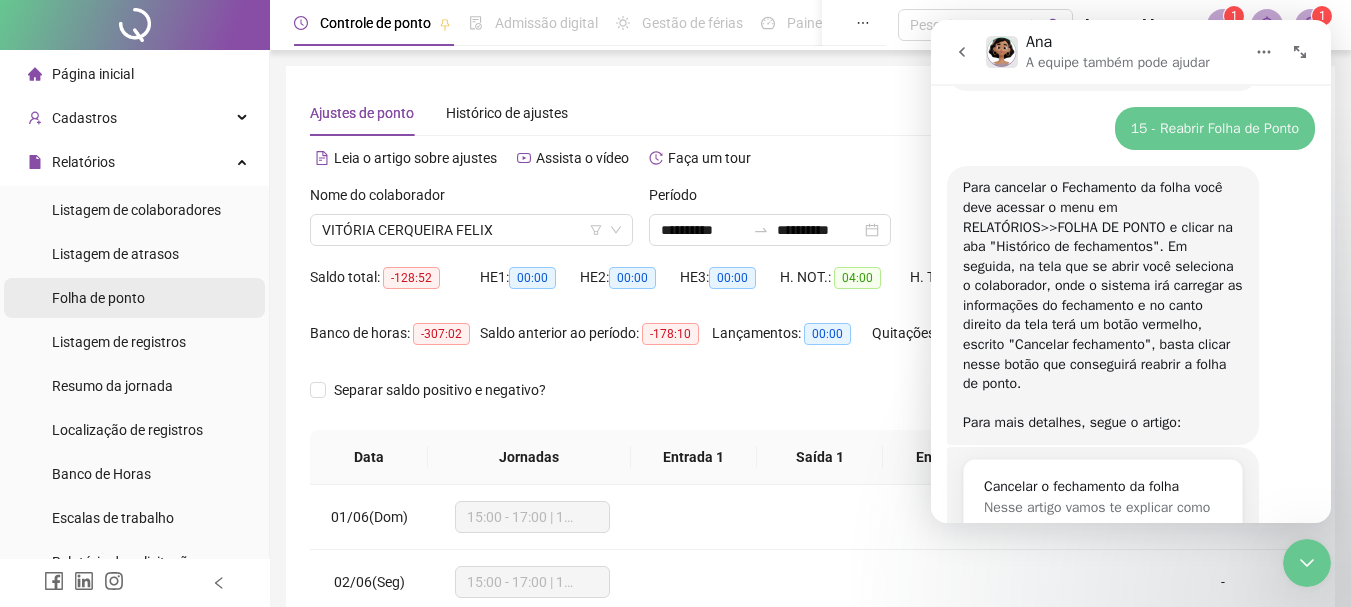 click on "Folha de ponto" at bounding box center [98, 298] 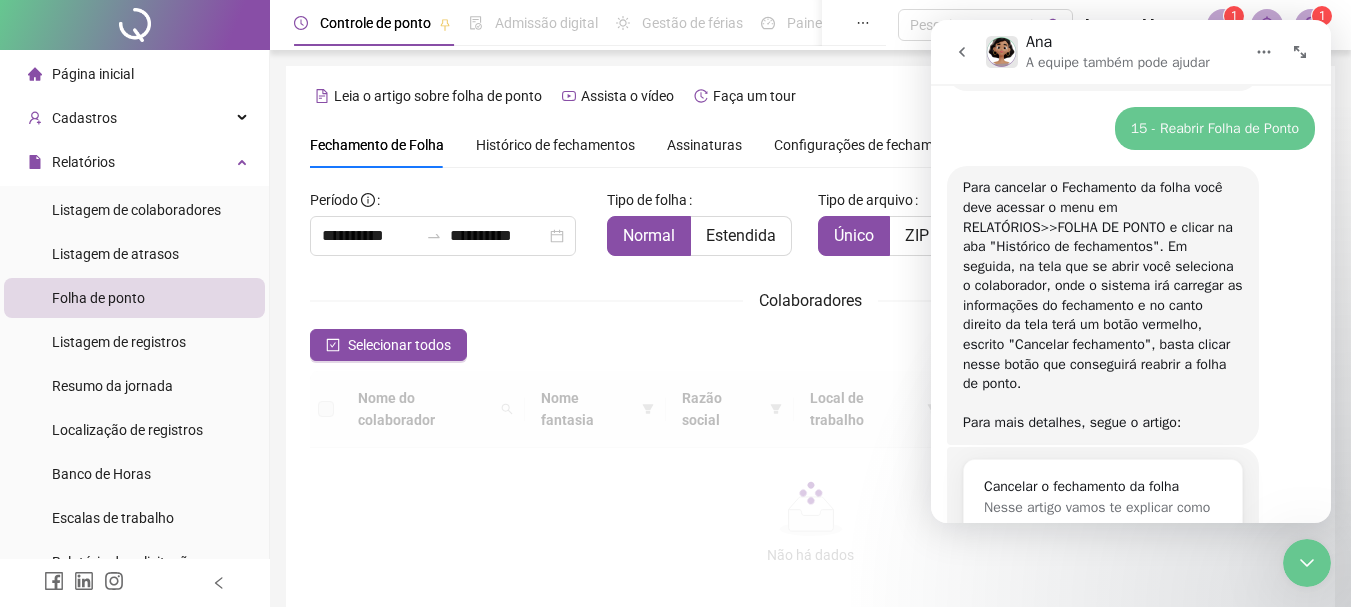 scroll, scrollTop: 106, scrollLeft: 0, axis: vertical 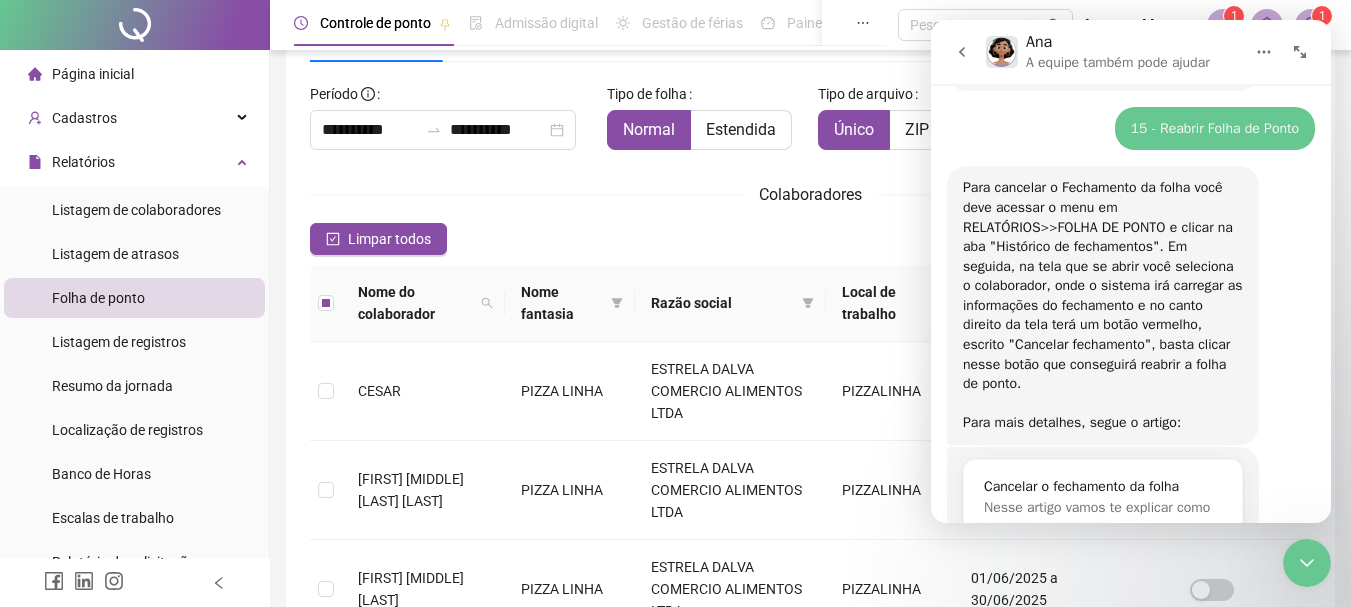 click 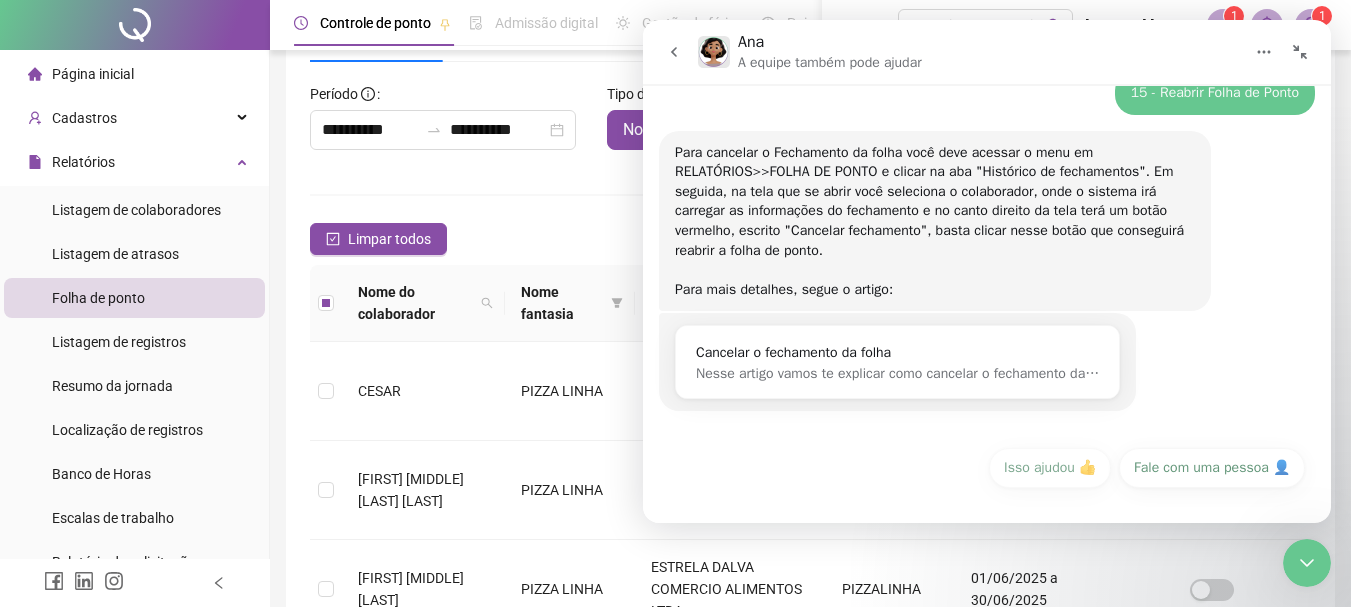 scroll, scrollTop: 551, scrollLeft: 0, axis: vertical 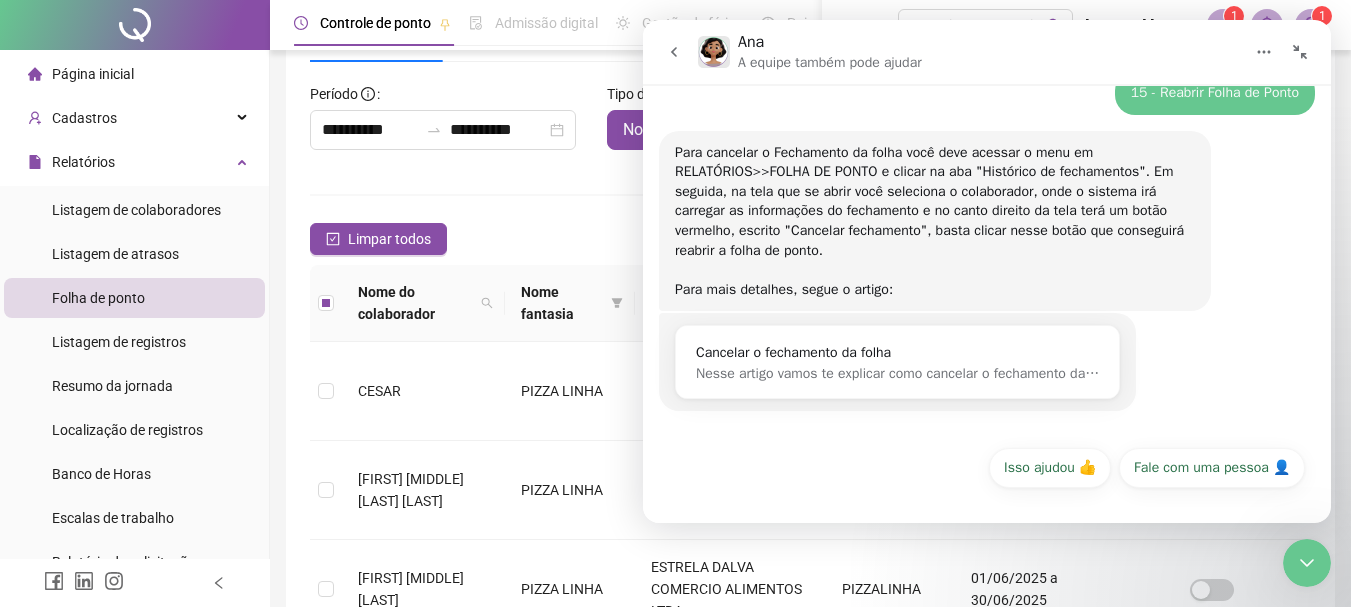 click 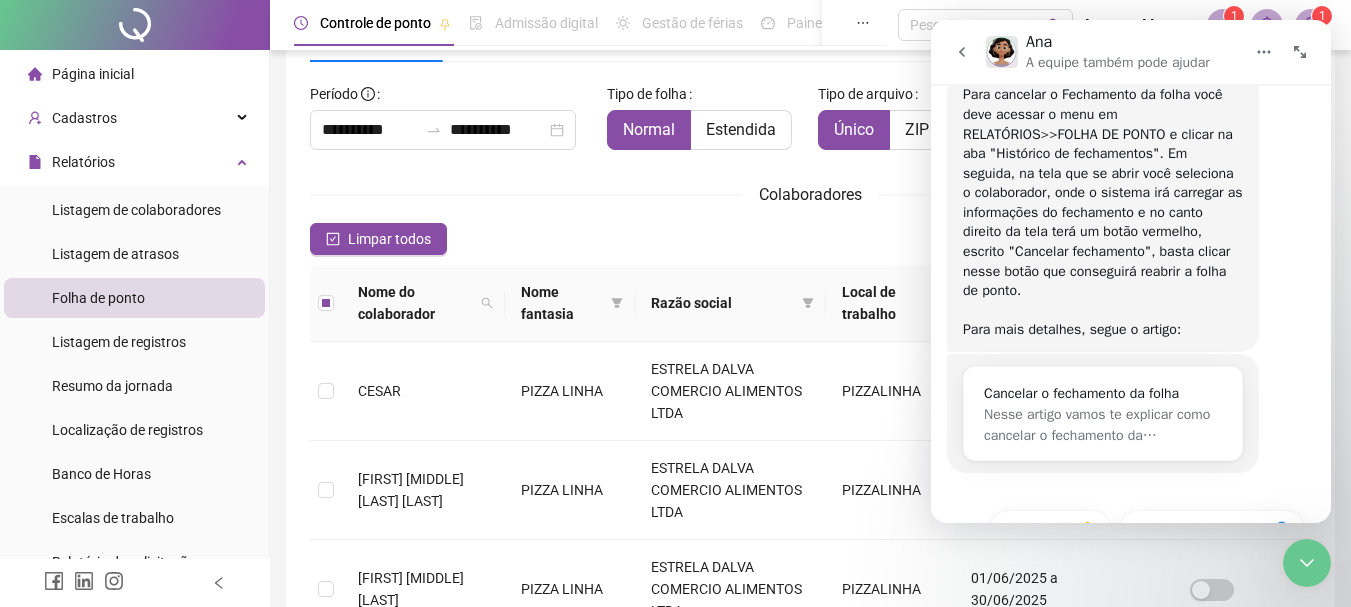 scroll, scrollTop: 729, scrollLeft: 0, axis: vertical 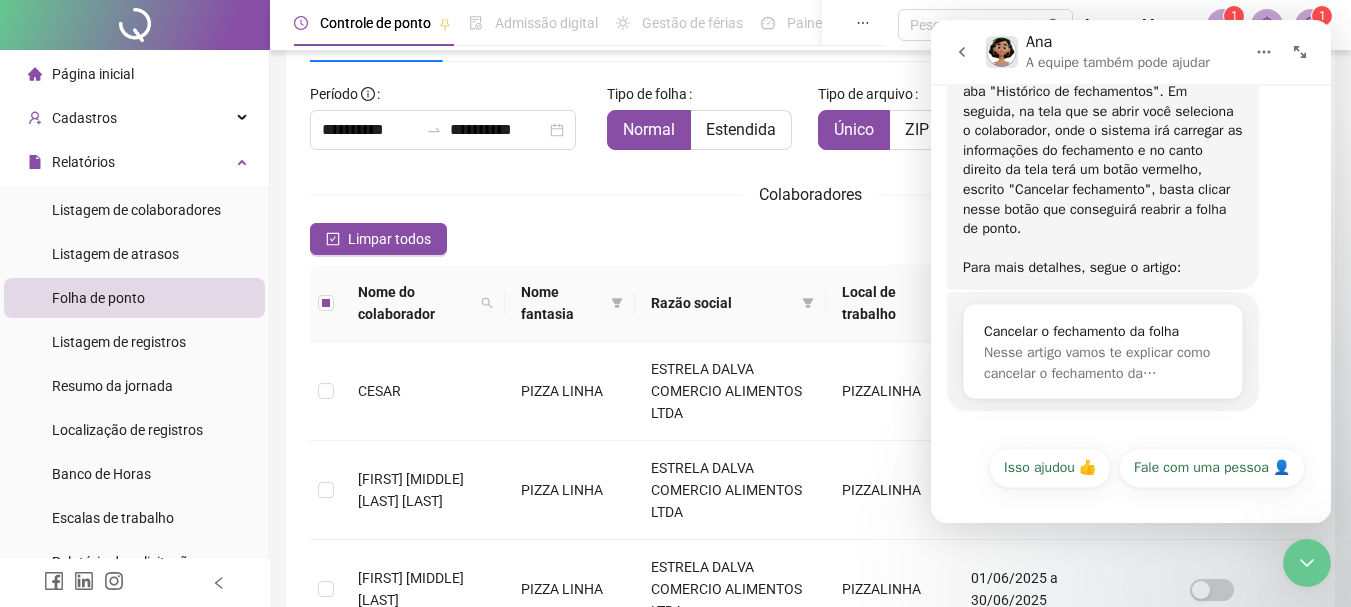 click on "**********" at bounding box center (810, 577) 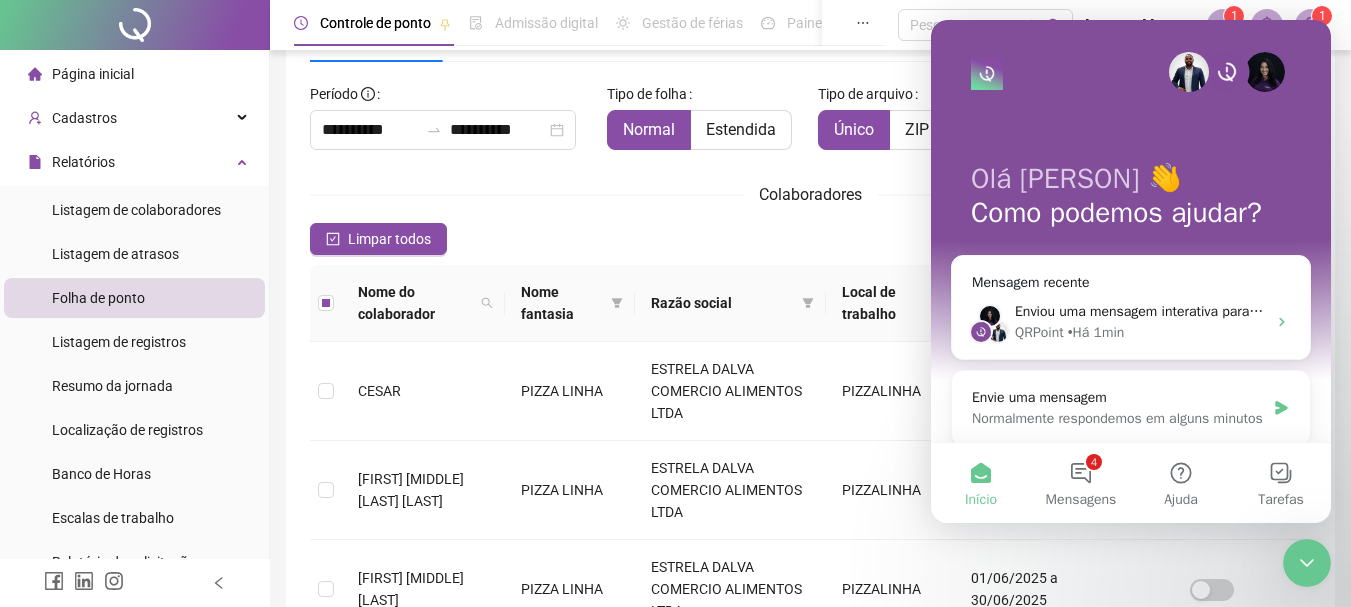 scroll, scrollTop: 0, scrollLeft: 0, axis: both 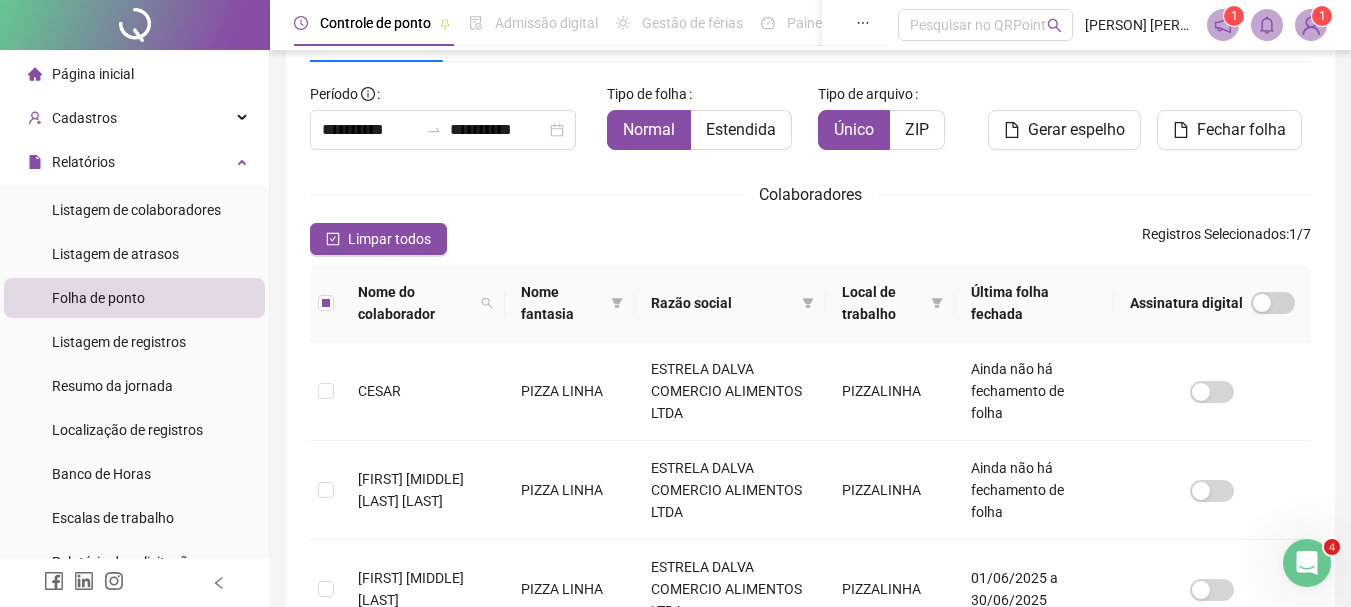 click 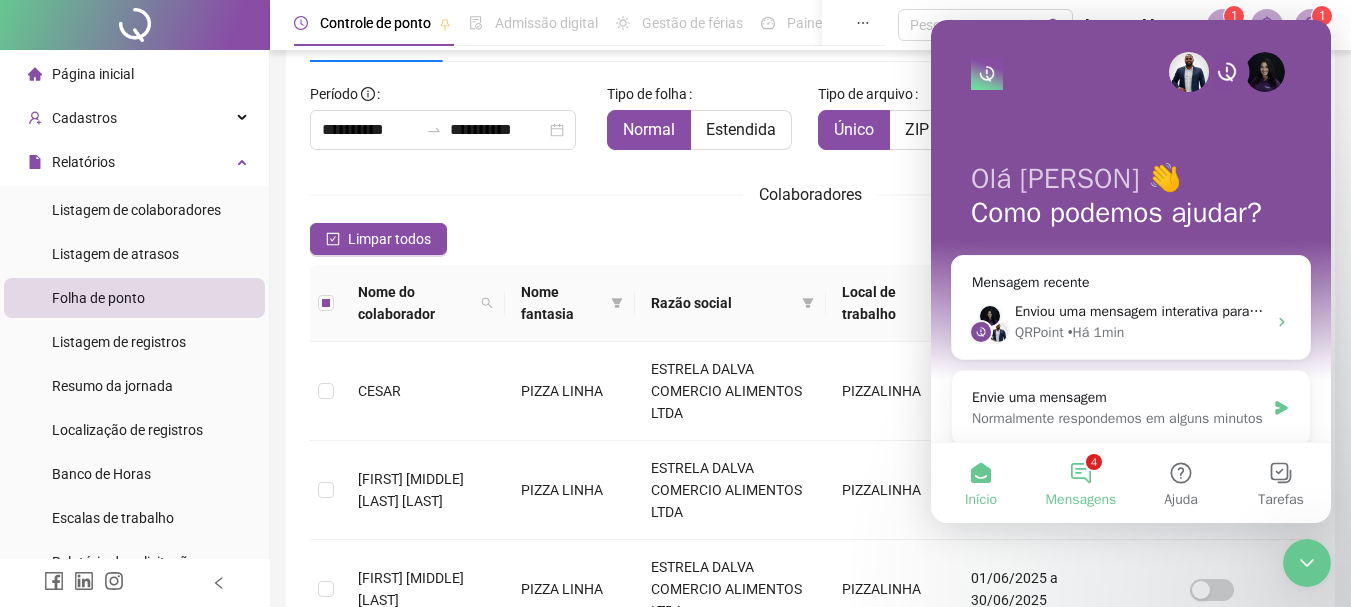 click on "4 Mensagens" at bounding box center [1081, 483] 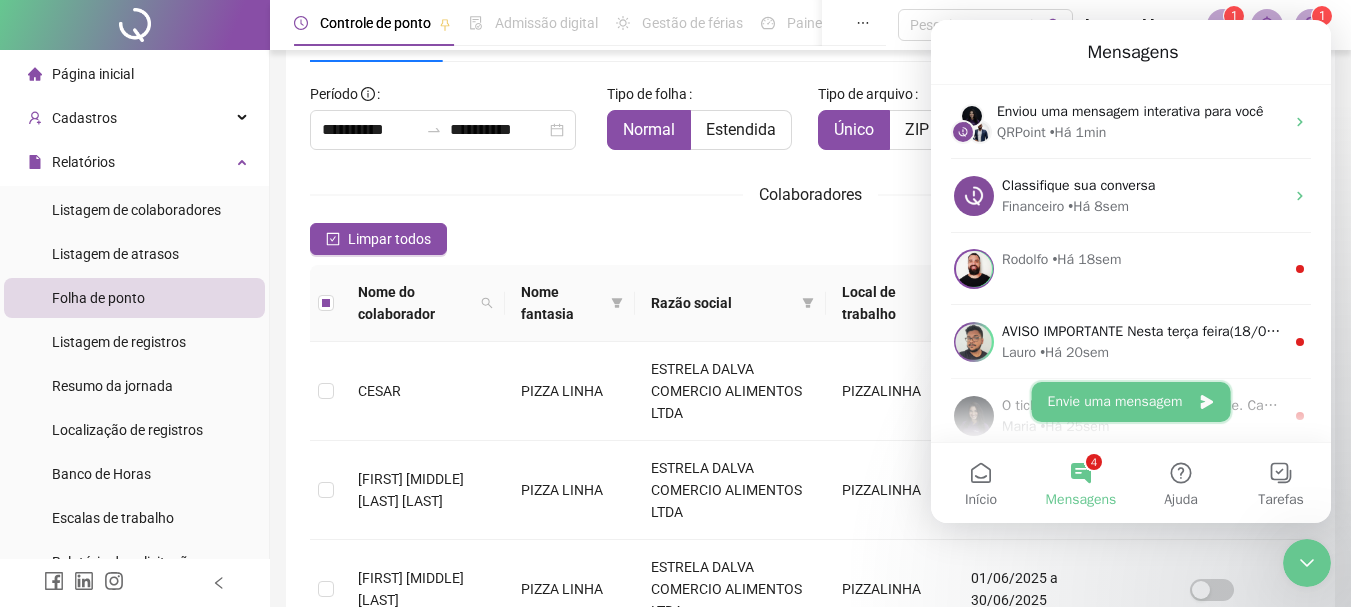 click on "Envie uma mensagem" at bounding box center [1131, 402] 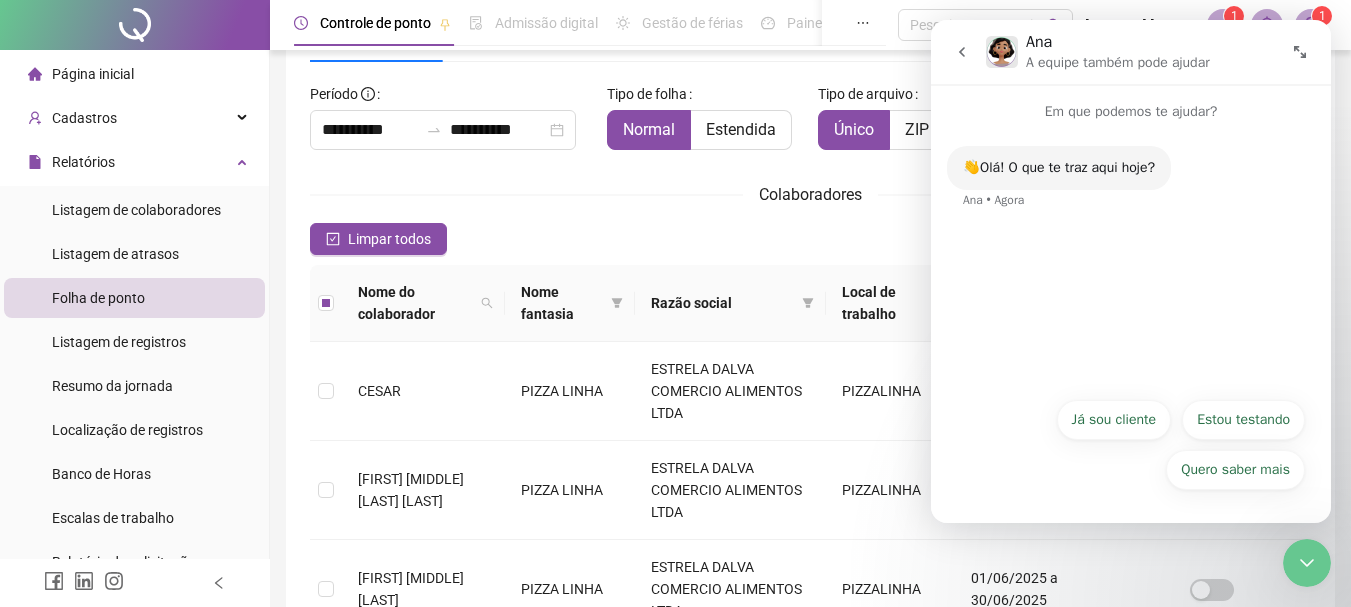 click 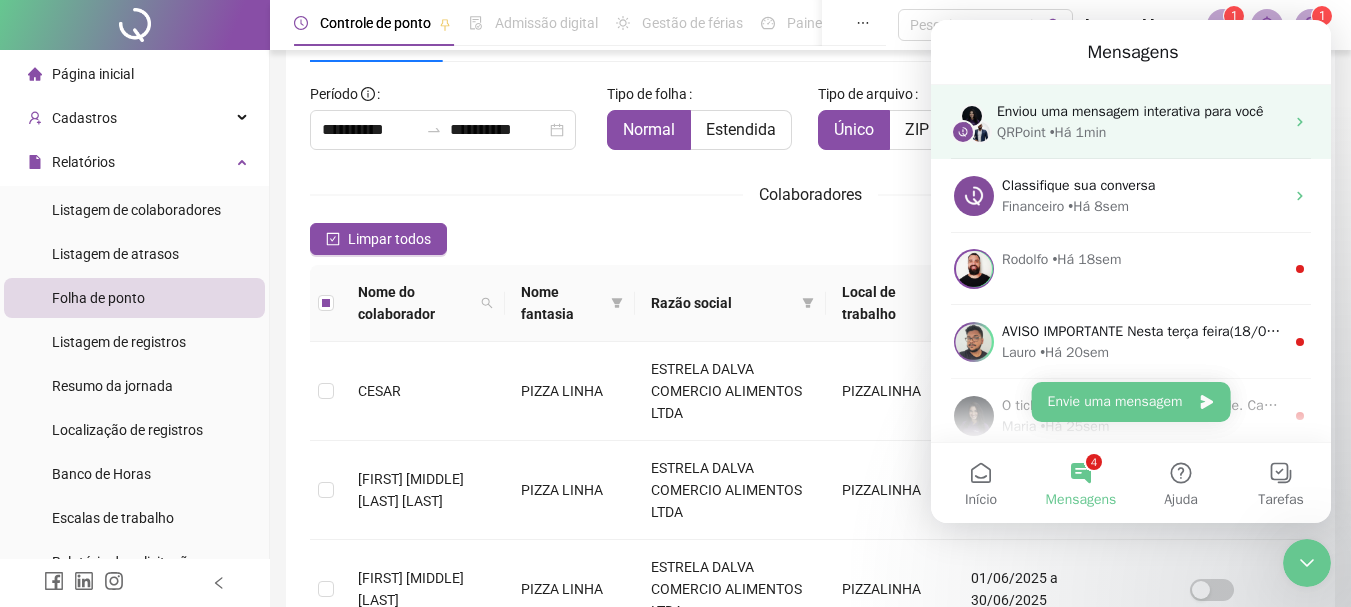 click on "QRPoint •  Há 1min" at bounding box center [1140, 132] 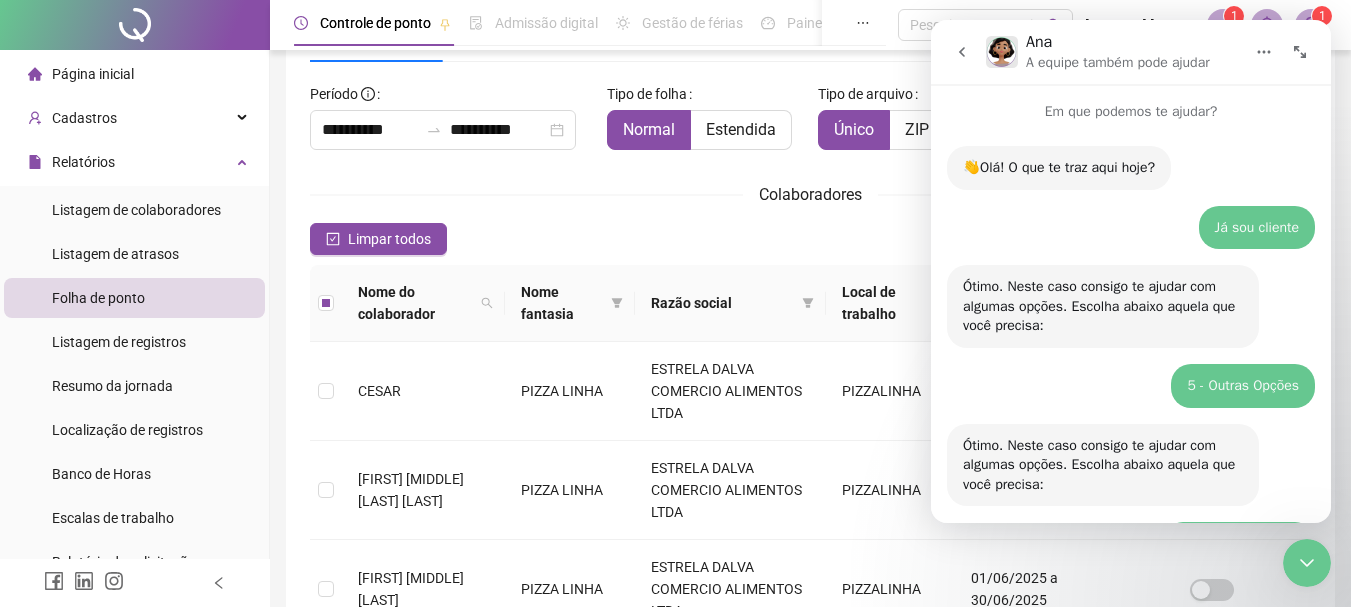 scroll, scrollTop: 729, scrollLeft: 0, axis: vertical 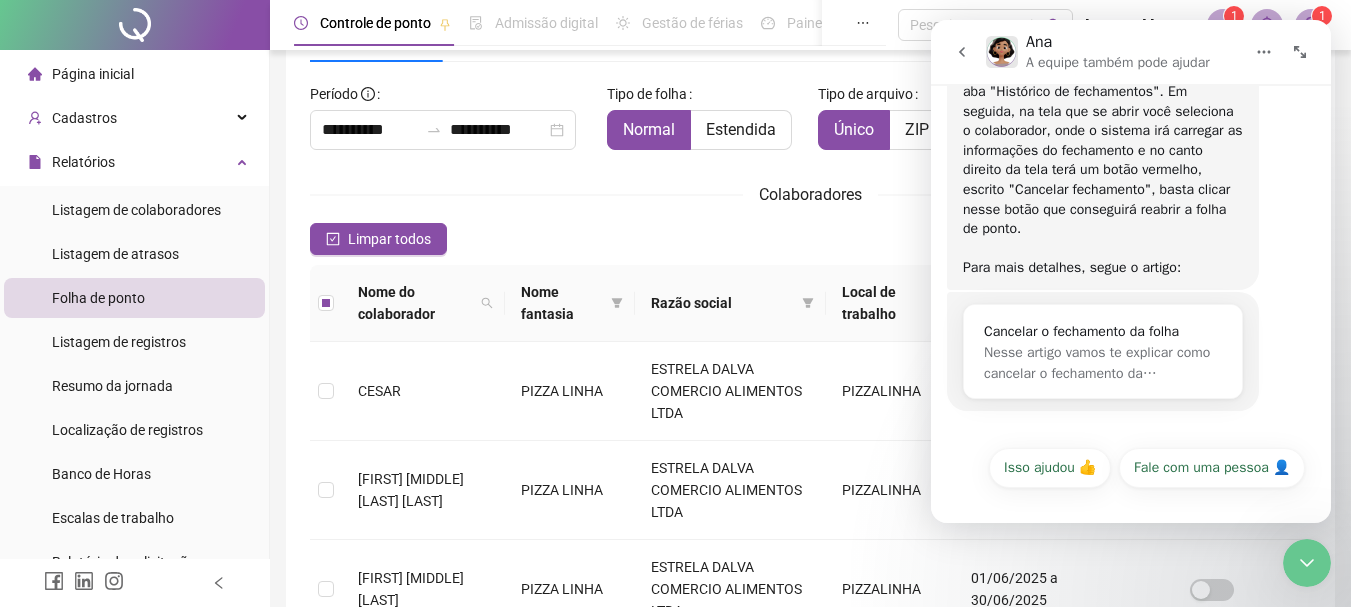 drag, startPoint x: 1320, startPoint y: 425, endPoint x: 1320, endPoint y: 404, distance: 21 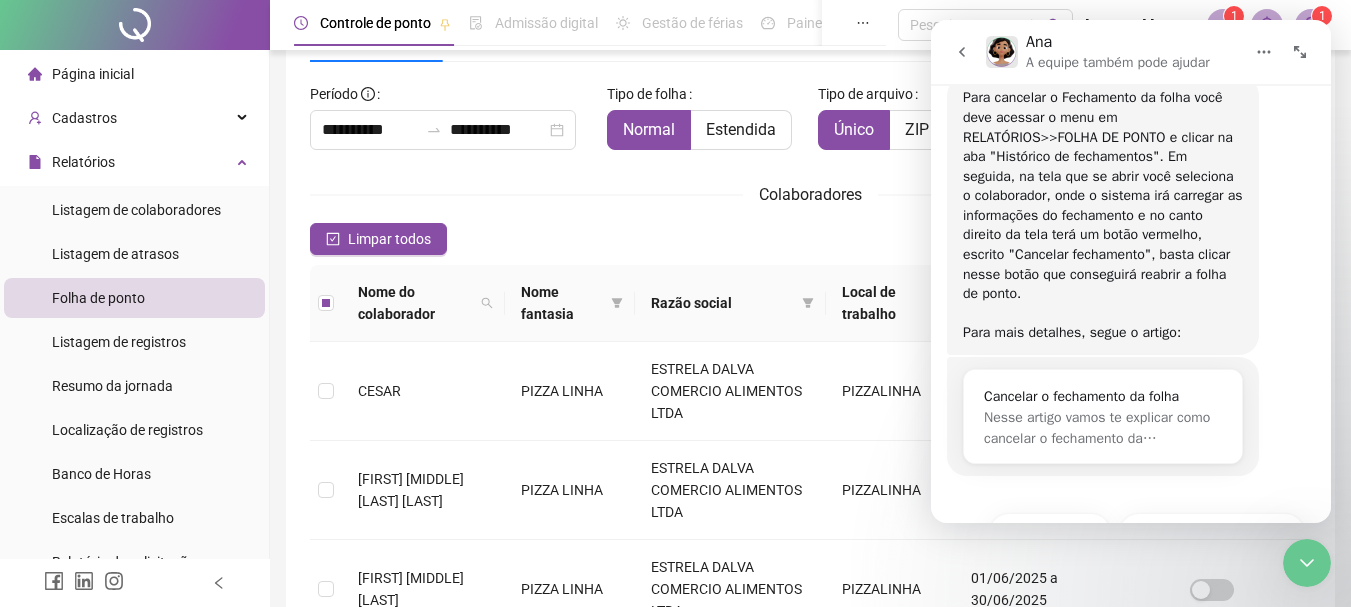 scroll, scrollTop: 667, scrollLeft: 0, axis: vertical 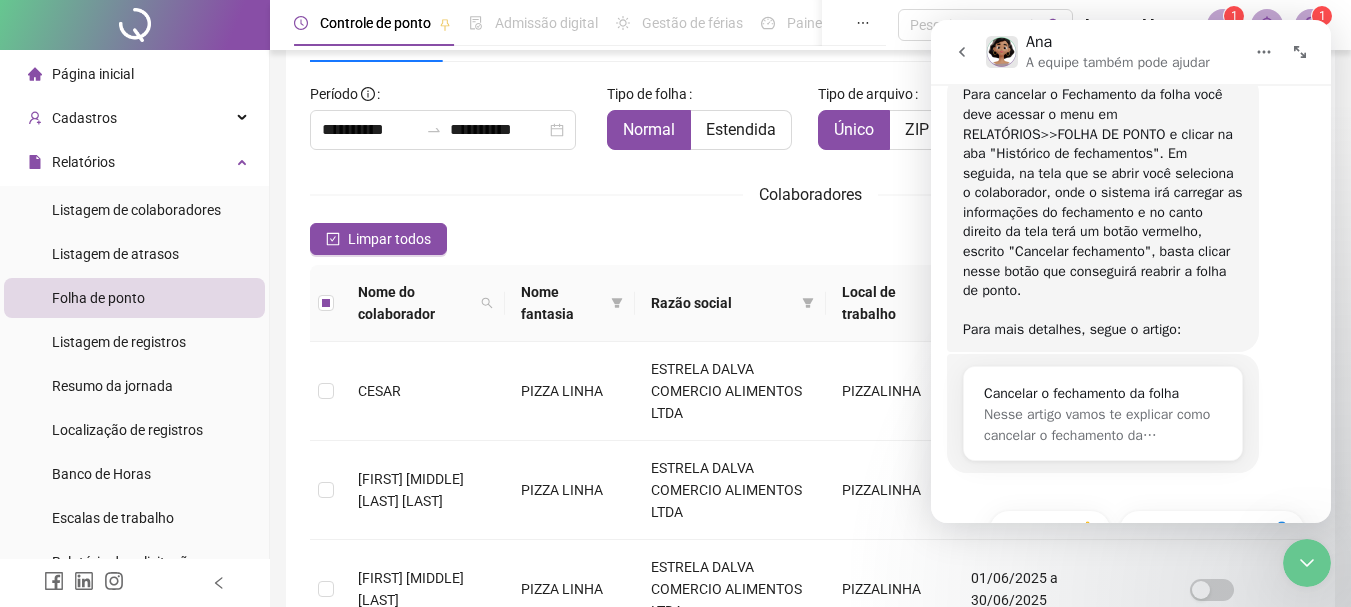 click 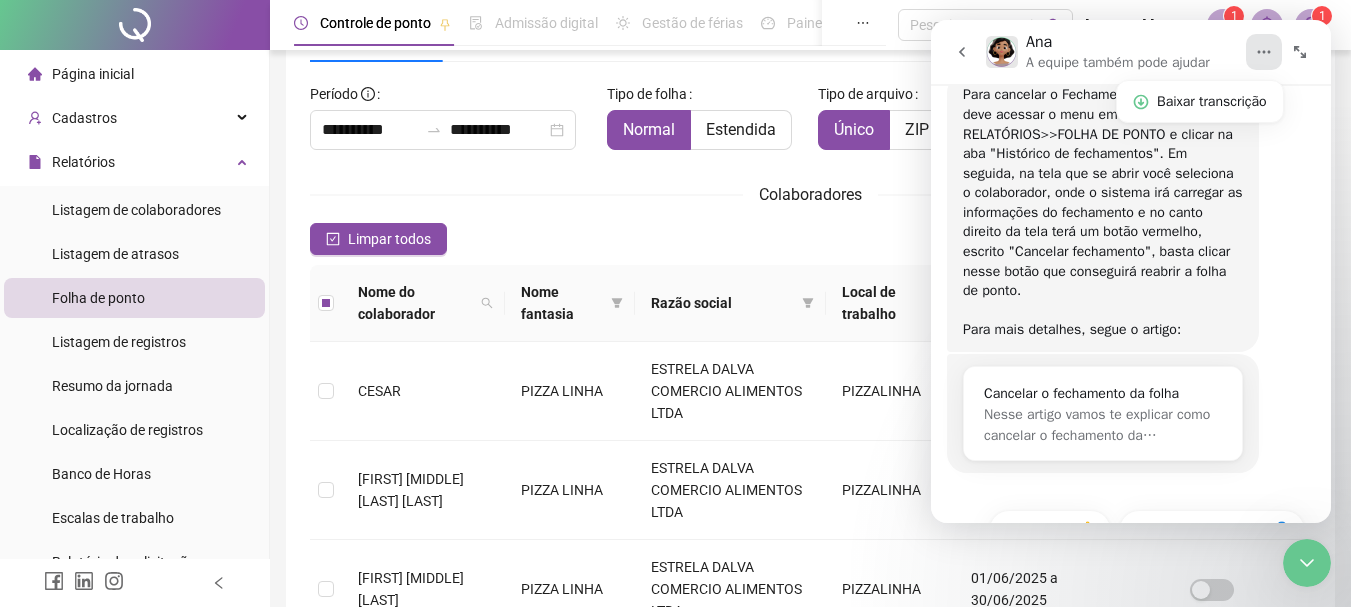 click on "Controle de ponto Admissão digital Gestão de férias Painel do DP Folha de pagamento   Pesquisar no QRPoint [PERSON] [NUMBER] [NUMBER]" at bounding box center (810, 25) 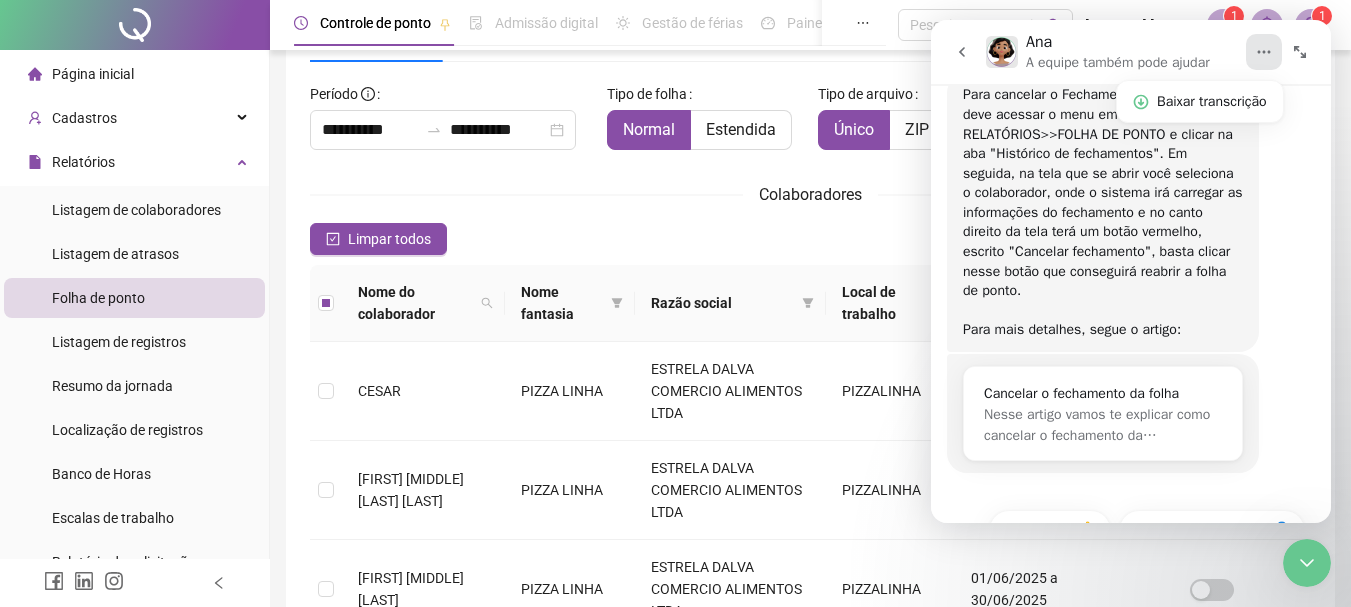 click 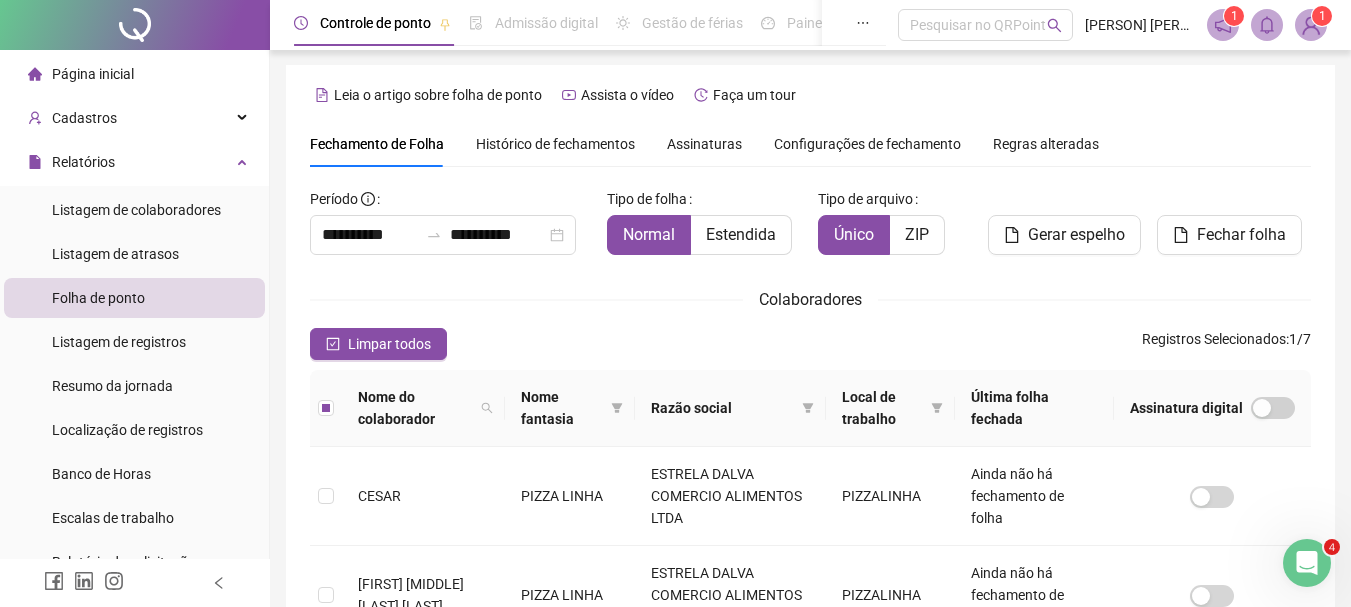 scroll, scrollTop: 0, scrollLeft: 0, axis: both 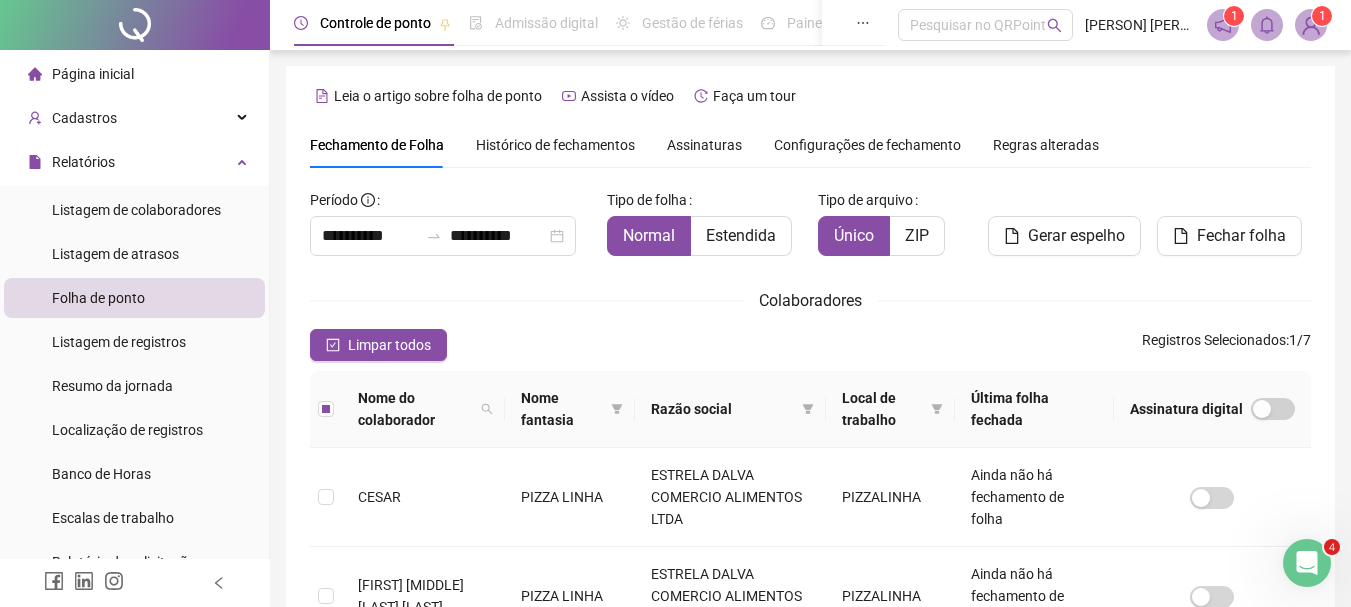 click 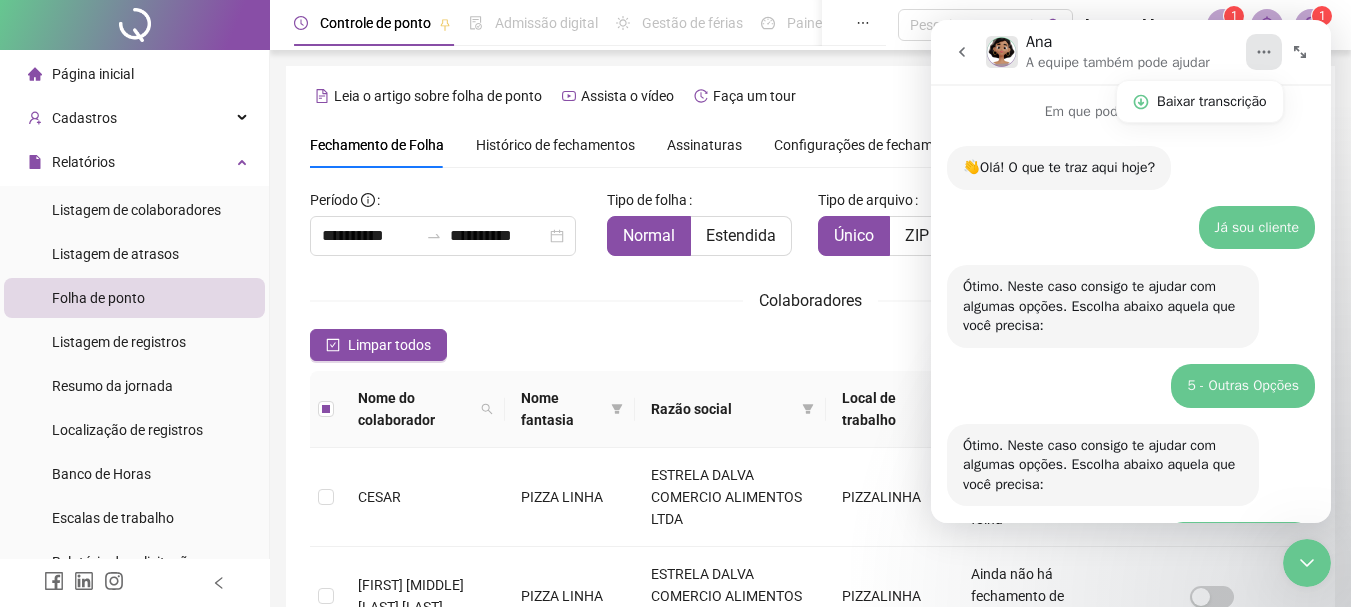 scroll, scrollTop: 729, scrollLeft: 0, axis: vertical 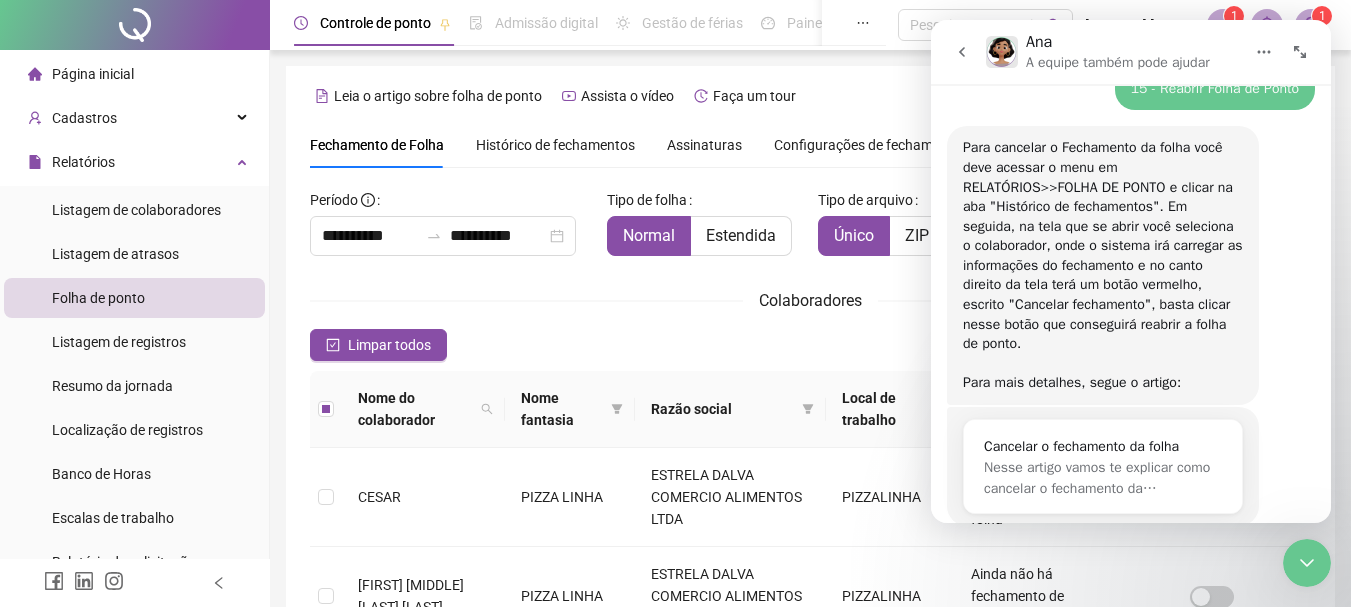 click on "Histórico de fechamentos" at bounding box center (555, 145) 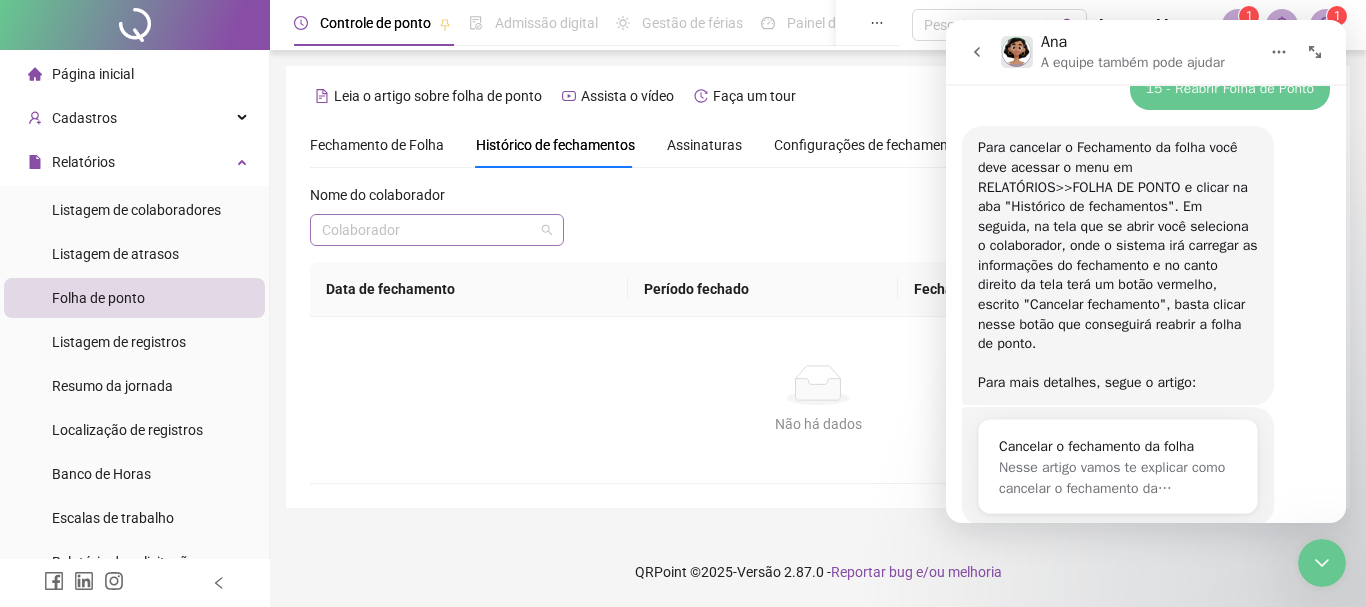 click at bounding box center [431, 230] 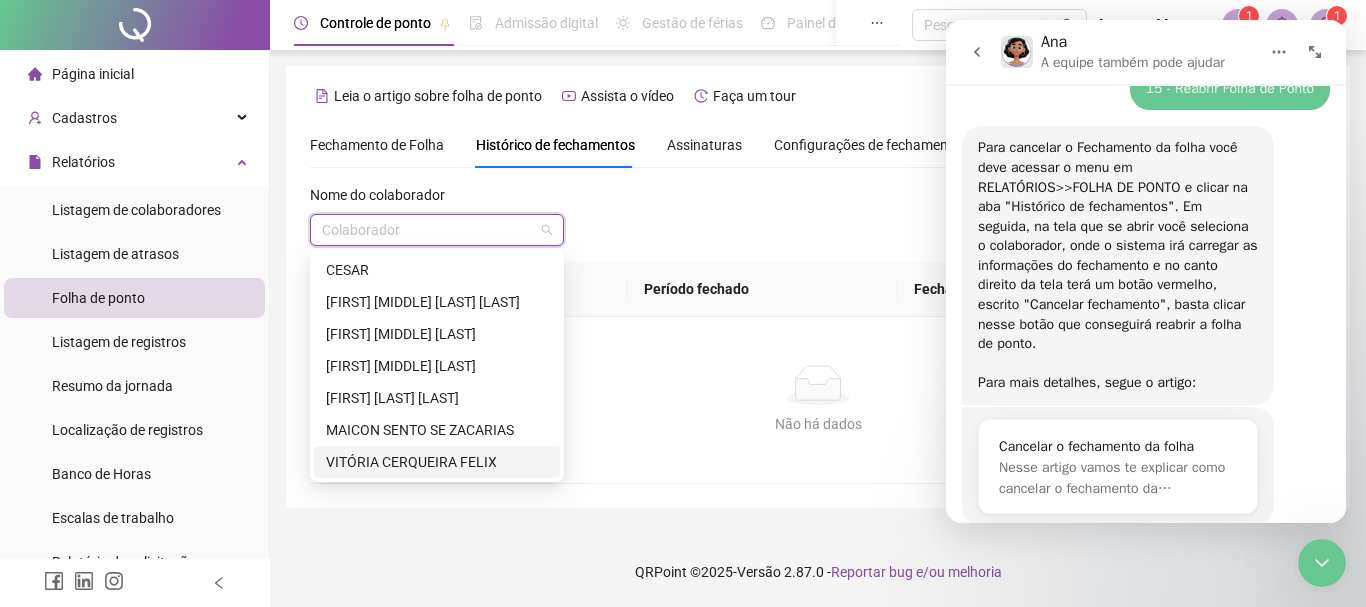 click on "VITÓRIA CERQUEIRA FELIX" at bounding box center [437, 462] 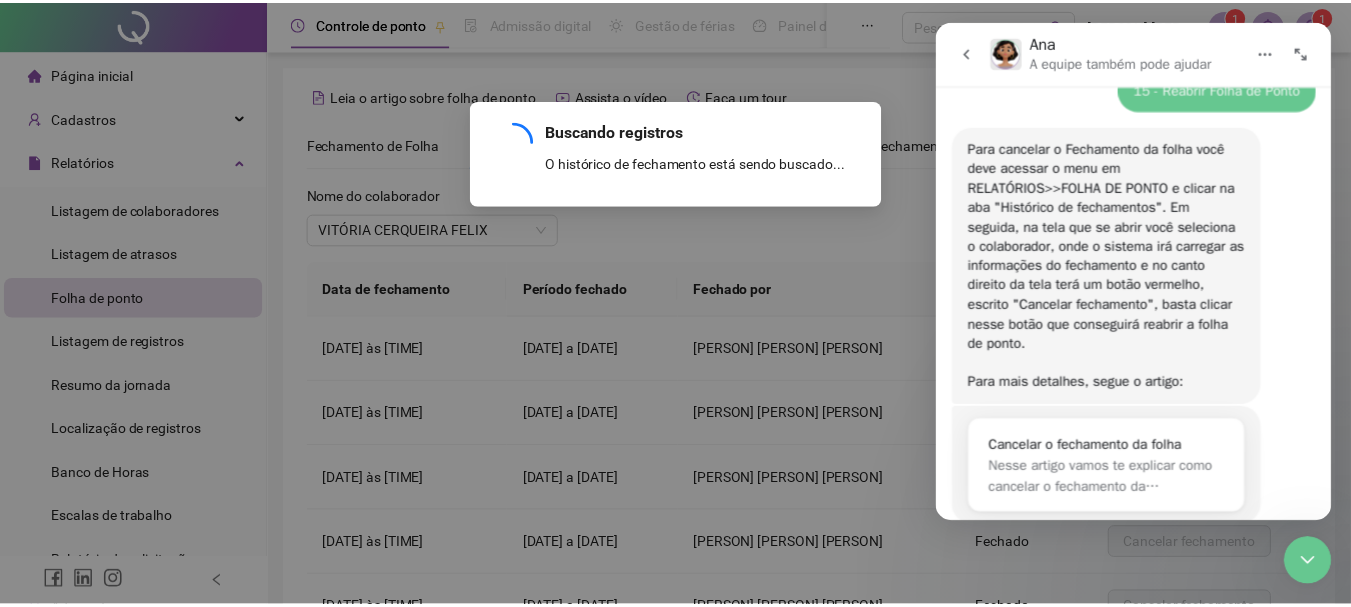 scroll, scrollTop: 274, scrollLeft: 0, axis: vertical 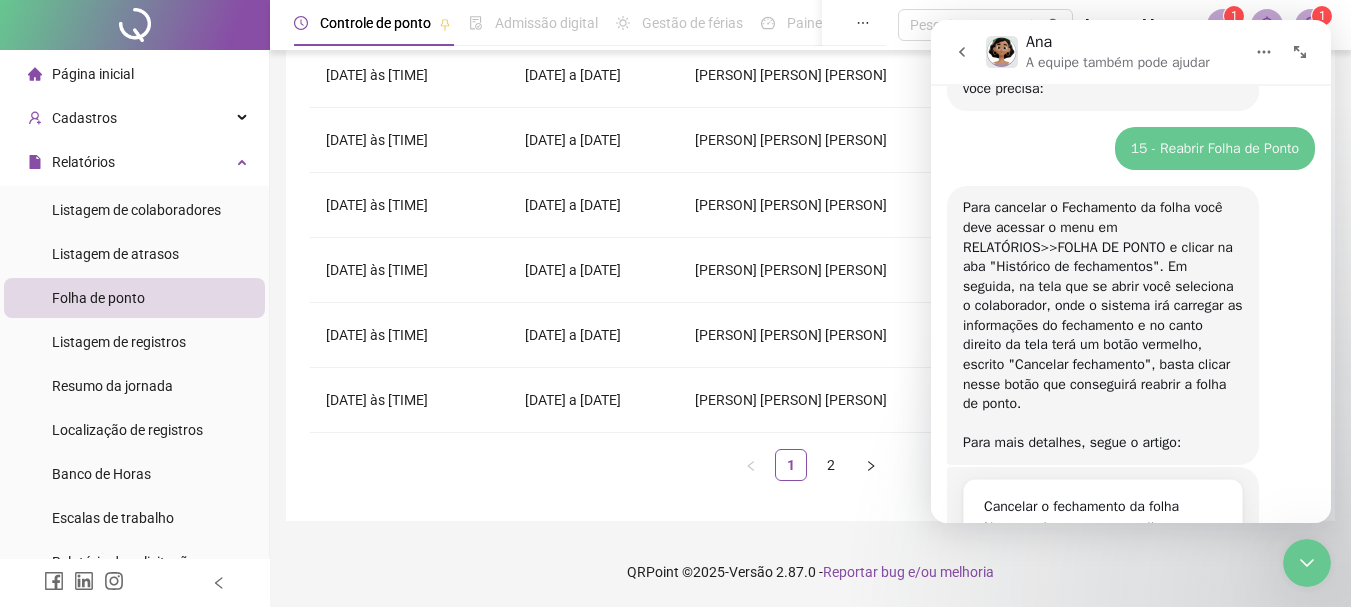 click 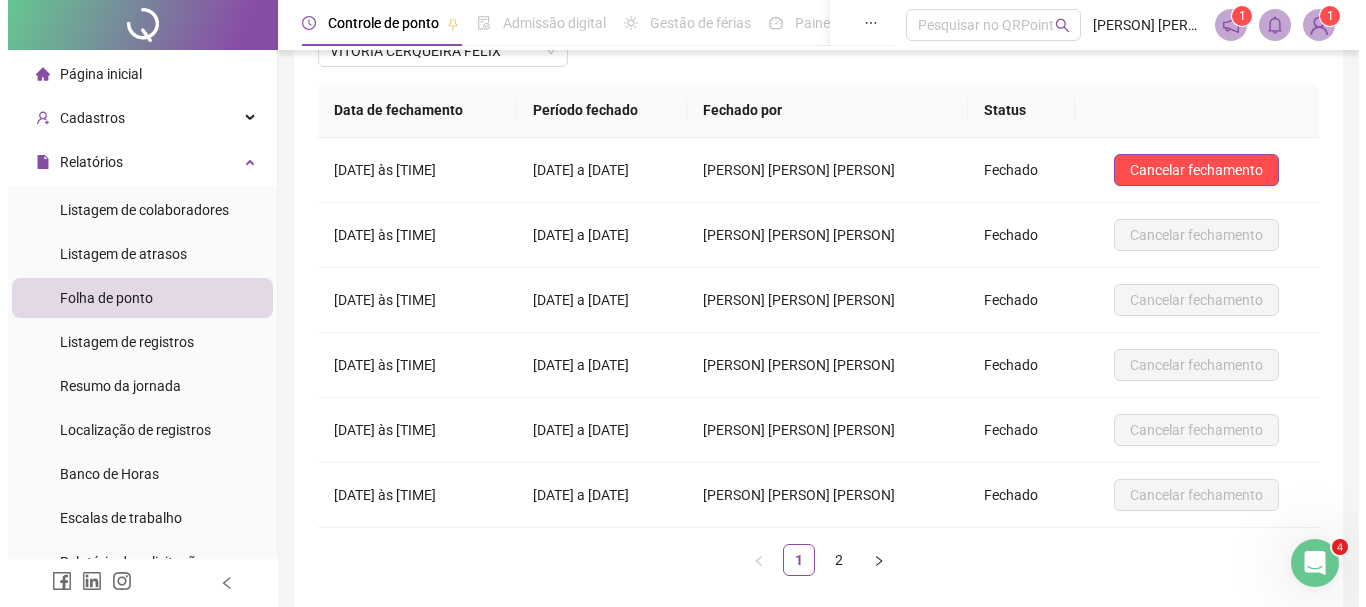 scroll, scrollTop: 172, scrollLeft: 0, axis: vertical 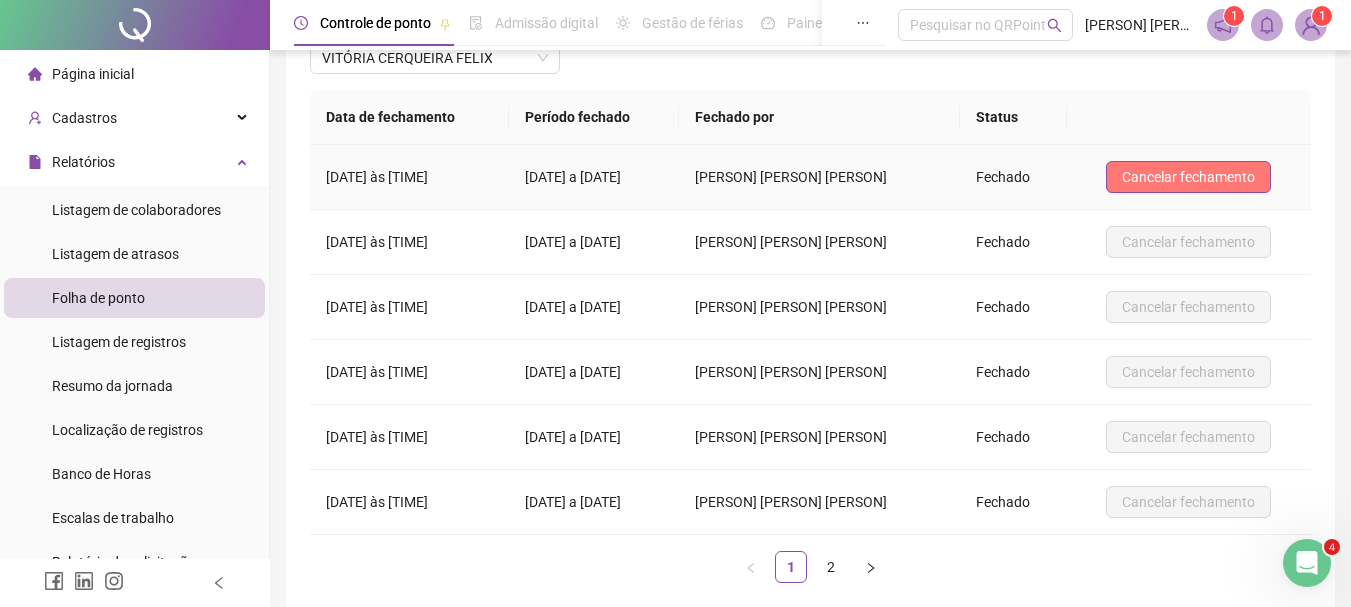 click on "Cancelar fechamento" at bounding box center [1188, 177] 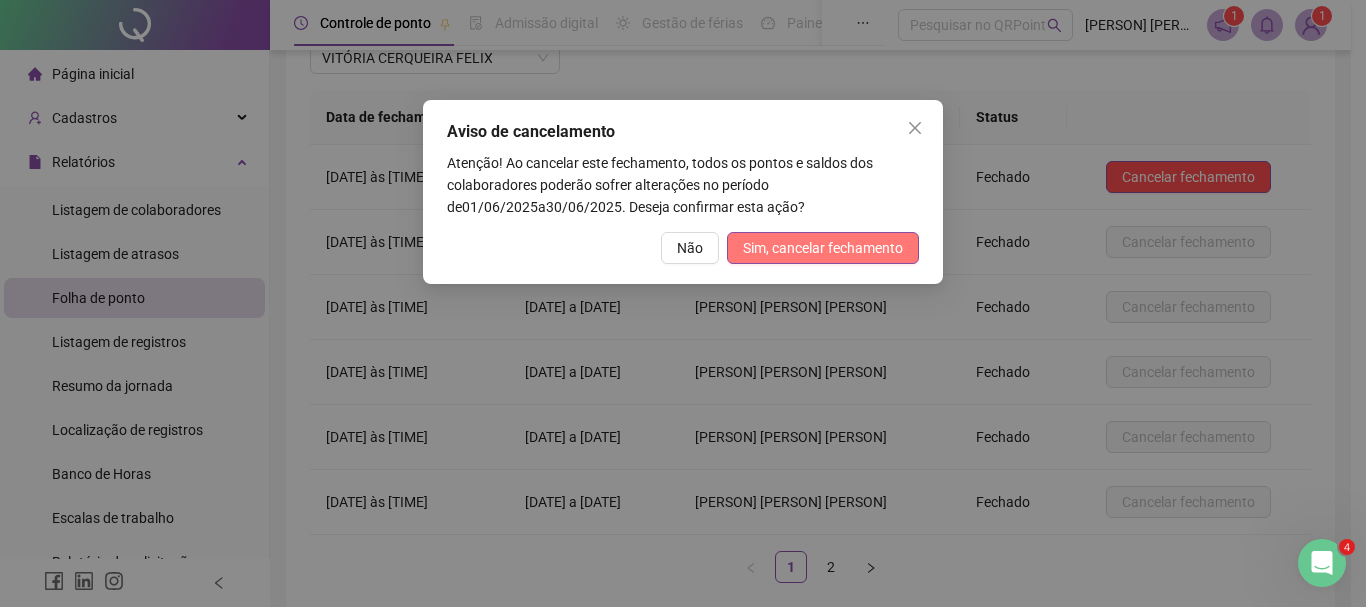 click on "Sim, cancelar fechamento" at bounding box center [823, 248] 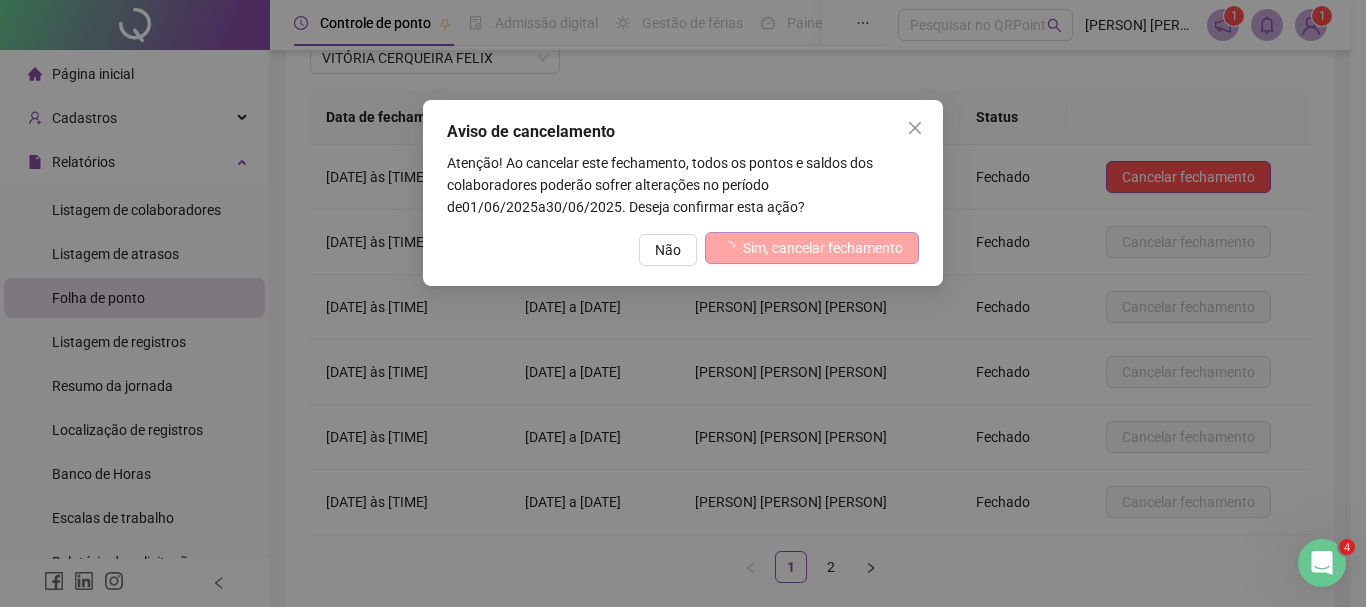 scroll, scrollTop: 0, scrollLeft: 0, axis: both 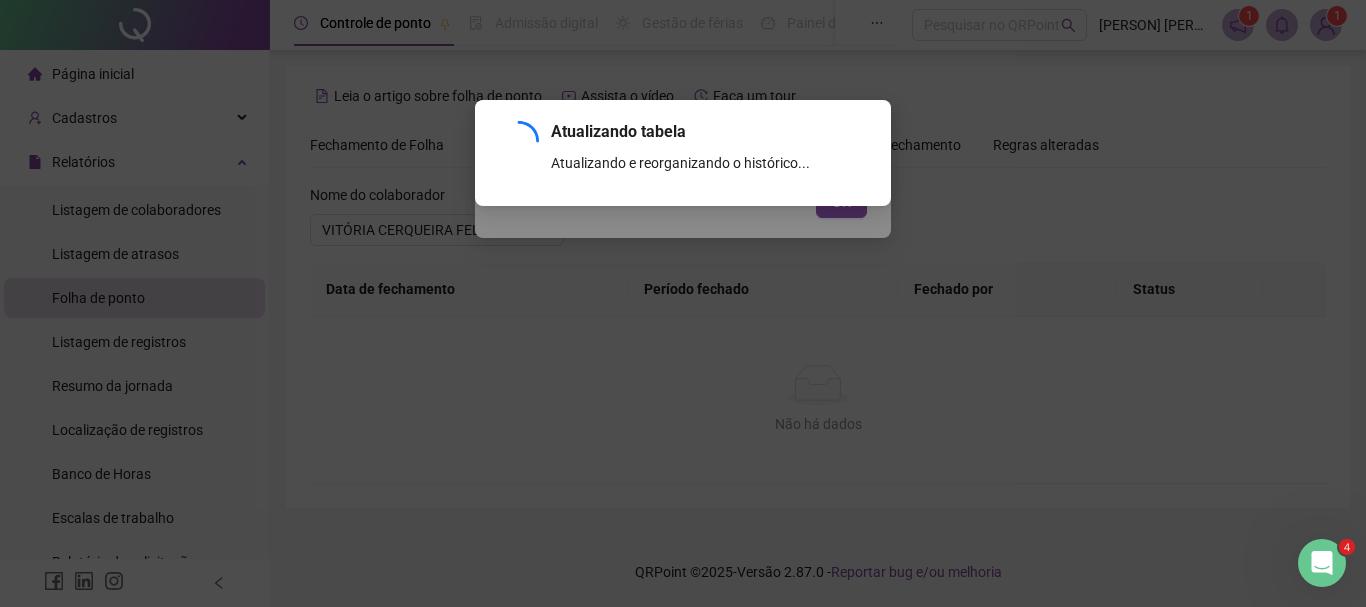 click on "Atualizando tabela Atualizando e reorganizando o histórico... OK" at bounding box center [683, 303] 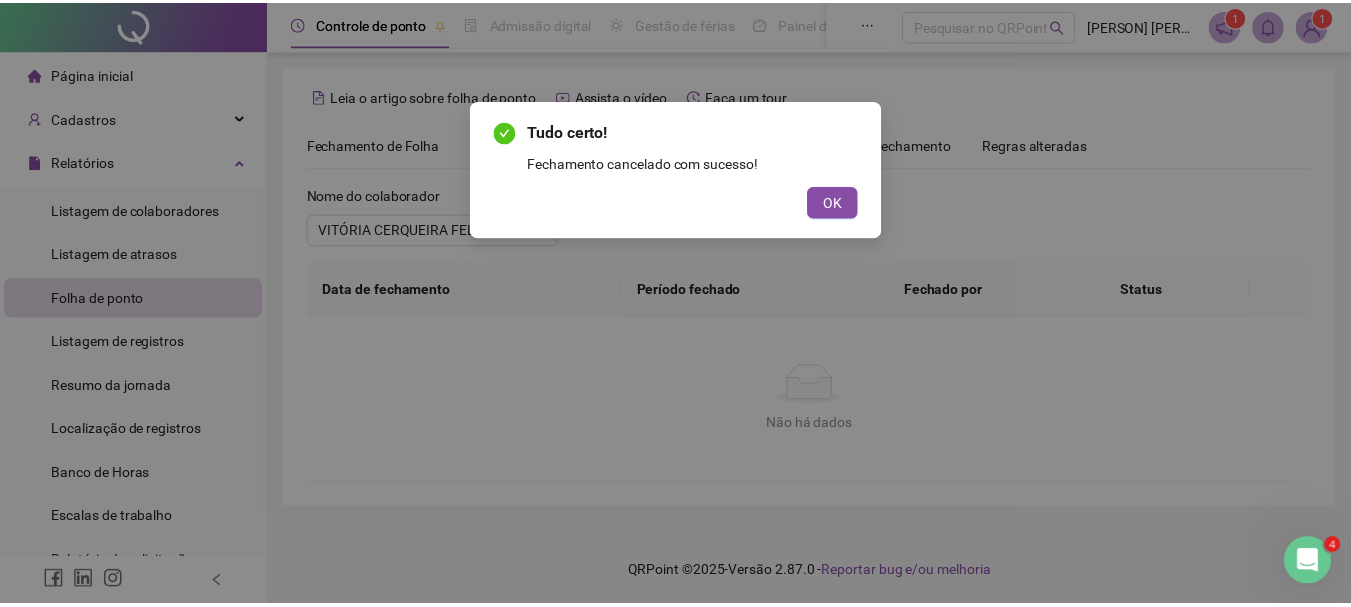 scroll, scrollTop: 729, scrollLeft: 0, axis: vertical 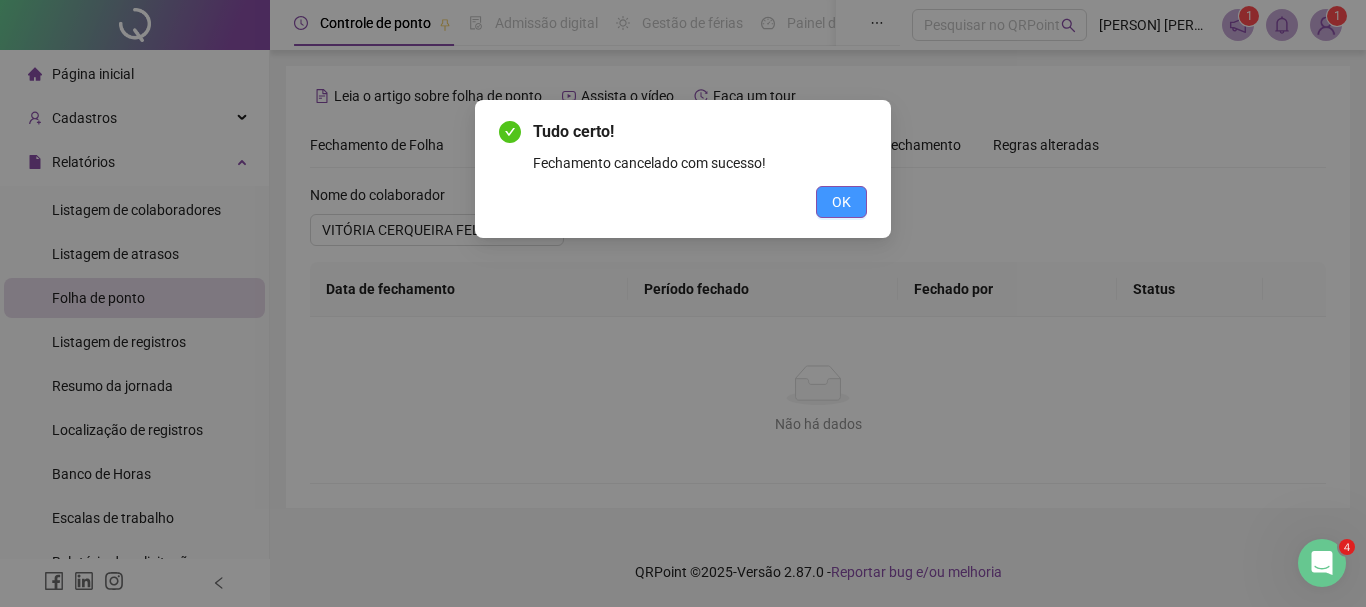 click on "OK" at bounding box center [841, 202] 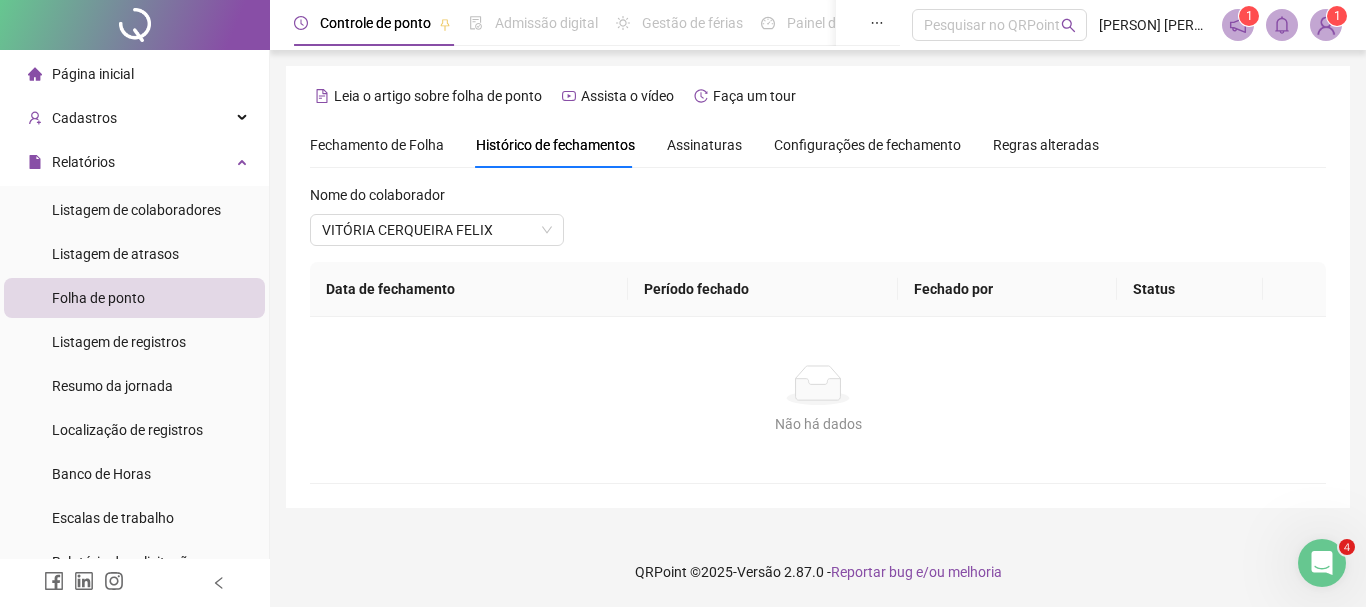 click on "Histórico de fechamentos" at bounding box center (555, 145) 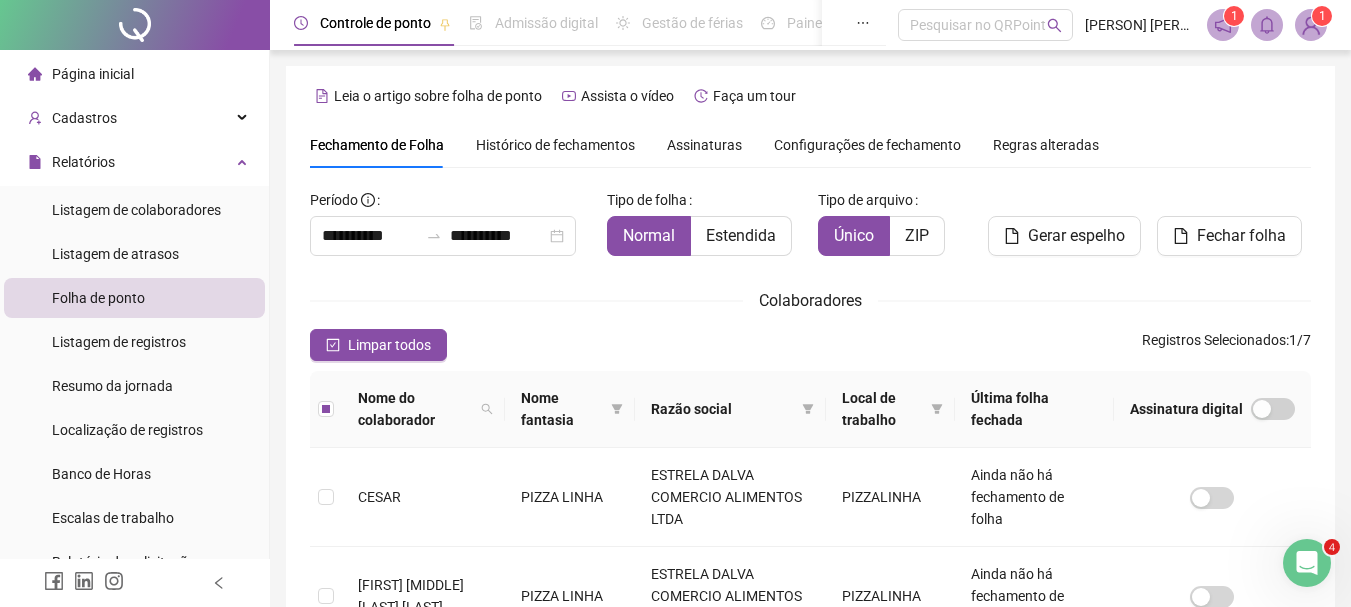scroll, scrollTop: 106, scrollLeft: 0, axis: vertical 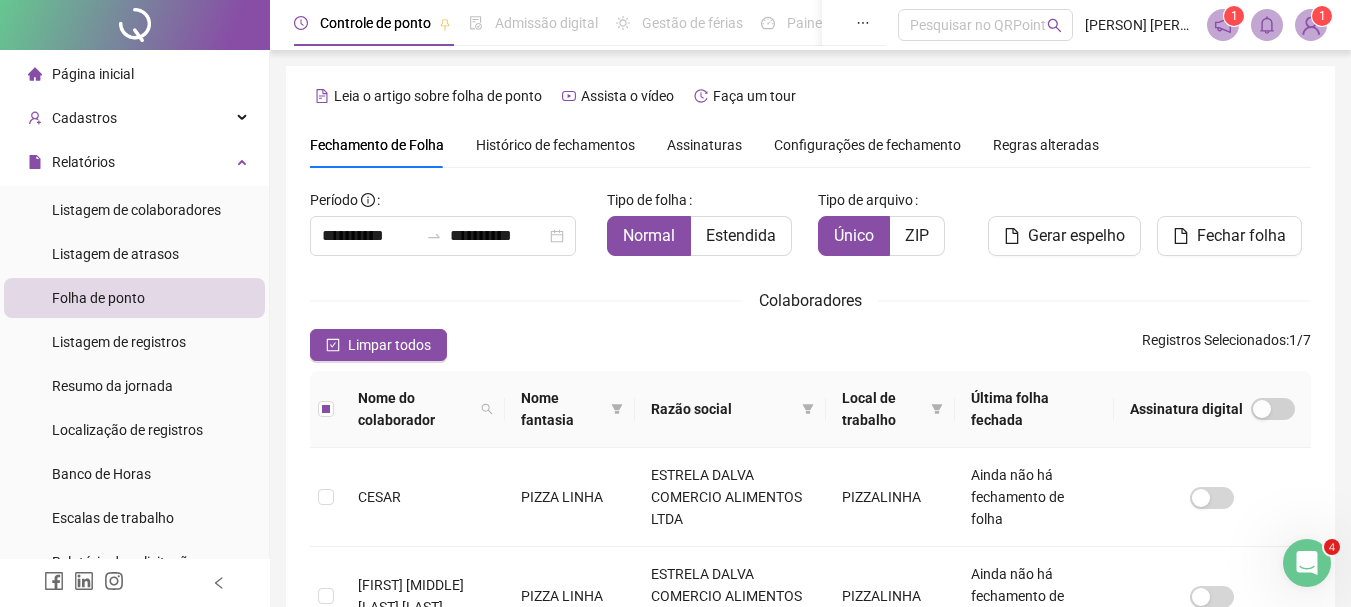 click on "Histórico de fechamentos" at bounding box center [555, 145] 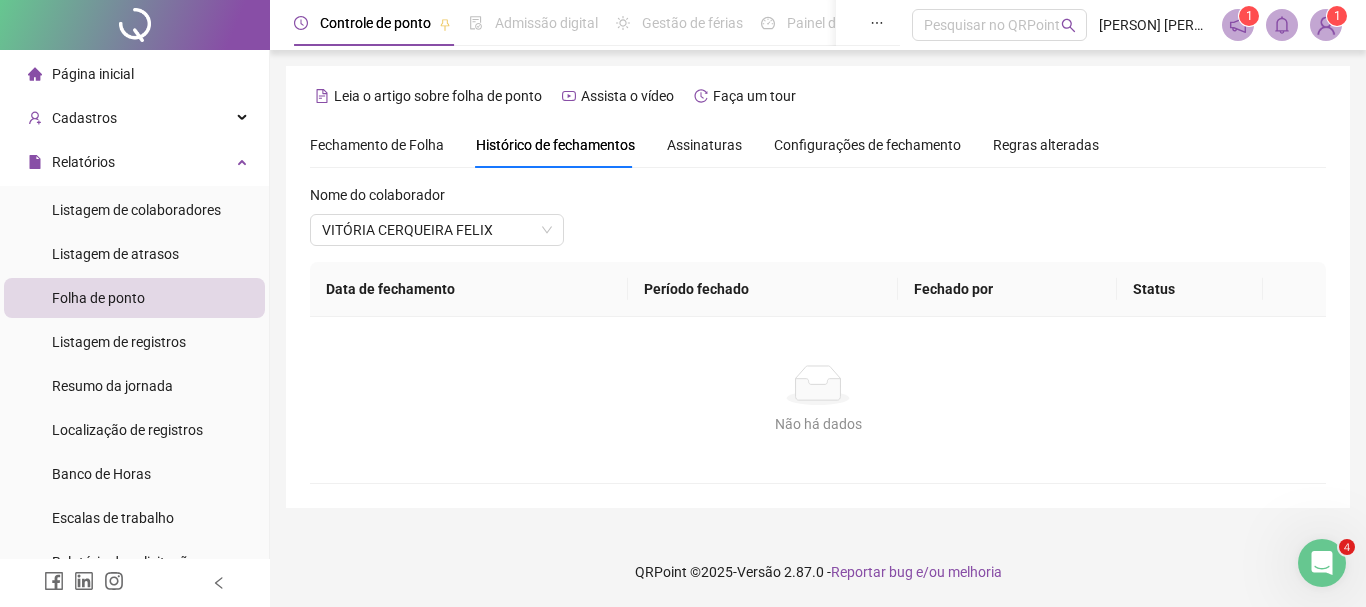 click on "Assinaturas" at bounding box center [704, 145] 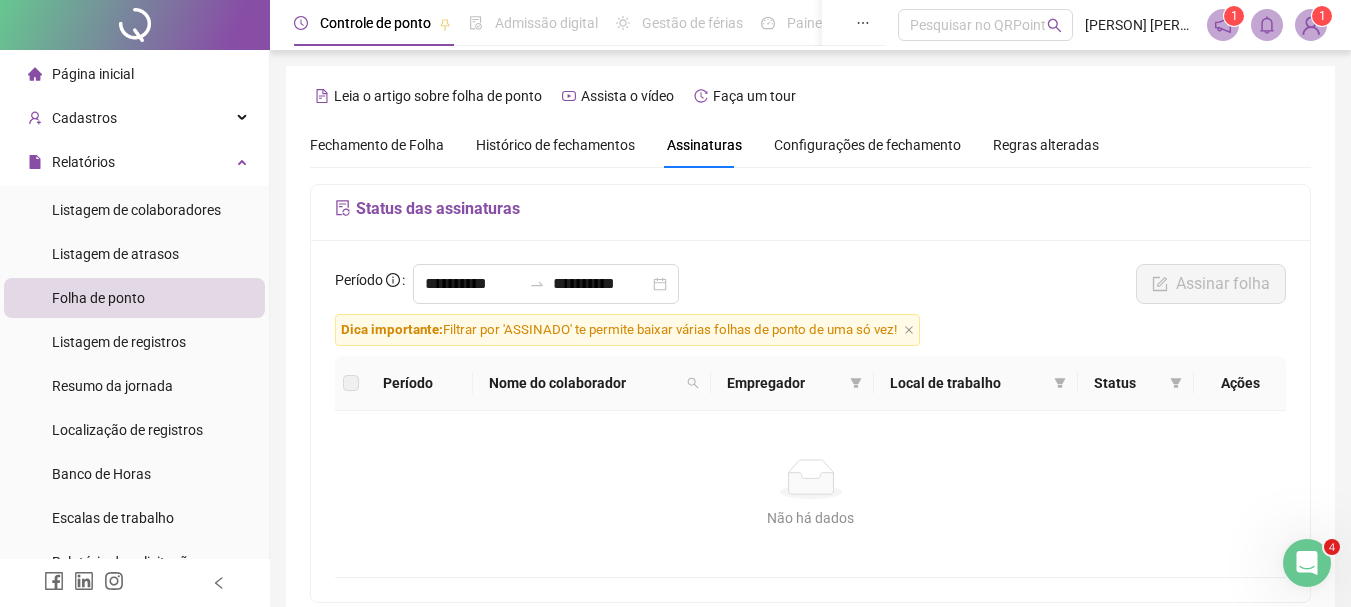 click on "Fechamento de Folha" at bounding box center [377, 145] 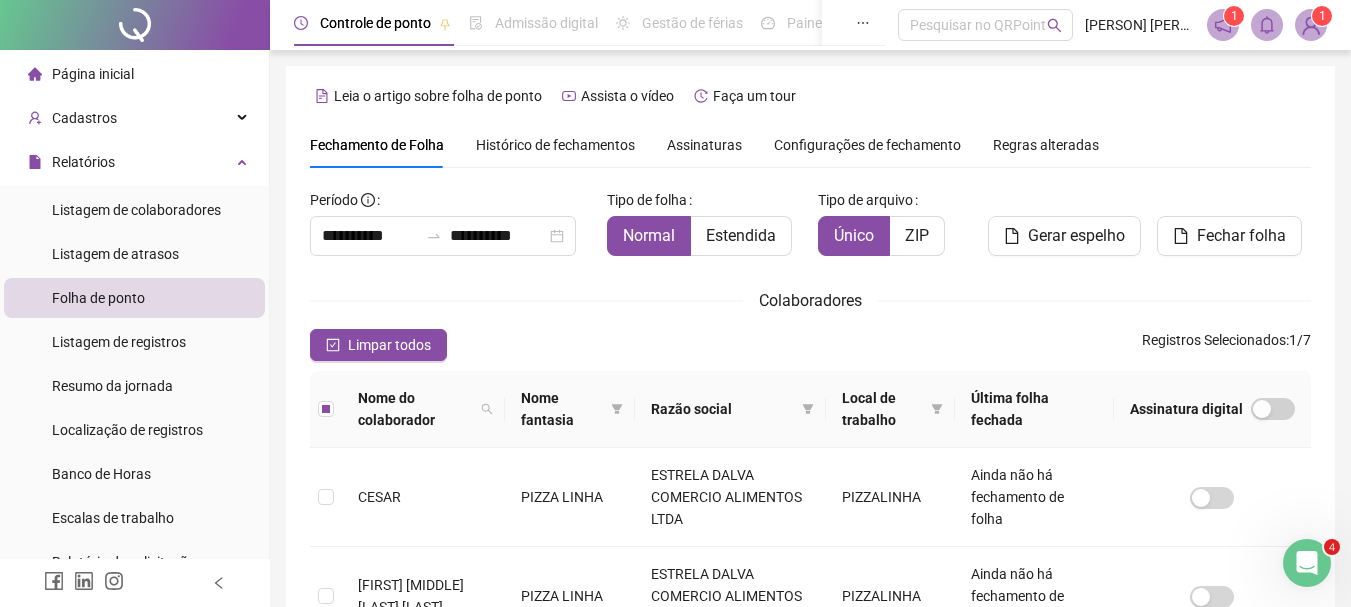 scroll, scrollTop: 106, scrollLeft: 0, axis: vertical 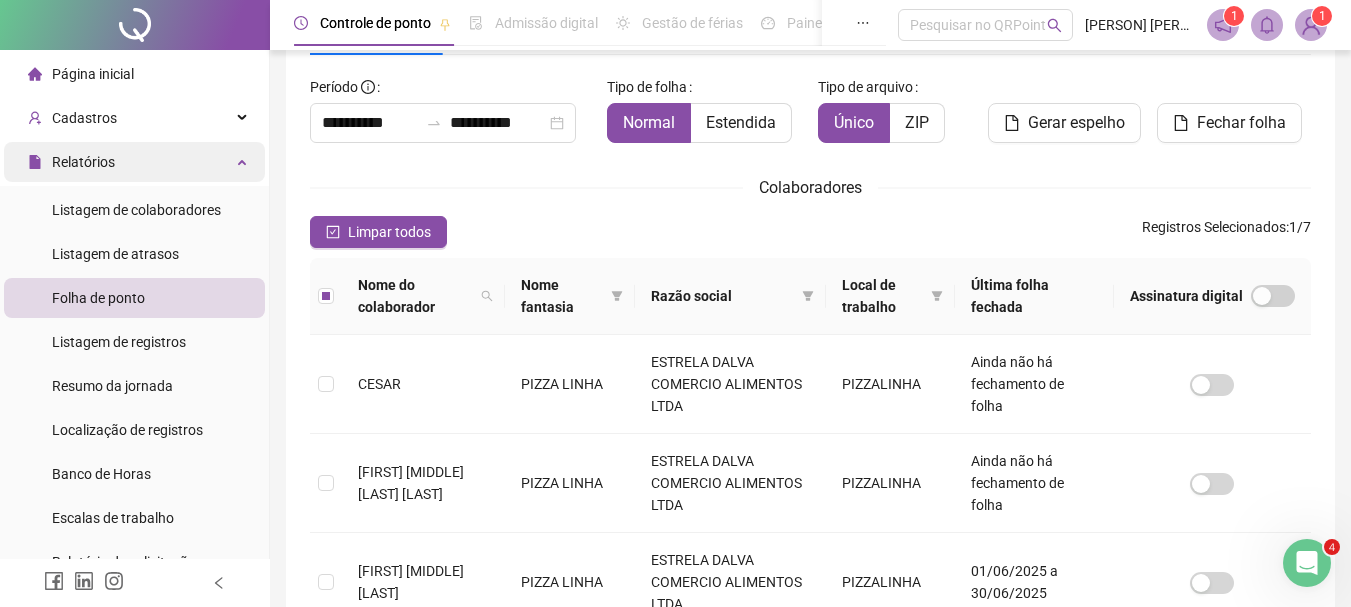 click on "Relatórios" at bounding box center [134, 162] 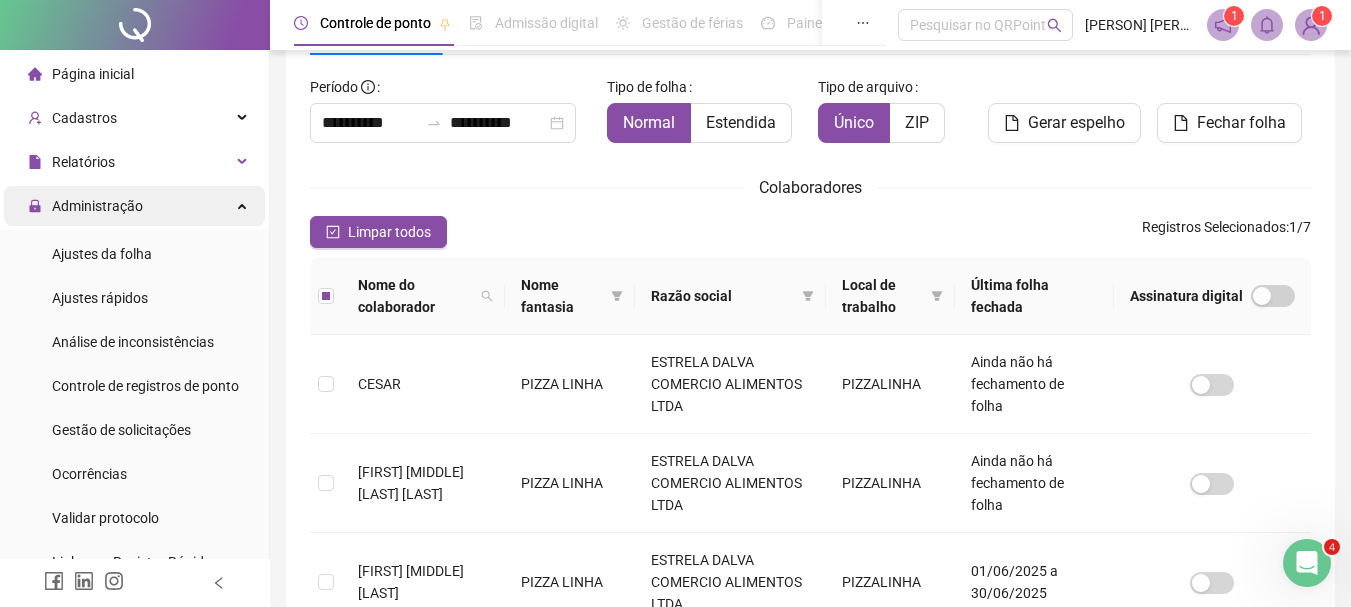 click on "Administração" at bounding box center [134, 206] 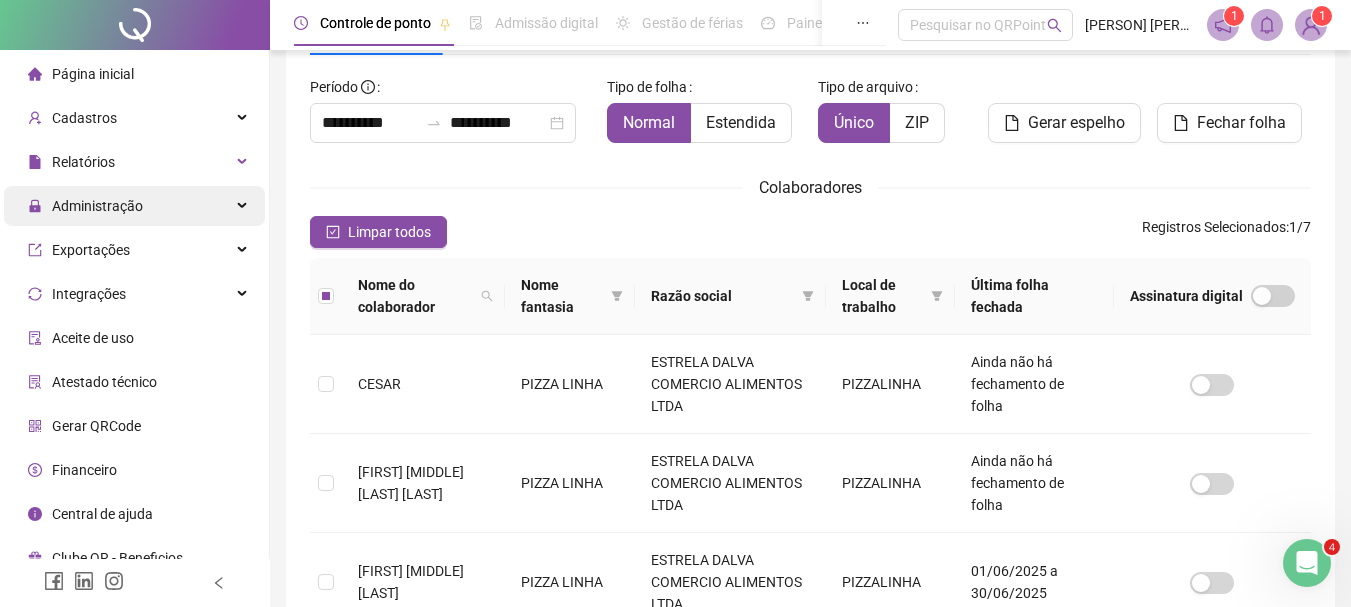 click at bounding box center (244, 206) 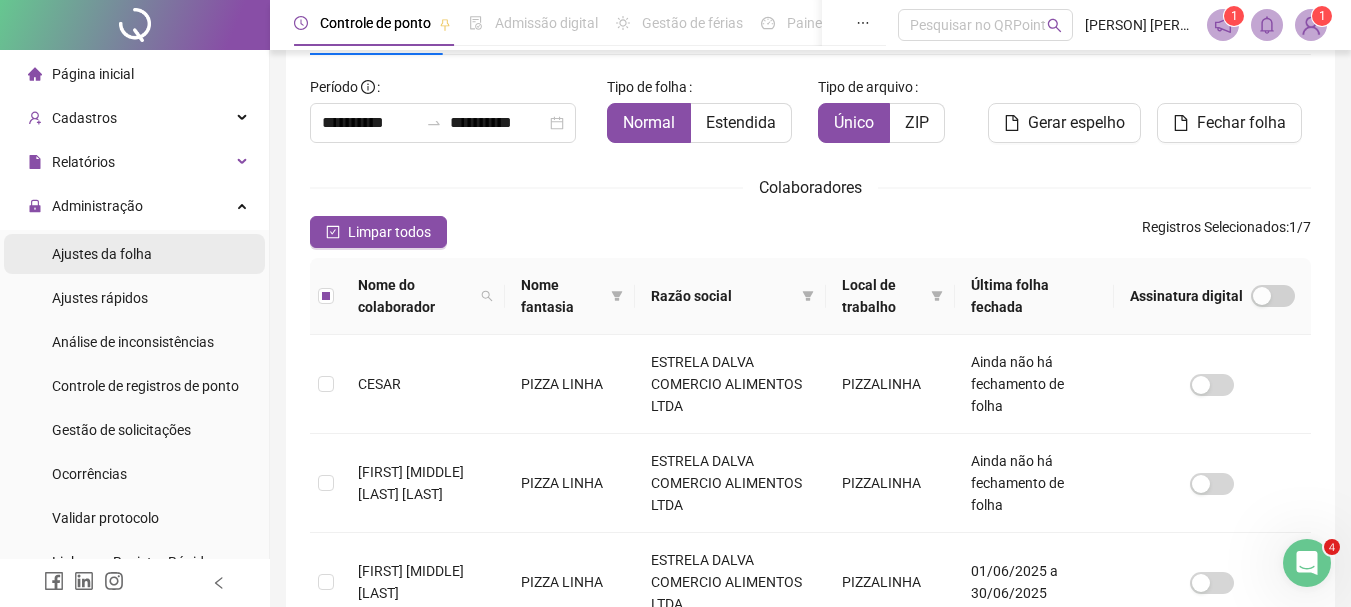 click on "Ajustes da folha" at bounding box center [102, 254] 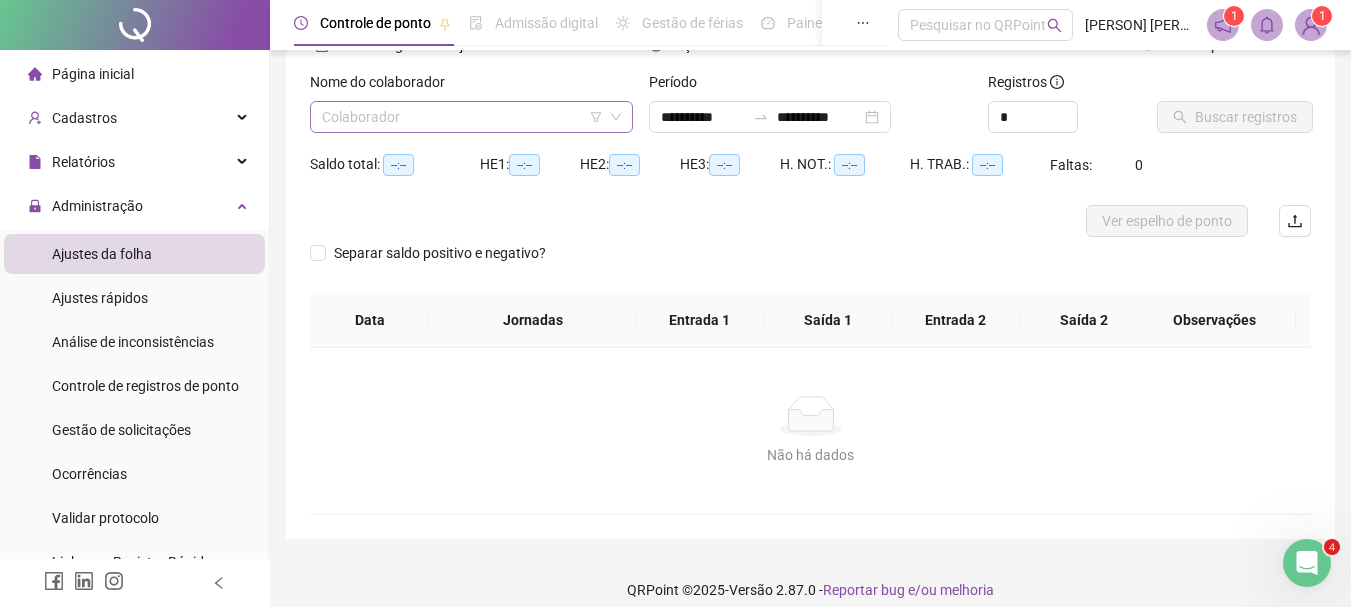 click at bounding box center (465, 117) 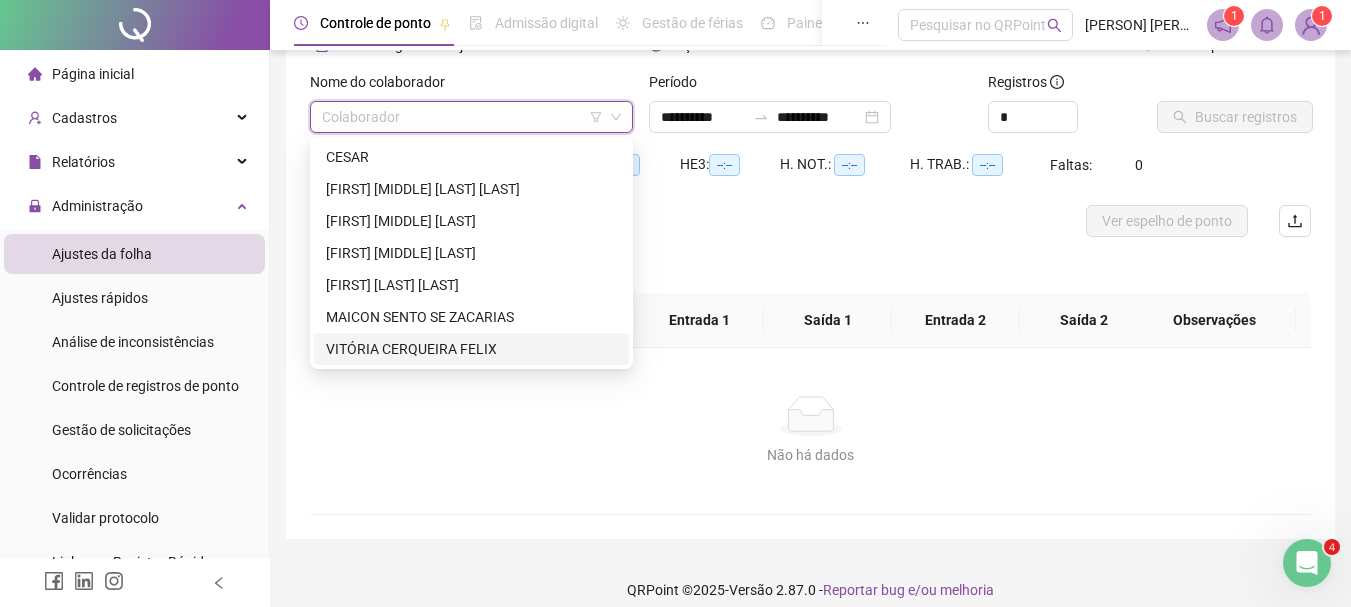click on "VITÓRIA CERQUEIRA FELIX" at bounding box center (471, 349) 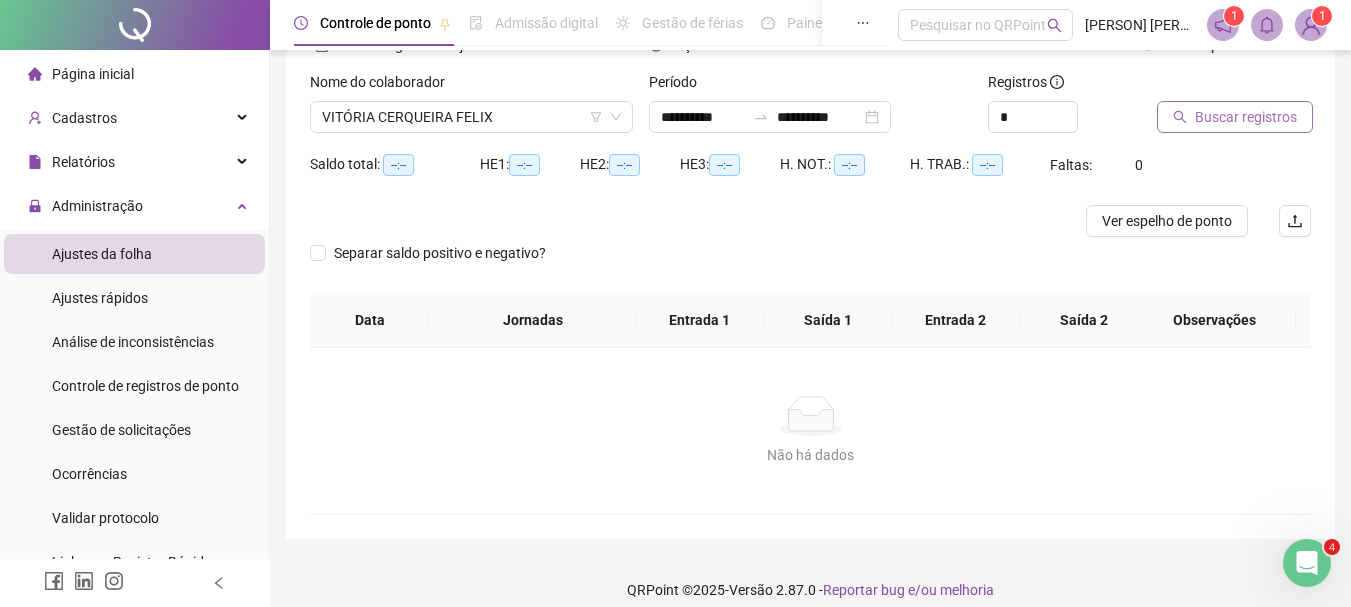 click on "Buscar registros" at bounding box center (1235, 117) 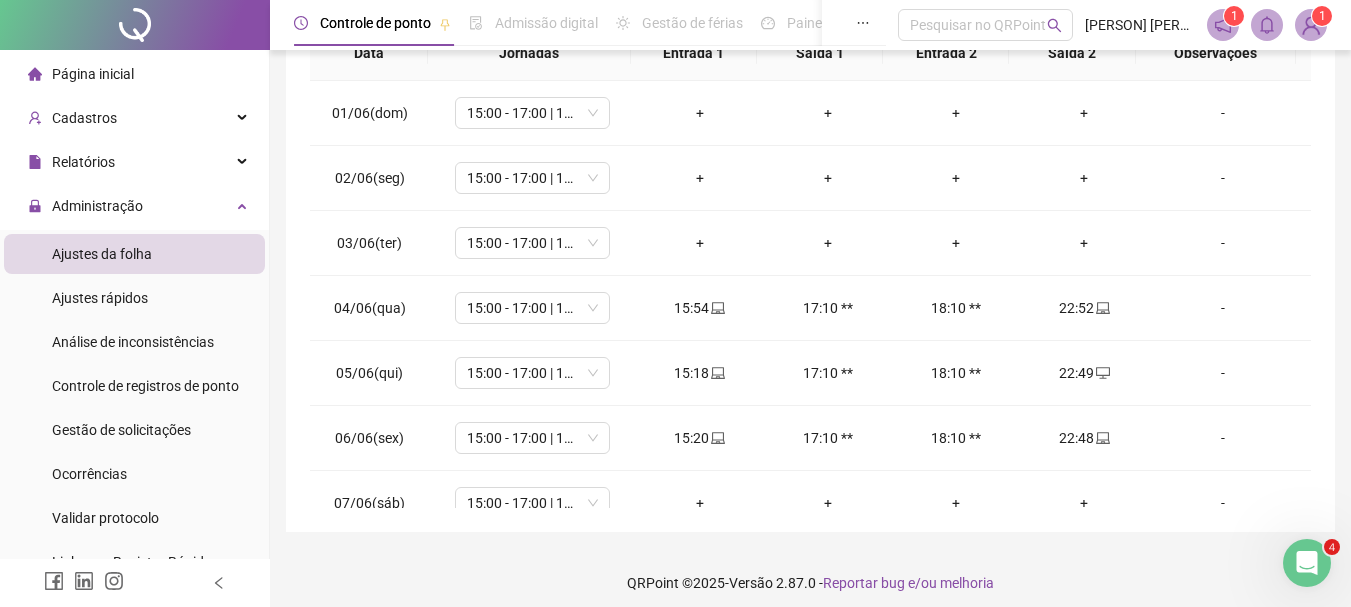 scroll, scrollTop: 413, scrollLeft: 0, axis: vertical 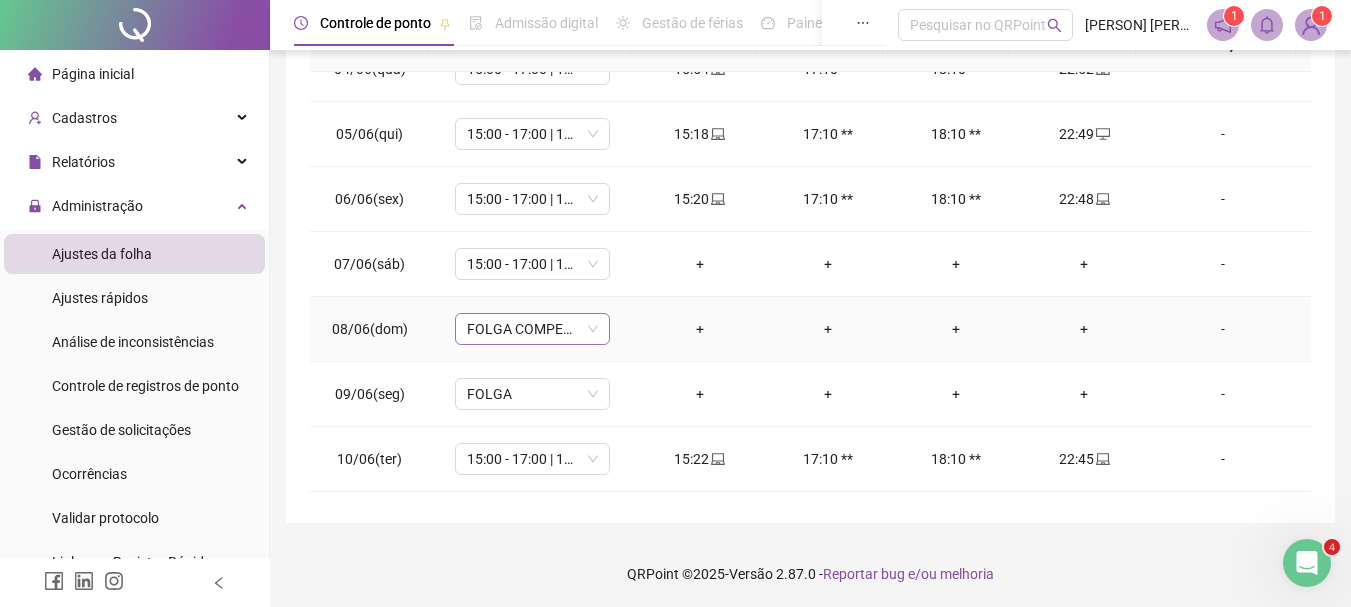 click on "FOLGA COMPENSATÓRIA" at bounding box center (532, 329) 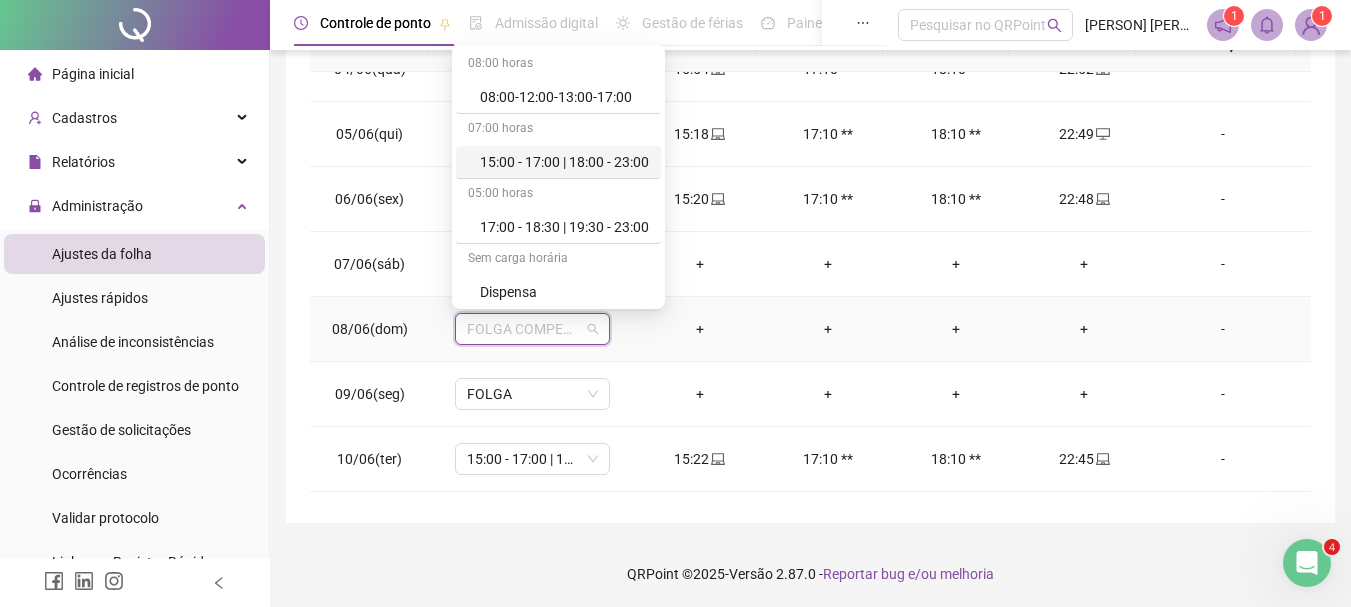 click on "15:00 - 17:00 | 18:00 - 23:00" at bounding box center (564, 162) 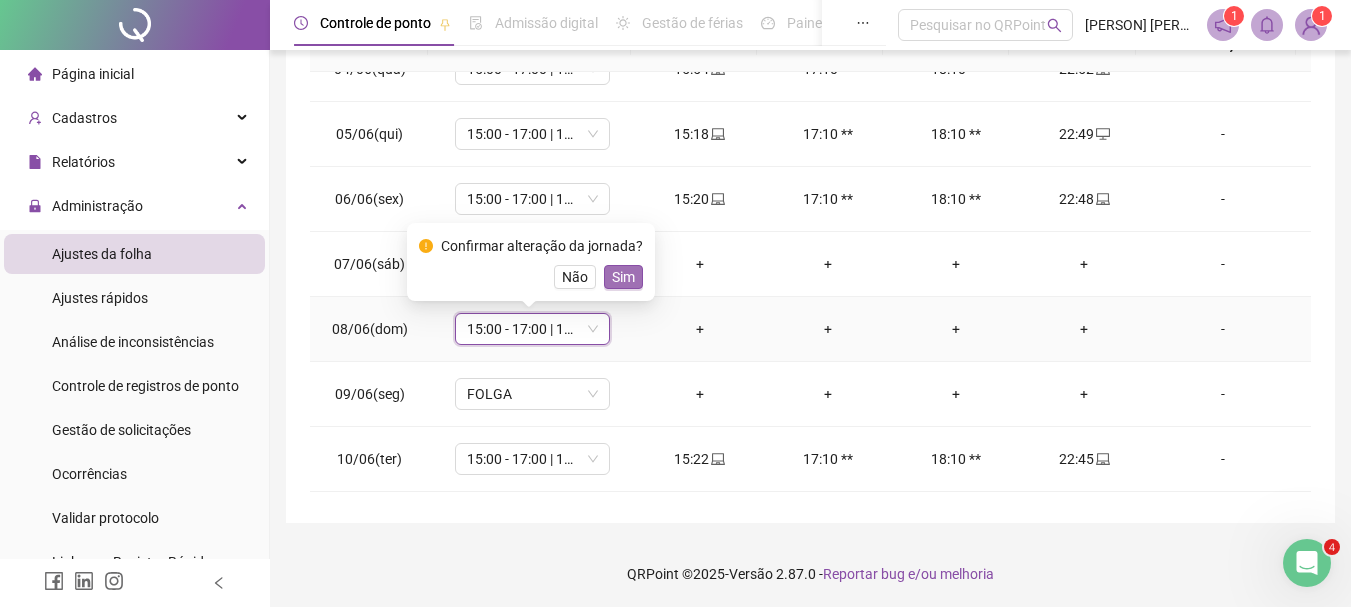 click on "Sim" at bounding box center [623, 277] 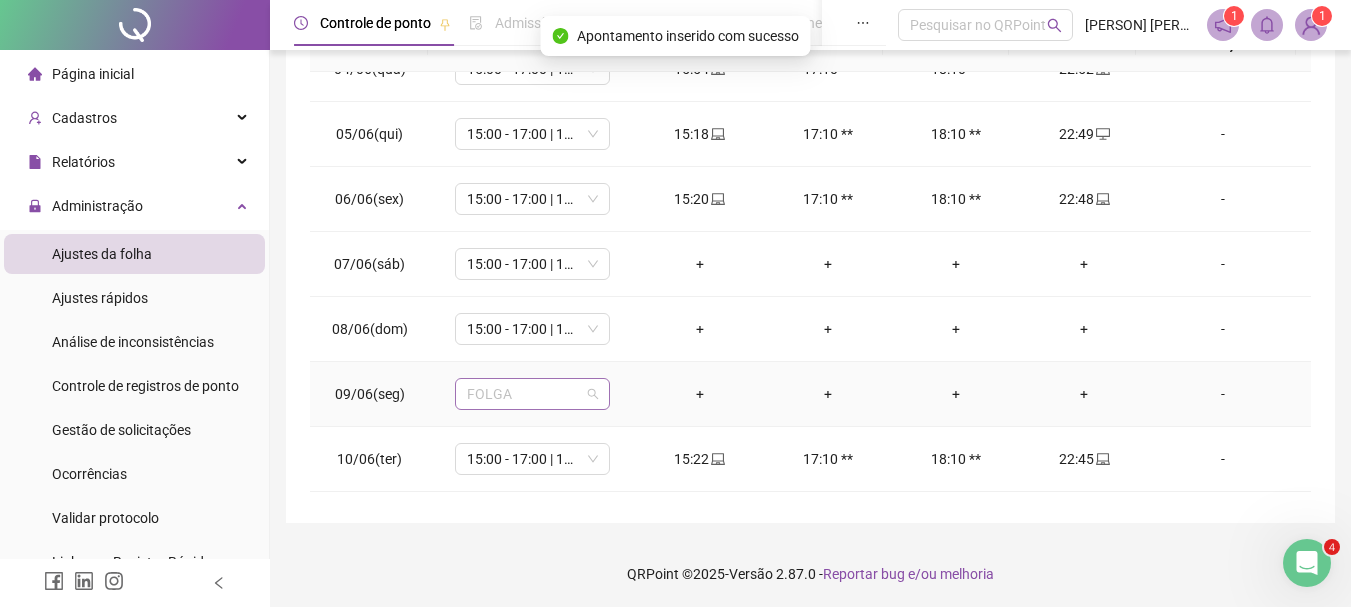 click on "FOLGA" at bounding box center [532, 394] 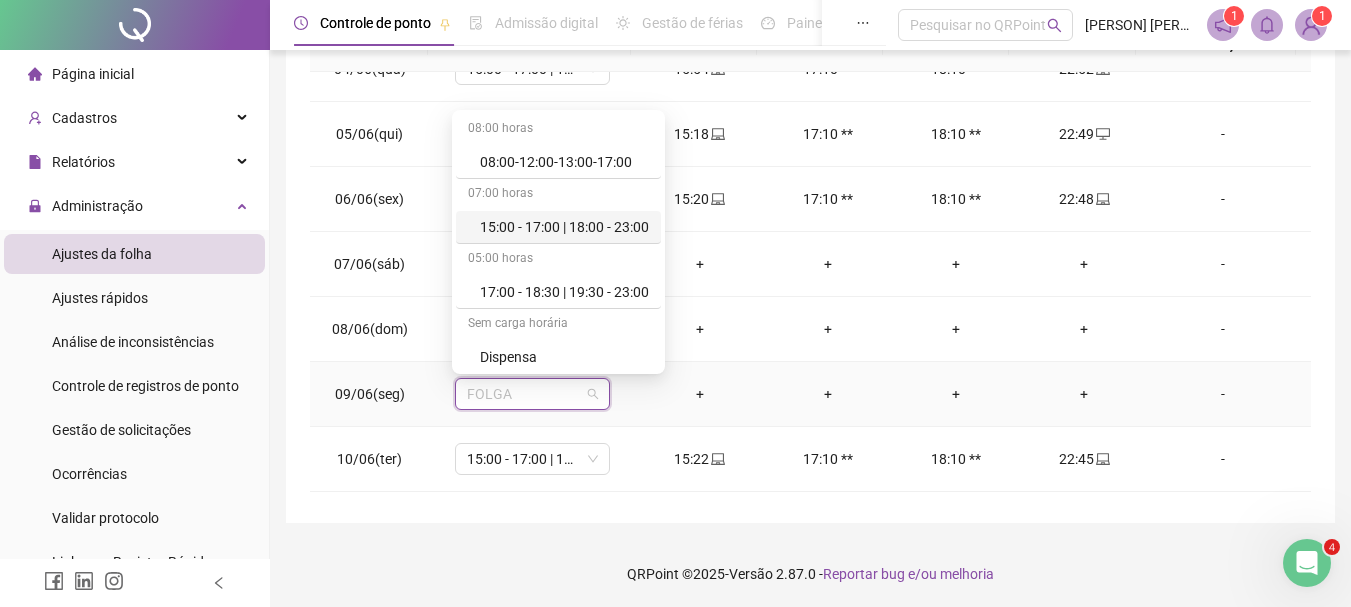 click on "15:00 - 17:00 | 18:00 - 23:00" at bounding box center [564, 227] 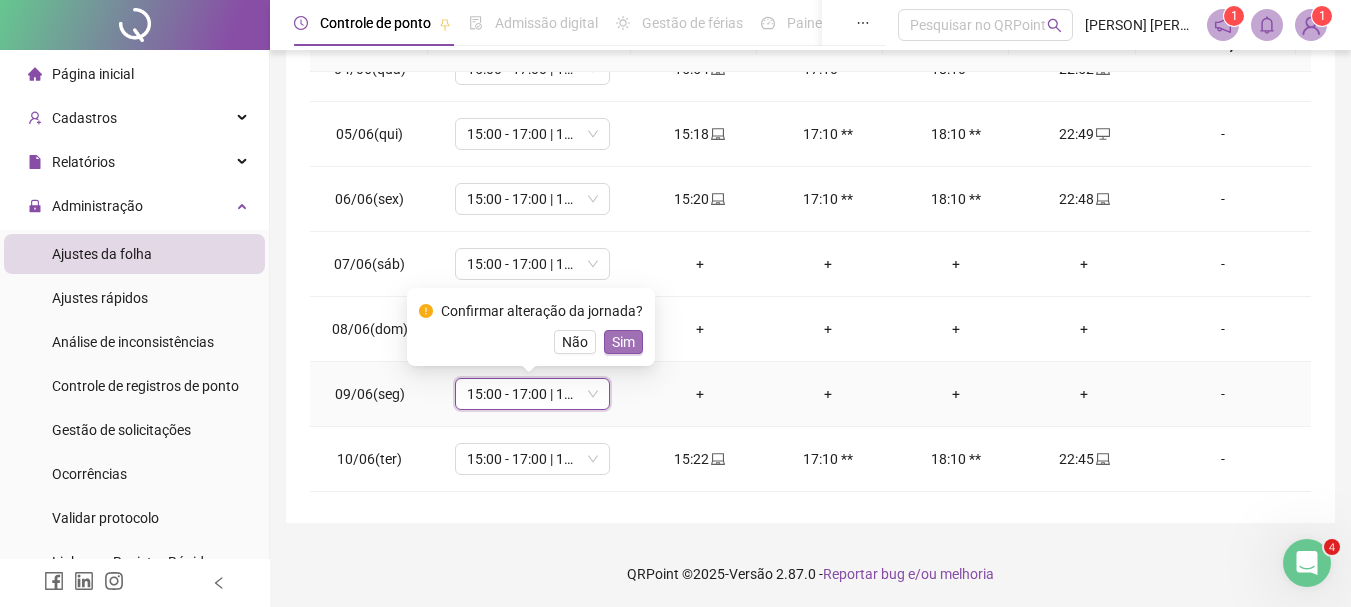 click on "Sim" at bounding box center [623, 342] 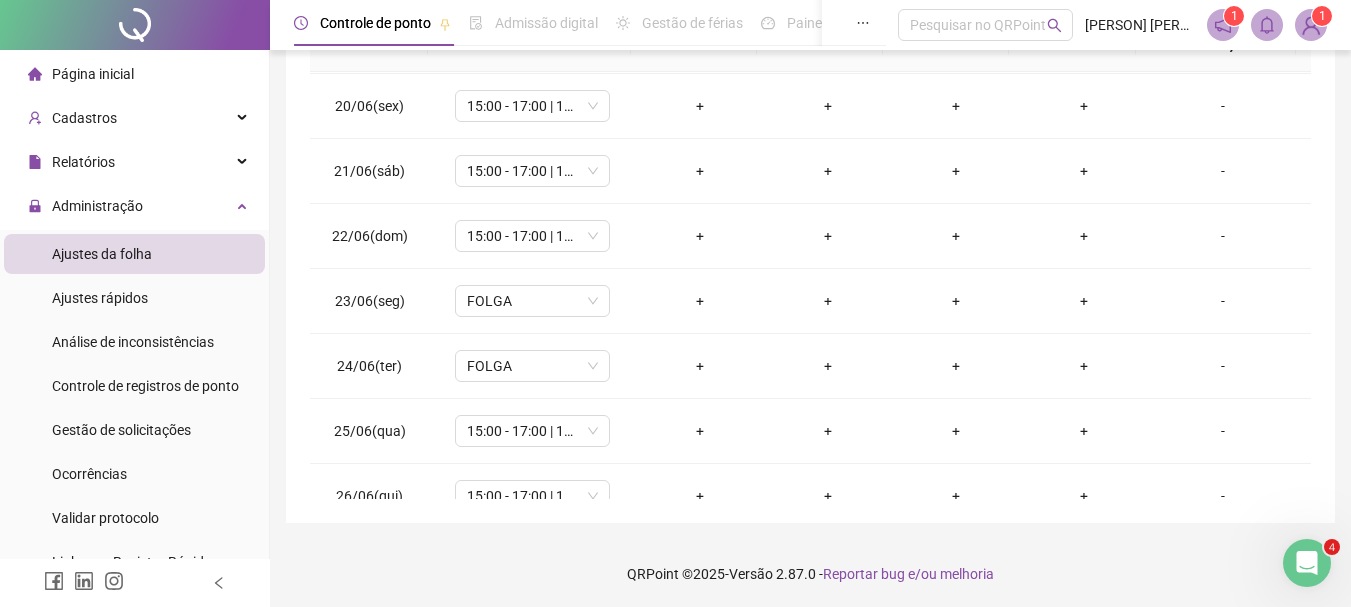 scroll, scrollTop: 1248, scrollLeft: 0, axis: vertical 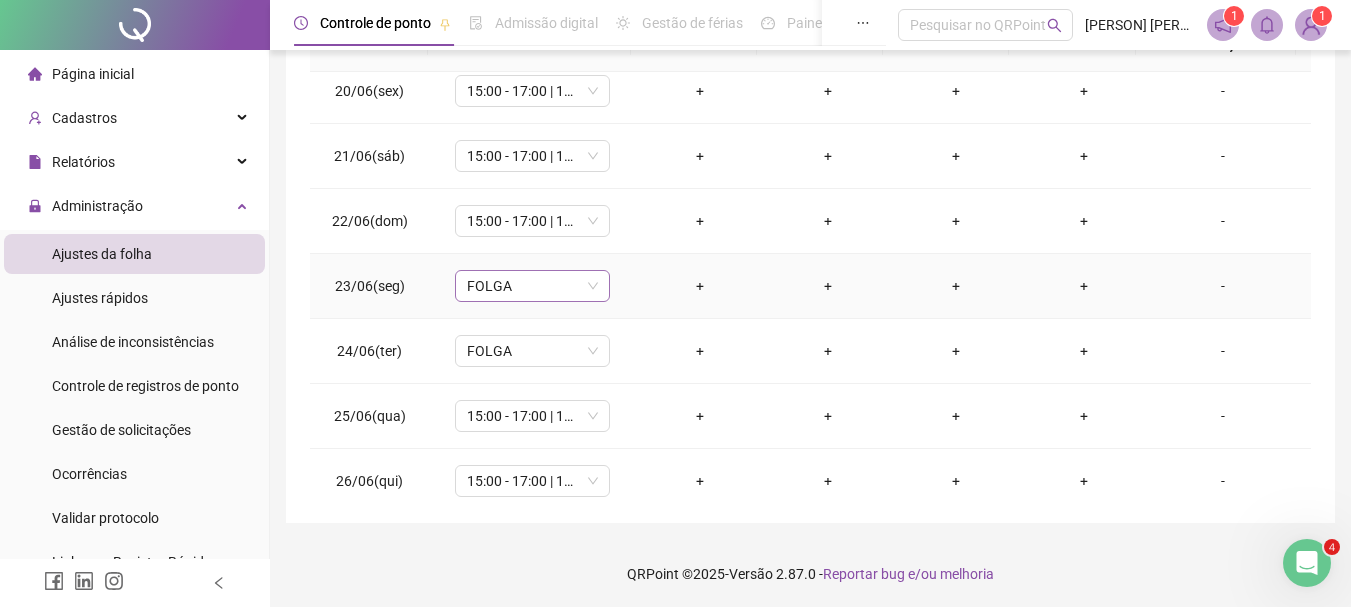 click on "FOLGA" at bounding box center (532, 286) 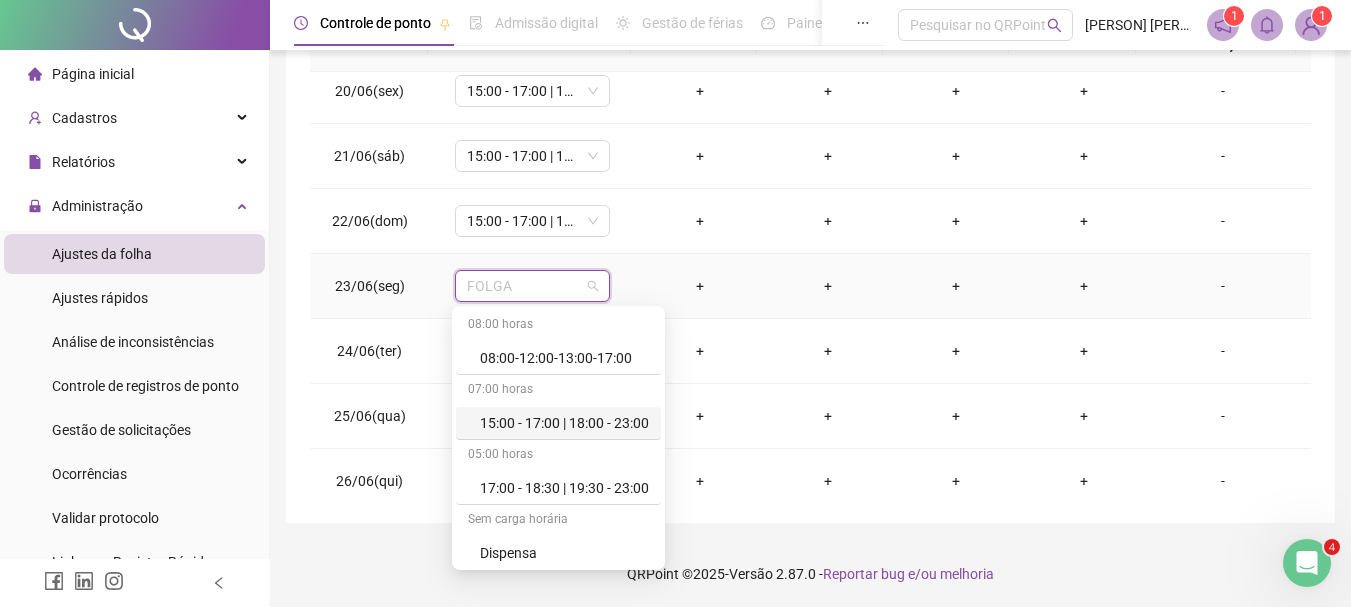 click on "15:00 - 17:00 | 18:00 - 23:00" at bounding box center (564, 423) 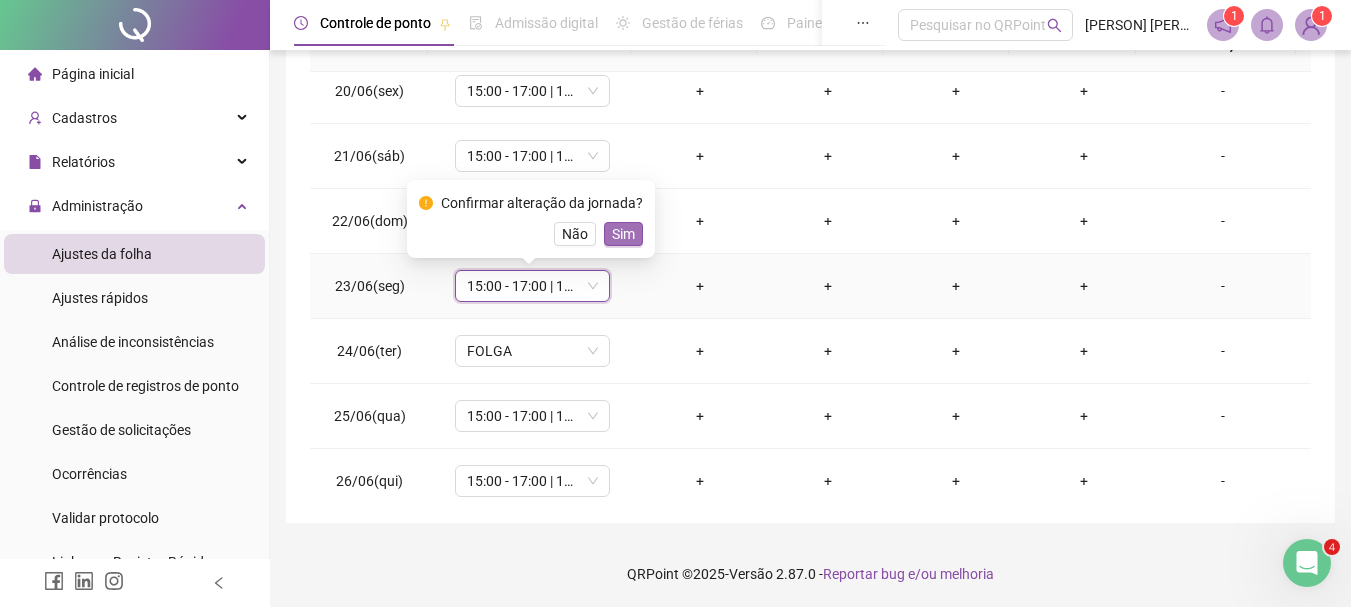click on "Sim" at bounding box center [623, 234] 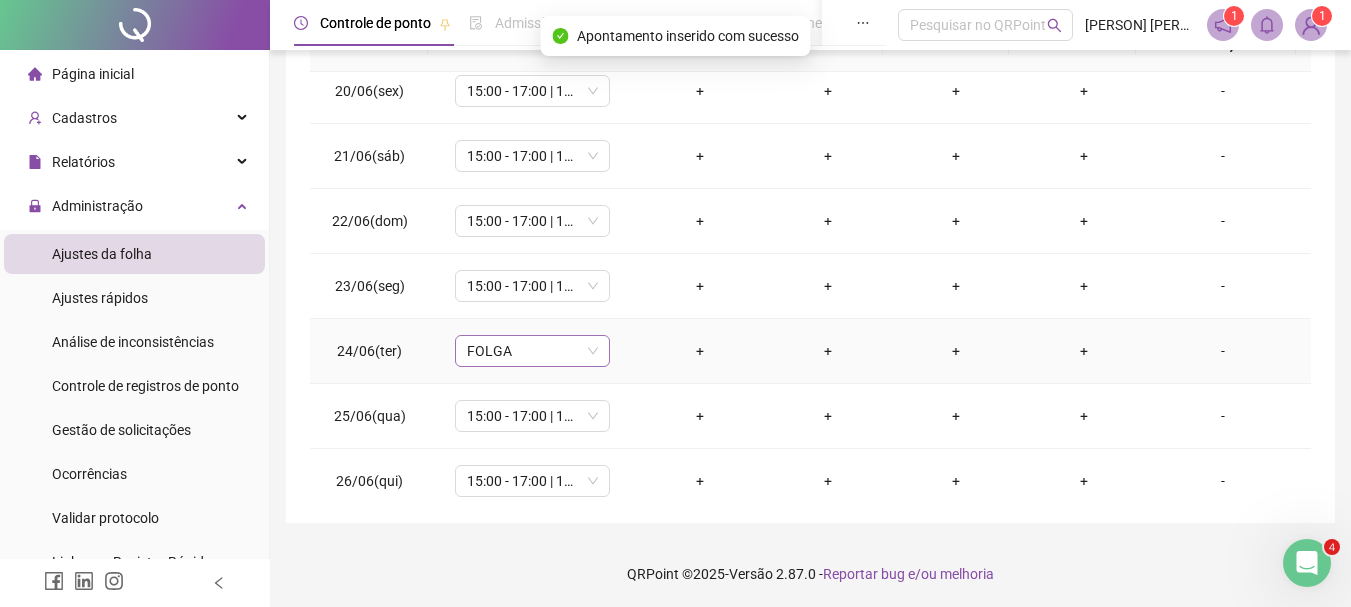 click on "FOLGA" at bounding box center [532, 351] 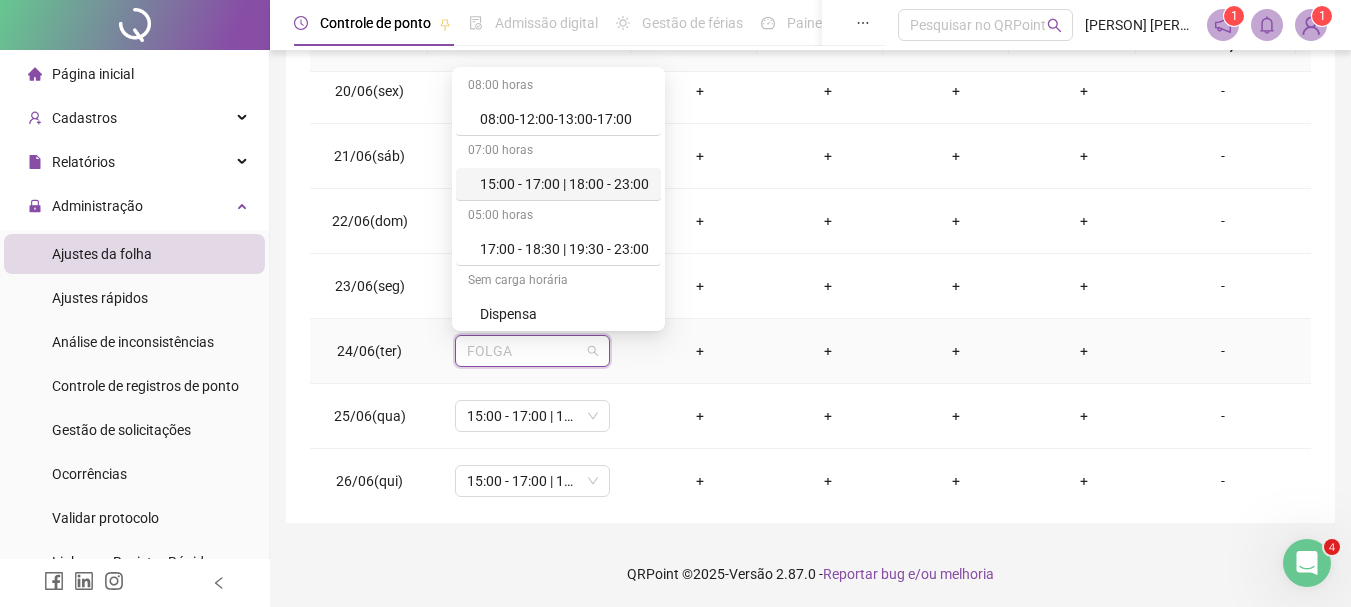 click on "15:00 - 17:00 | 18:00 - 23:00" at bounding box center [564, 184] 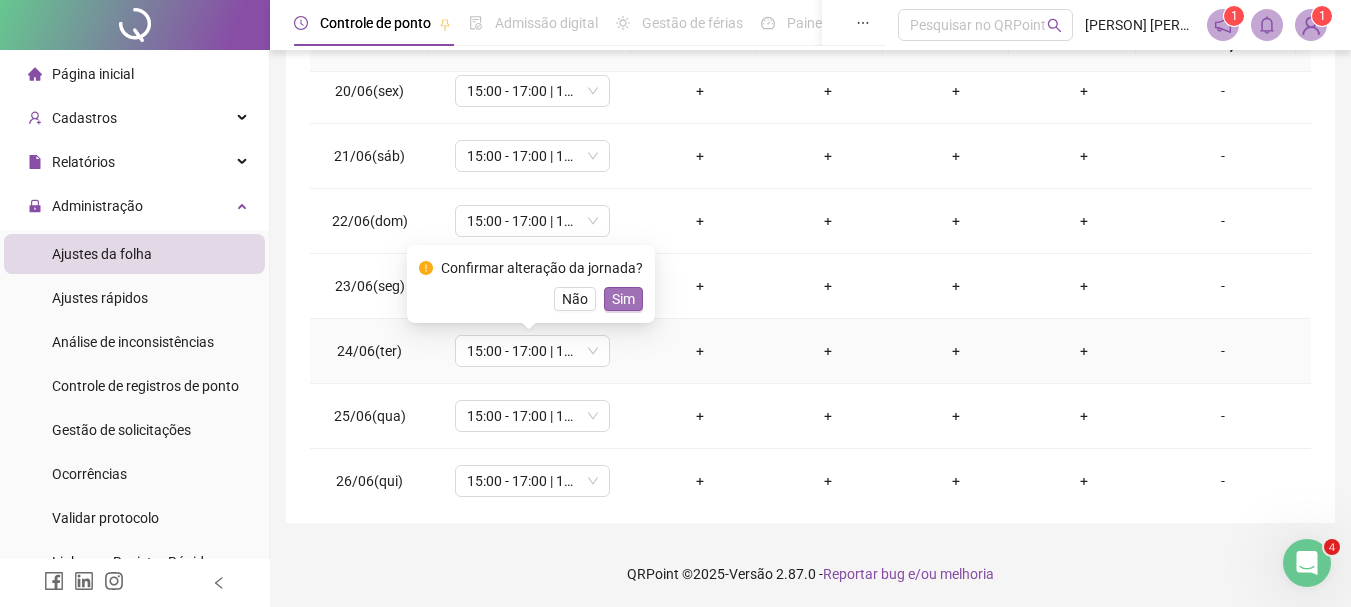 click on "Sim" at bounding box center [623, 299] 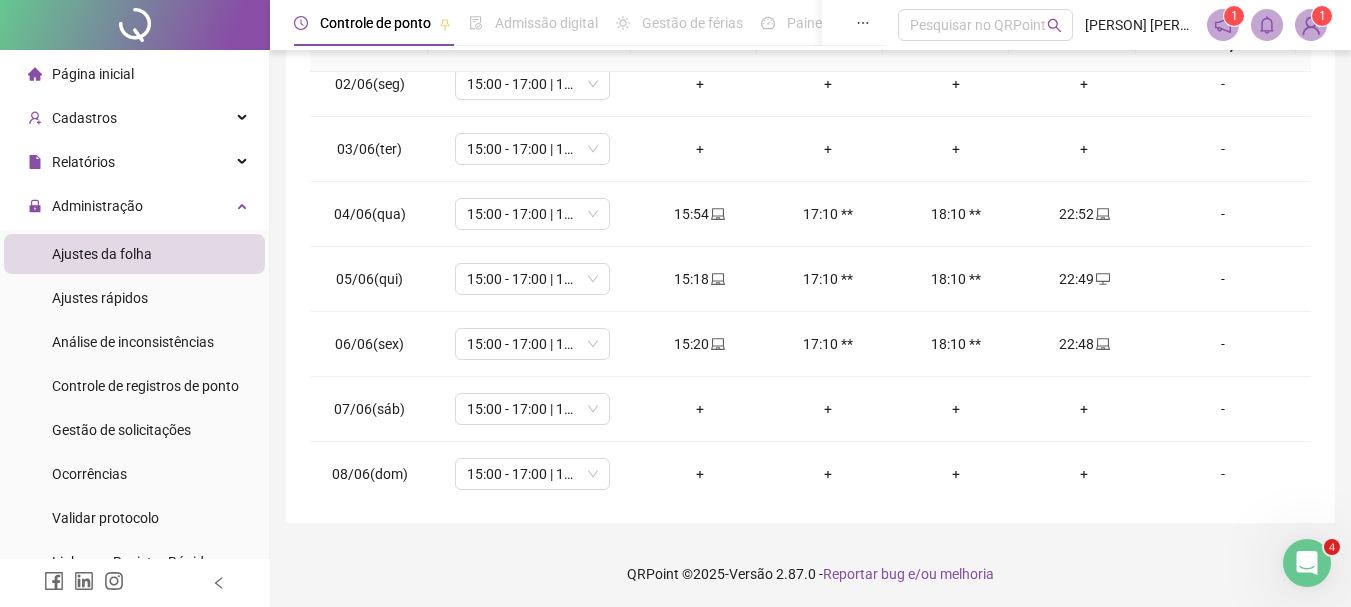 scroll, scrollTop: 0, scrollLeft: 0, axis: both 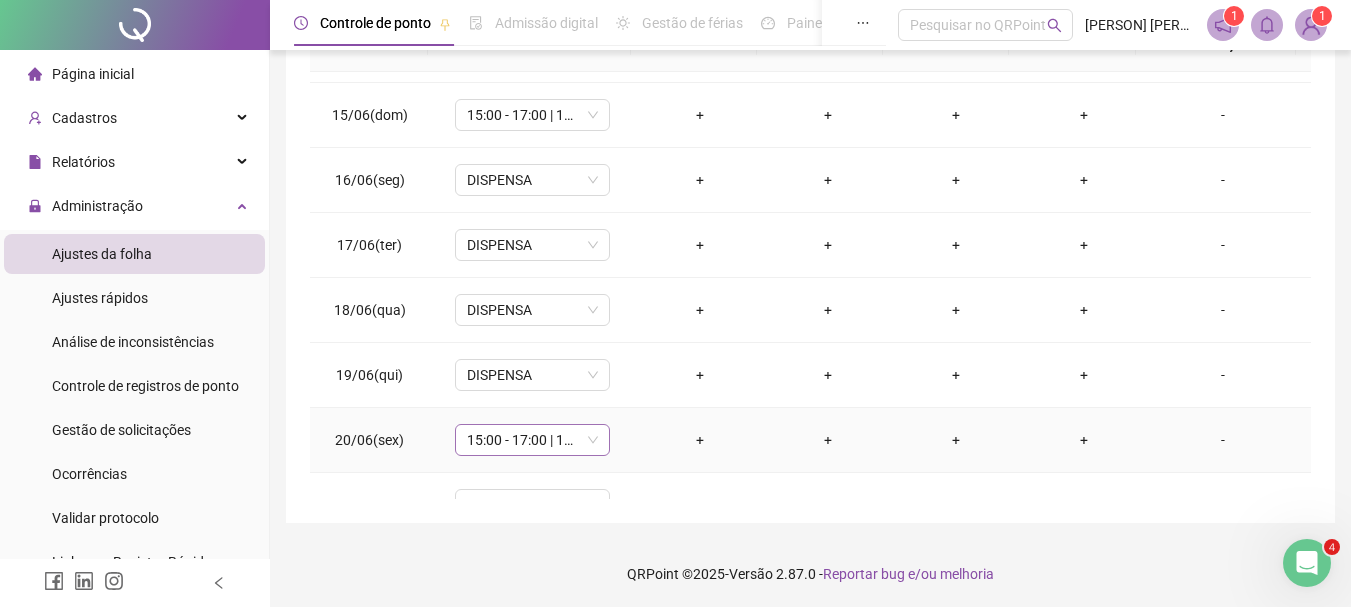 click on "15:00 - 17:00 | 18:00 - 23:00" at bounding box center [532, 440] 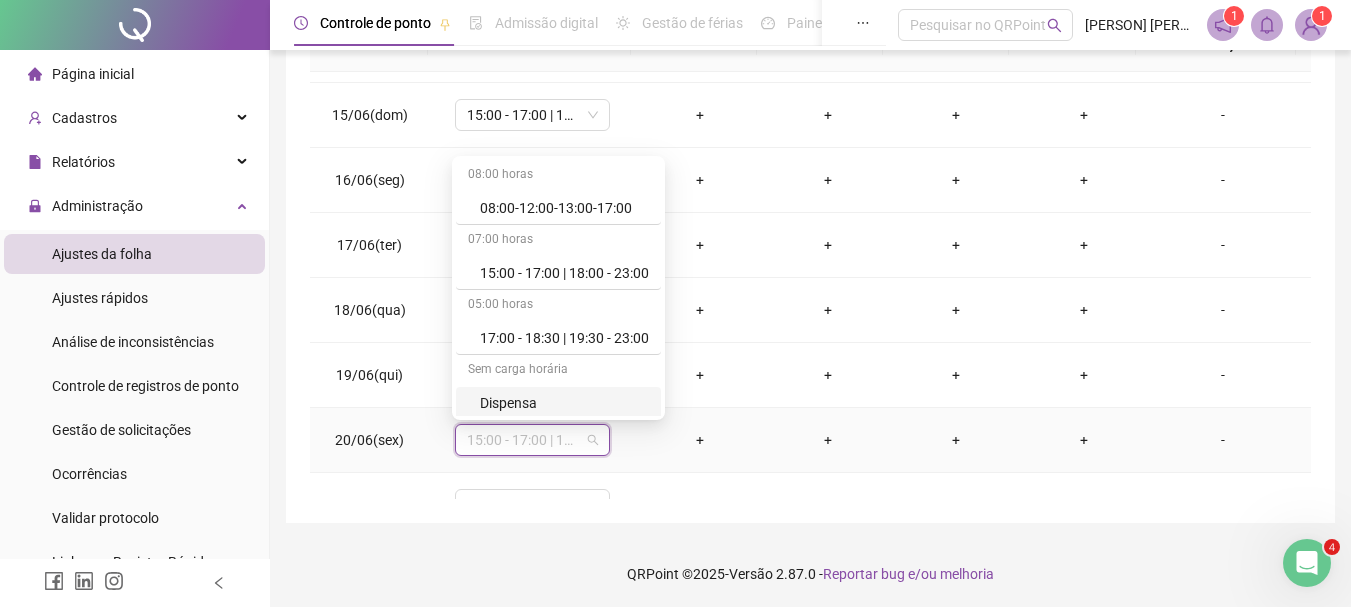 click on "Dispensa" at bounding box center (564, 403) 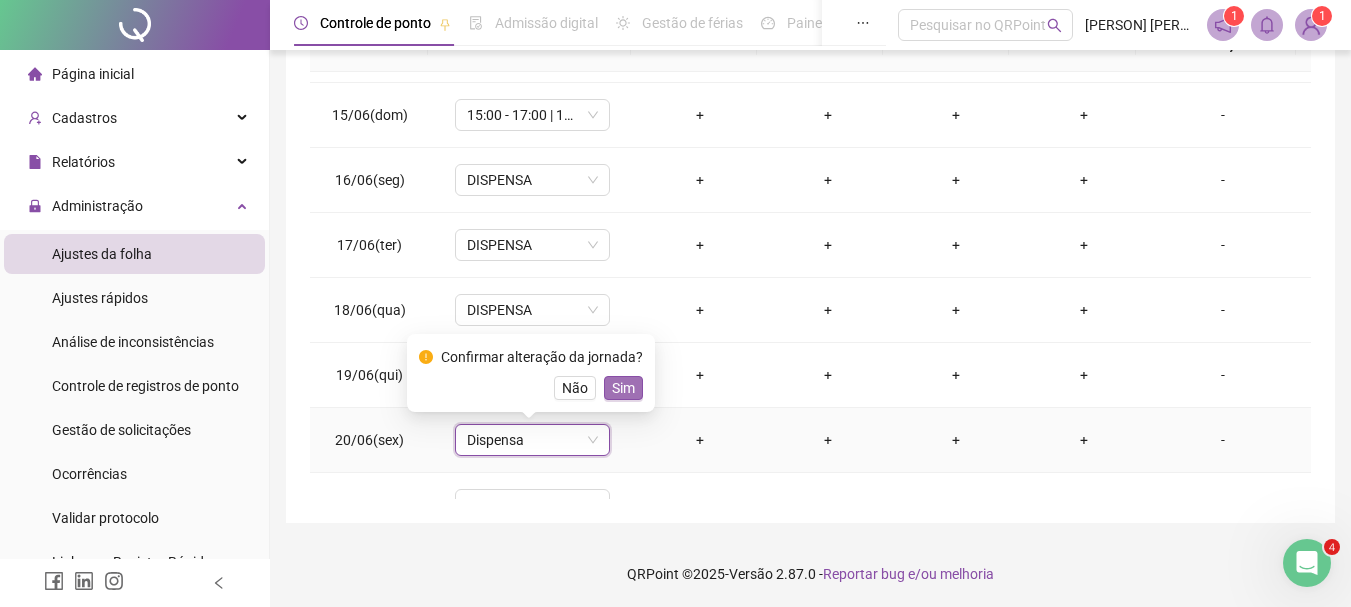 click on "Sim" at bounding box center (623, 388) 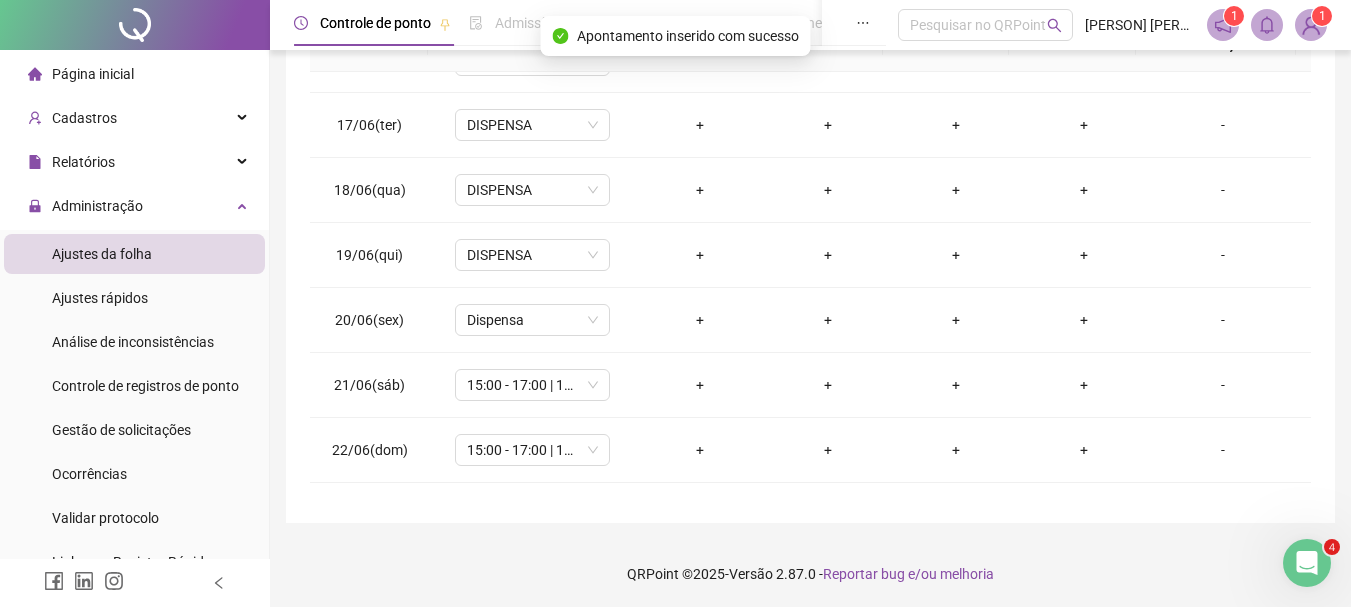 scroll, scrollTop: 1084, scrollLeft: 0, axis: vertical 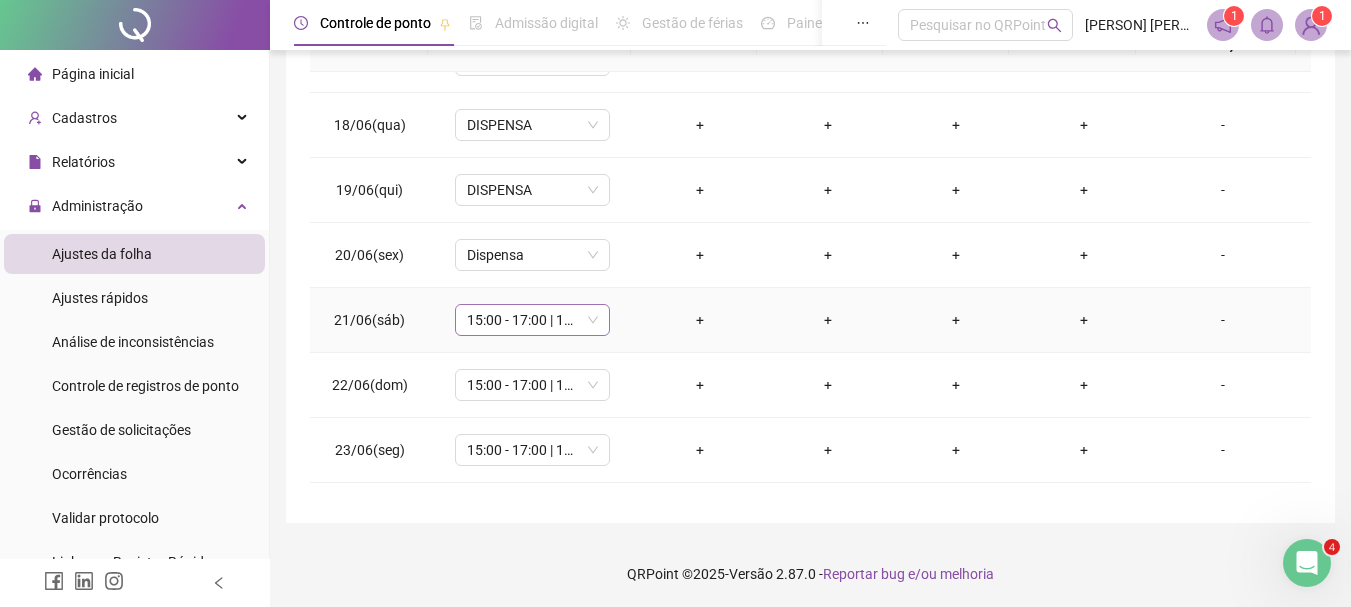 click on "15:00 - 17:00 | 18:00 - 23:00" at bounding box center [532, 320] 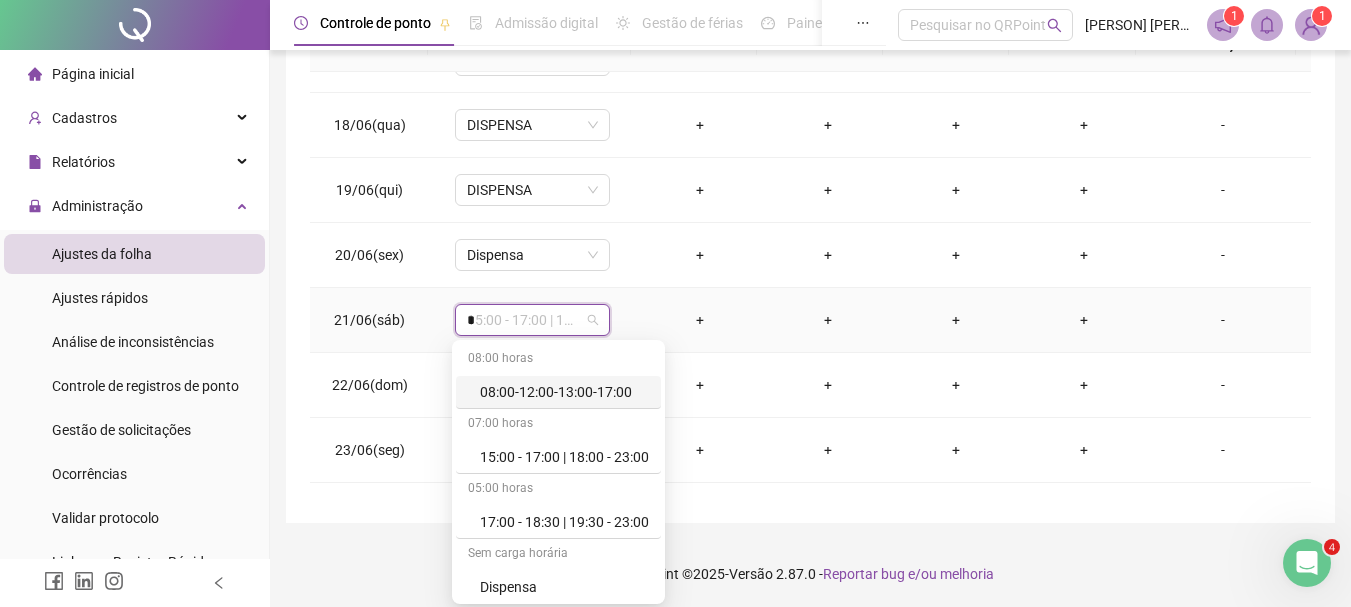 type on "**" 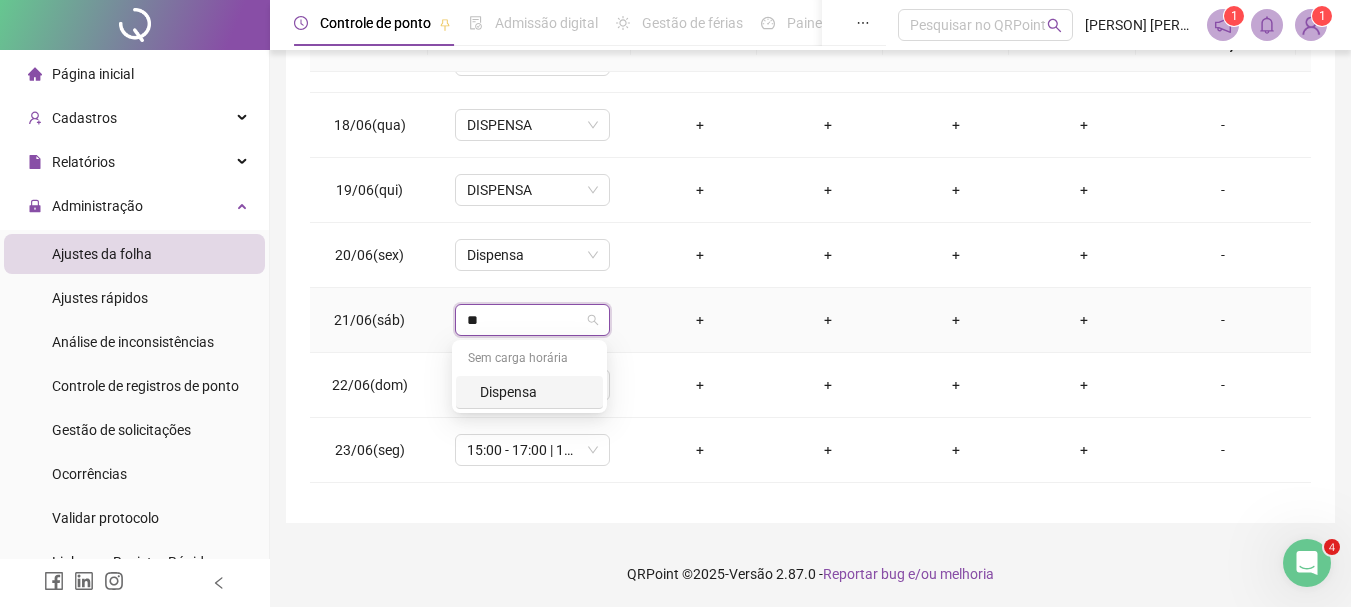 click on "Dispensa" at bounding box center [535, 392] 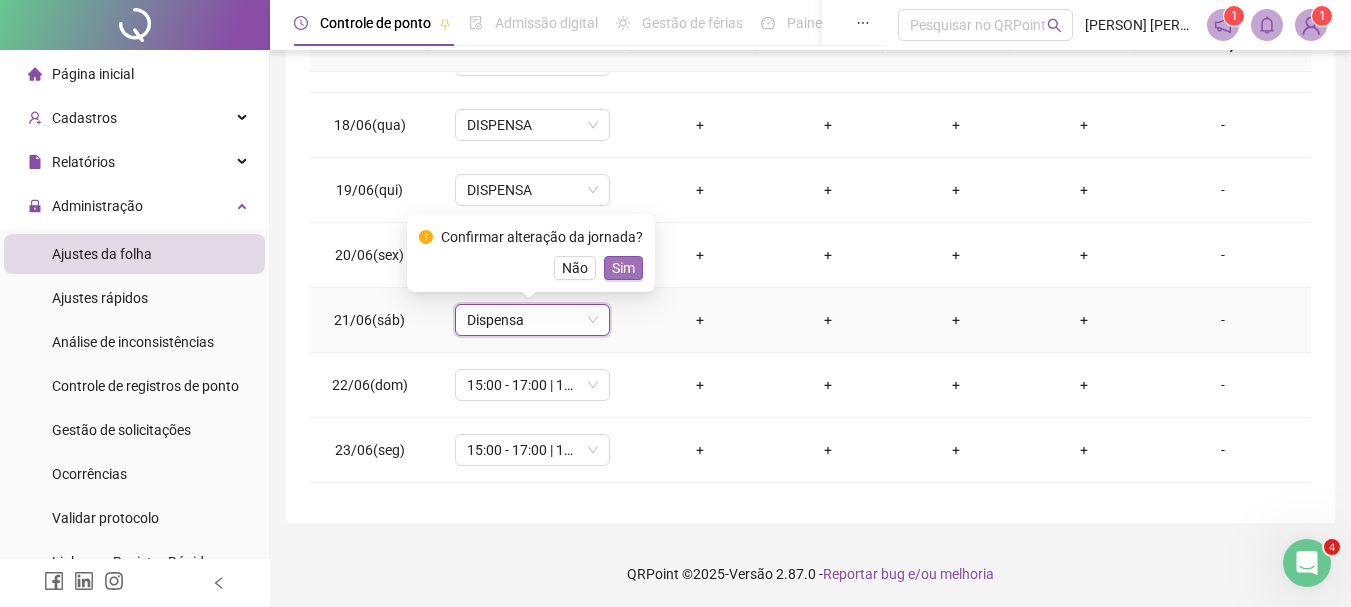 click on "Sim" at bounding box center (623, 268) 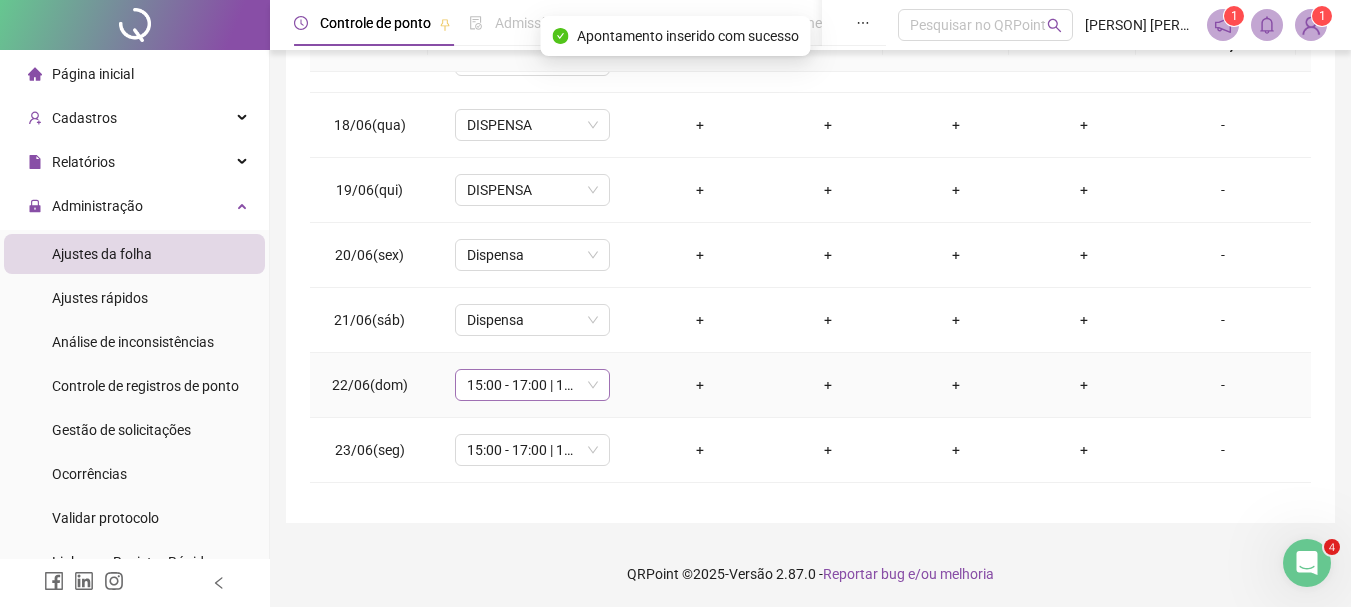 click on "15:00 - 17:00 | 18:00 - 23:00" at bounding box center (532, 385) 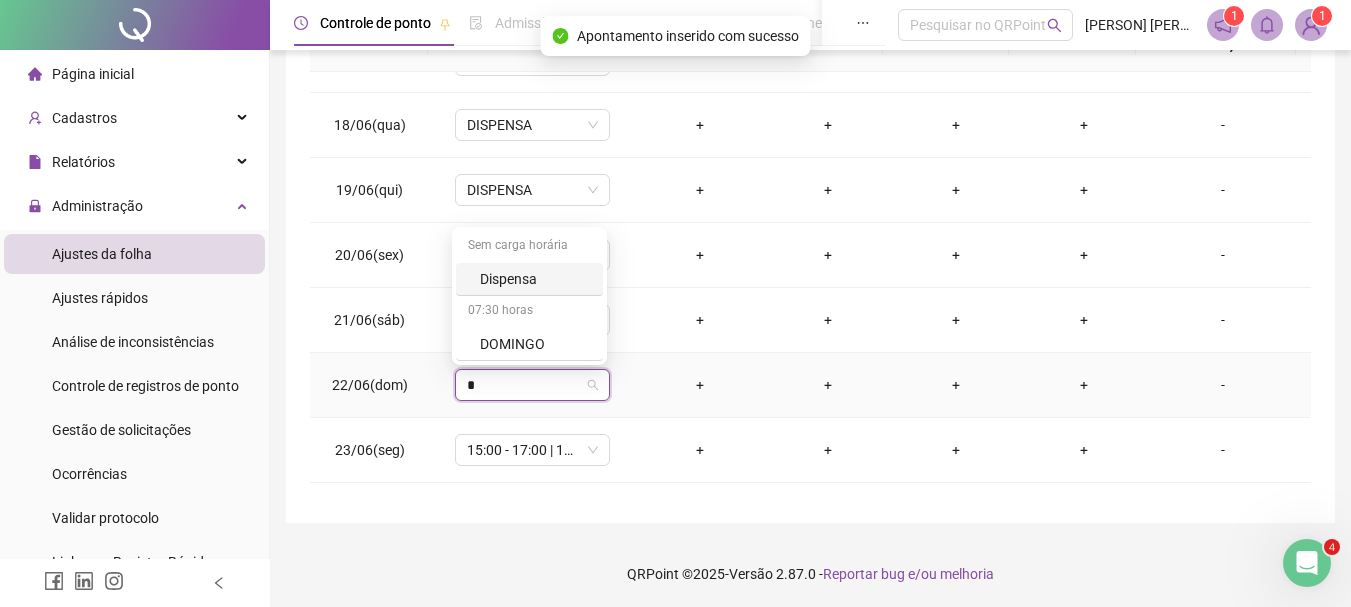 type on "**" 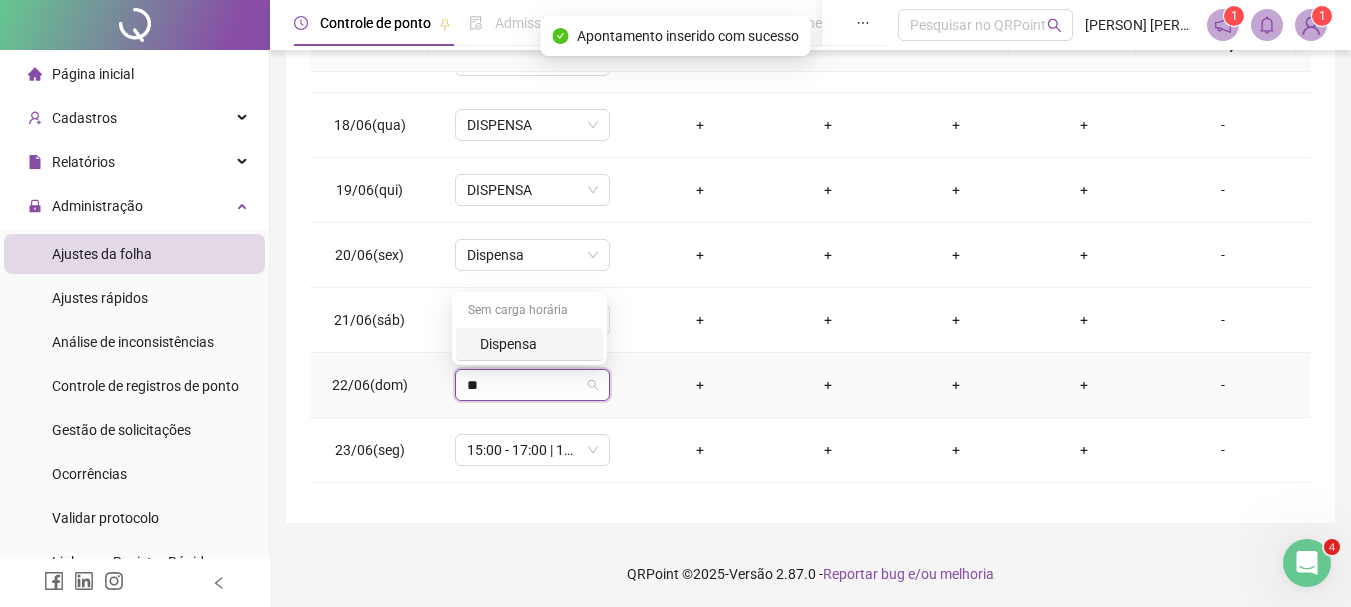 click on "Dispensa" at bounding box center (535, 344) 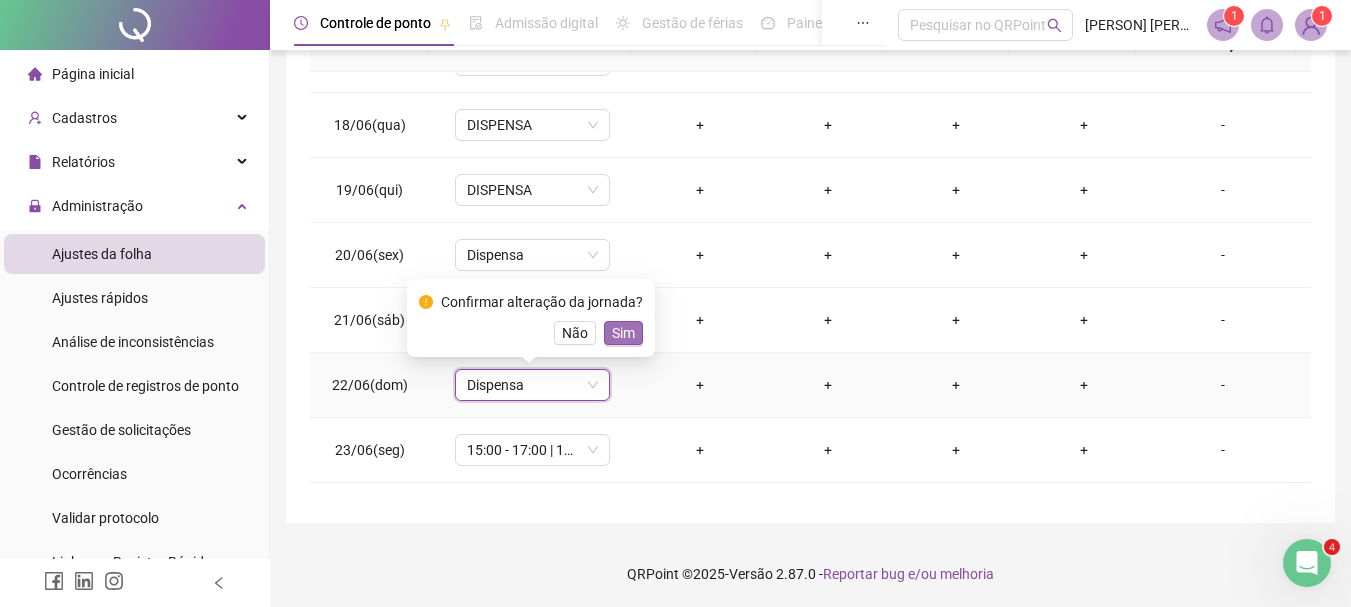 click on "Sim" at bounding box center (623, 333) 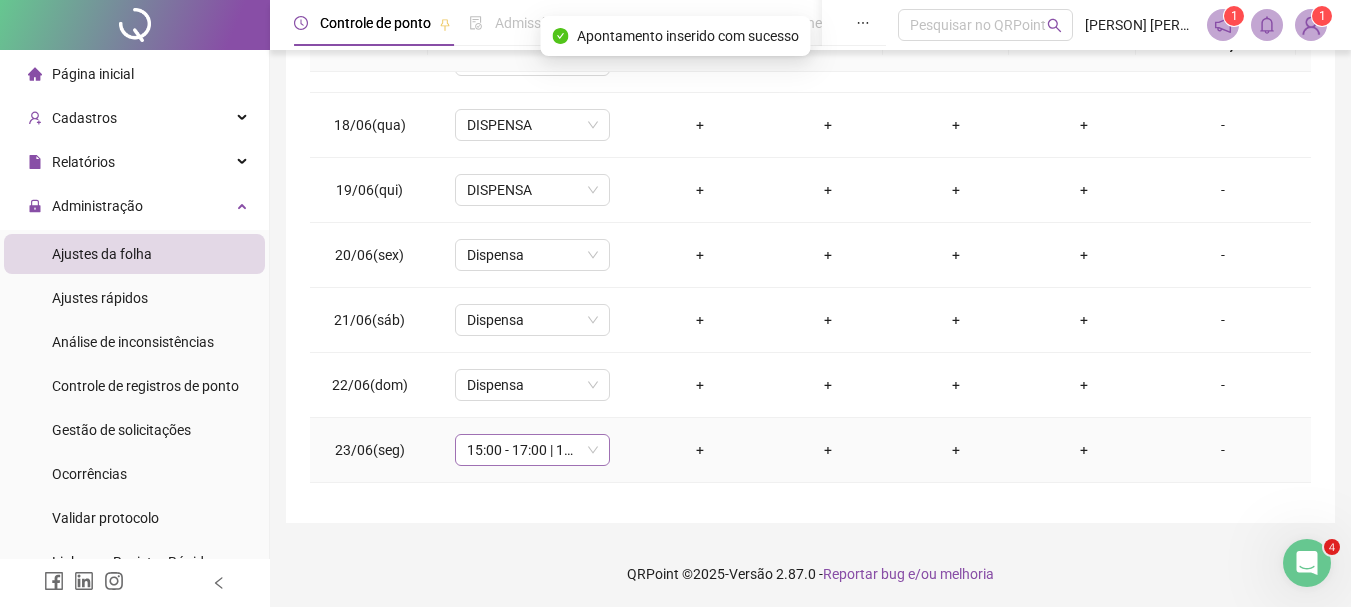 click on "15:00 - 17:00 | 18:00 - 23:00" at bounding box center (532, 450) 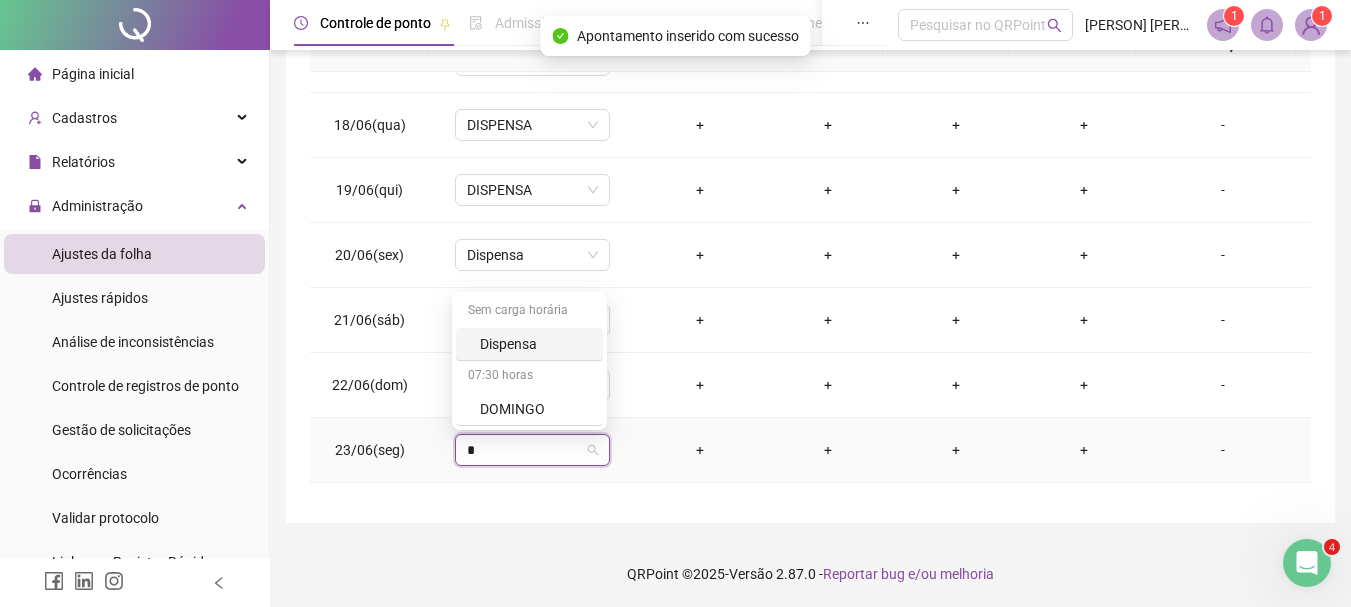 type on "**" 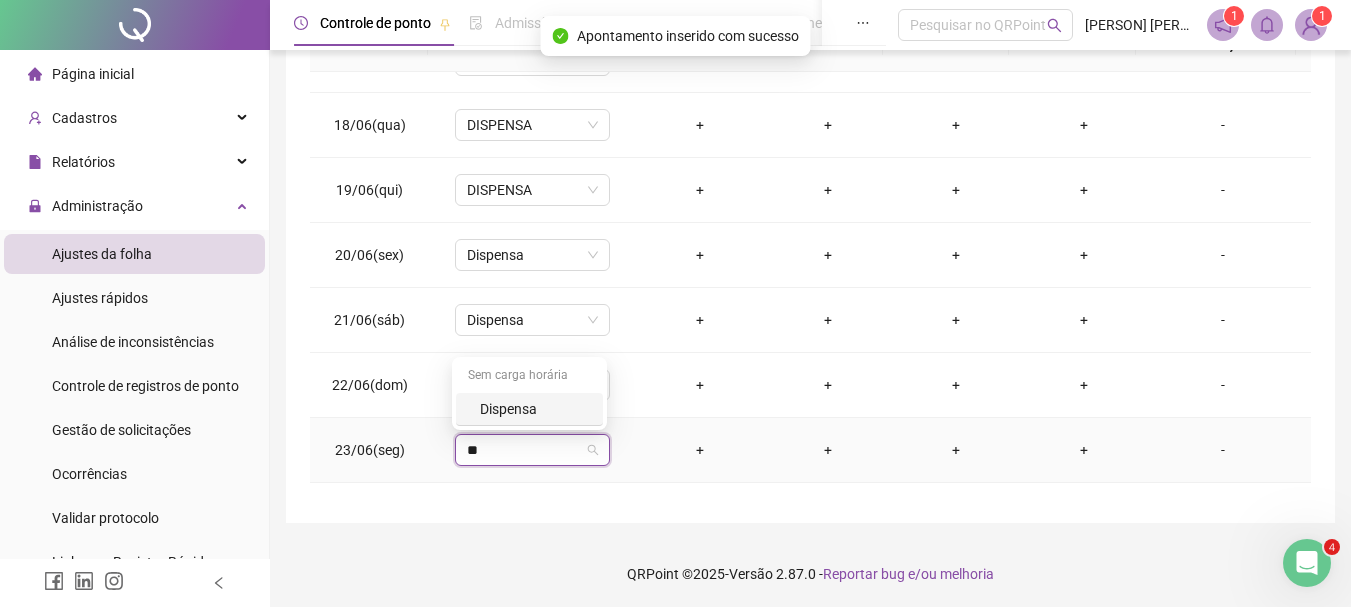 click on "Dispensa" at bounding box center [535, 409] 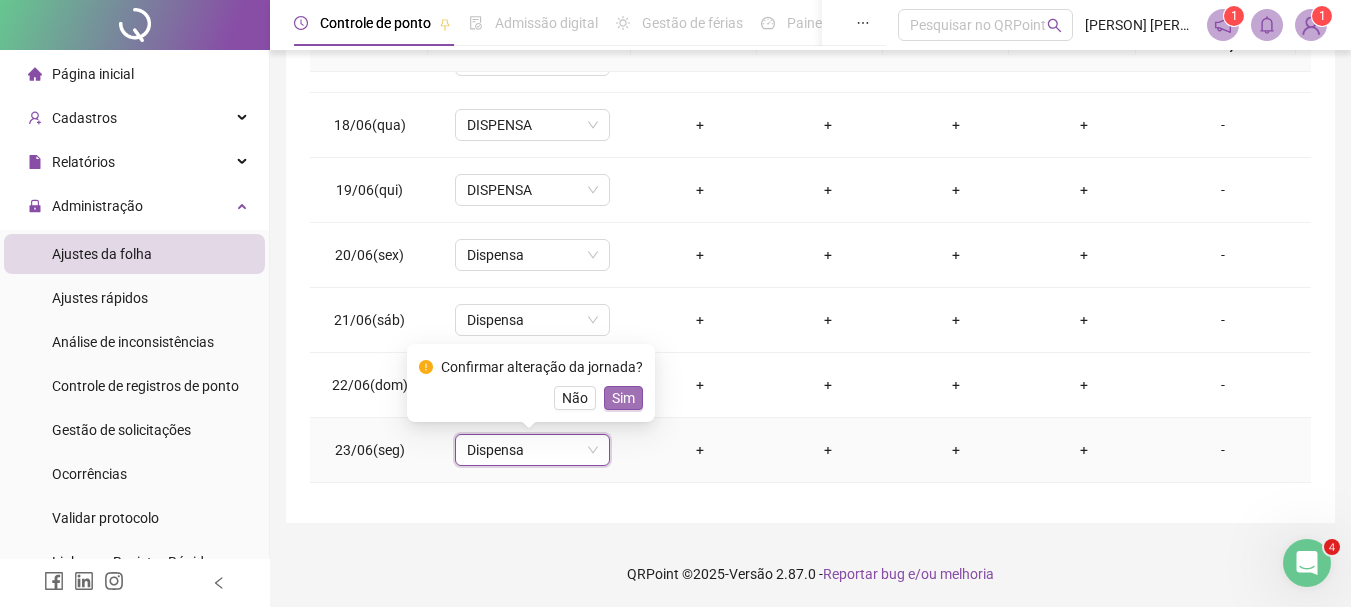 click on "Sim" at bounding box center [623, 398] 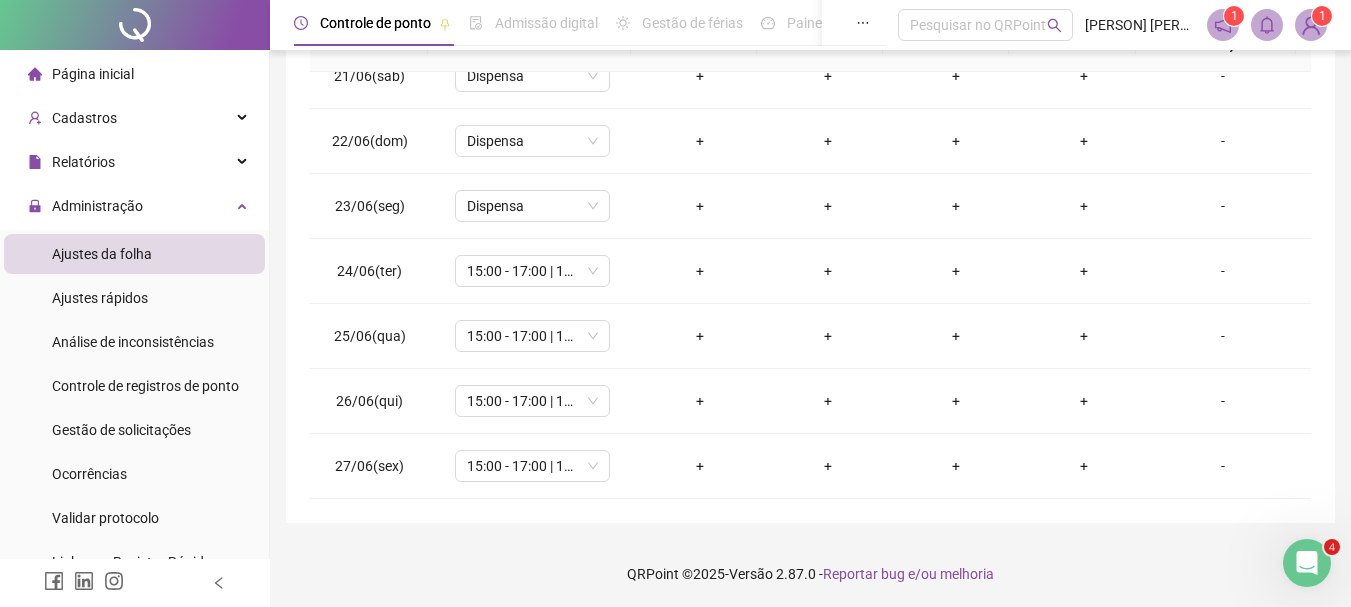 scroll, scrollTop: 1338, scrollLeft: 0, axis: vertical 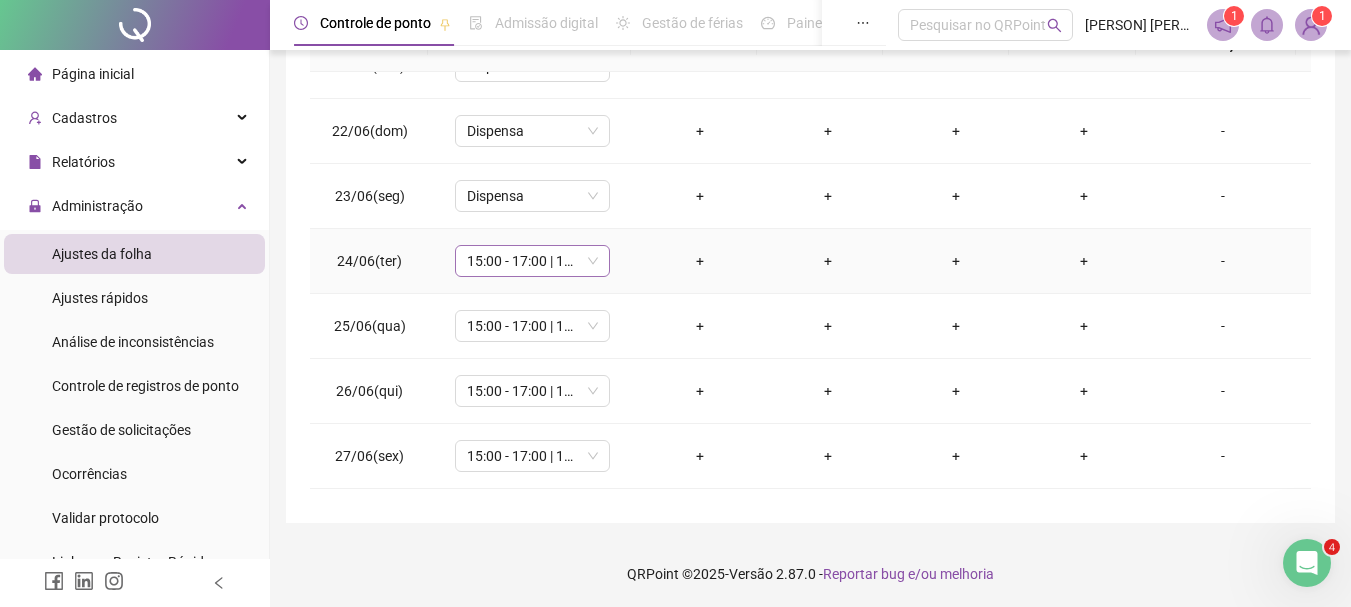click on "15:00 - 17:00 | 18:00 - 23:00" at bounding box center [532, 261] 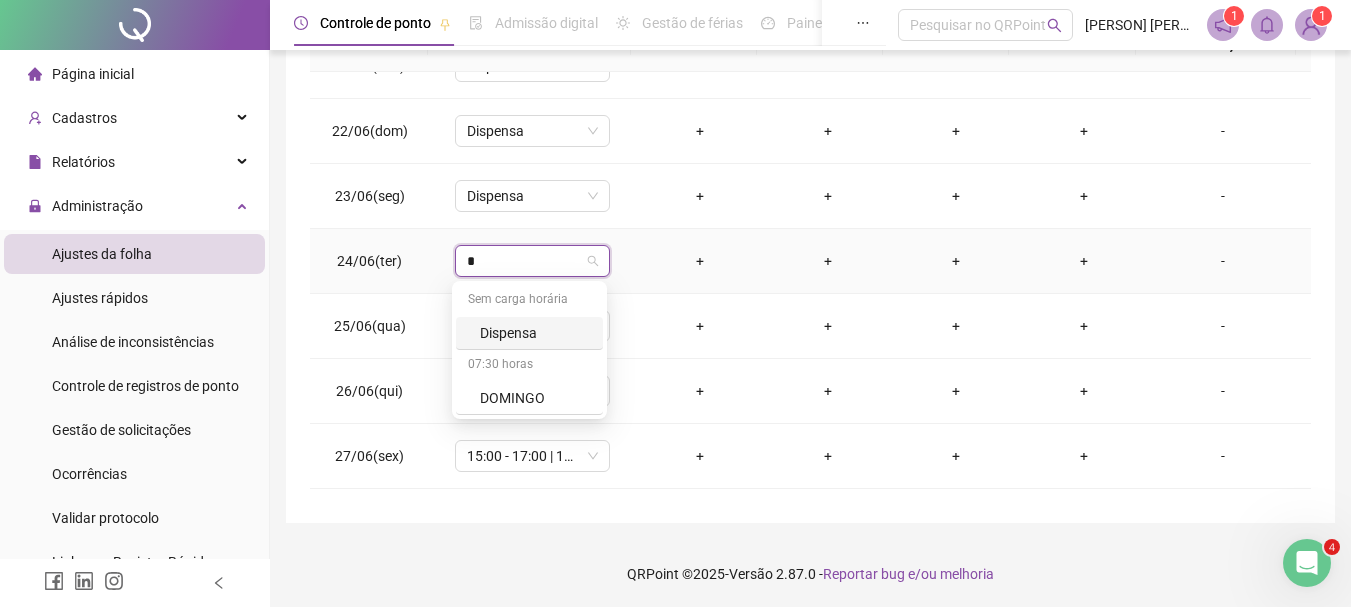 type on "**" 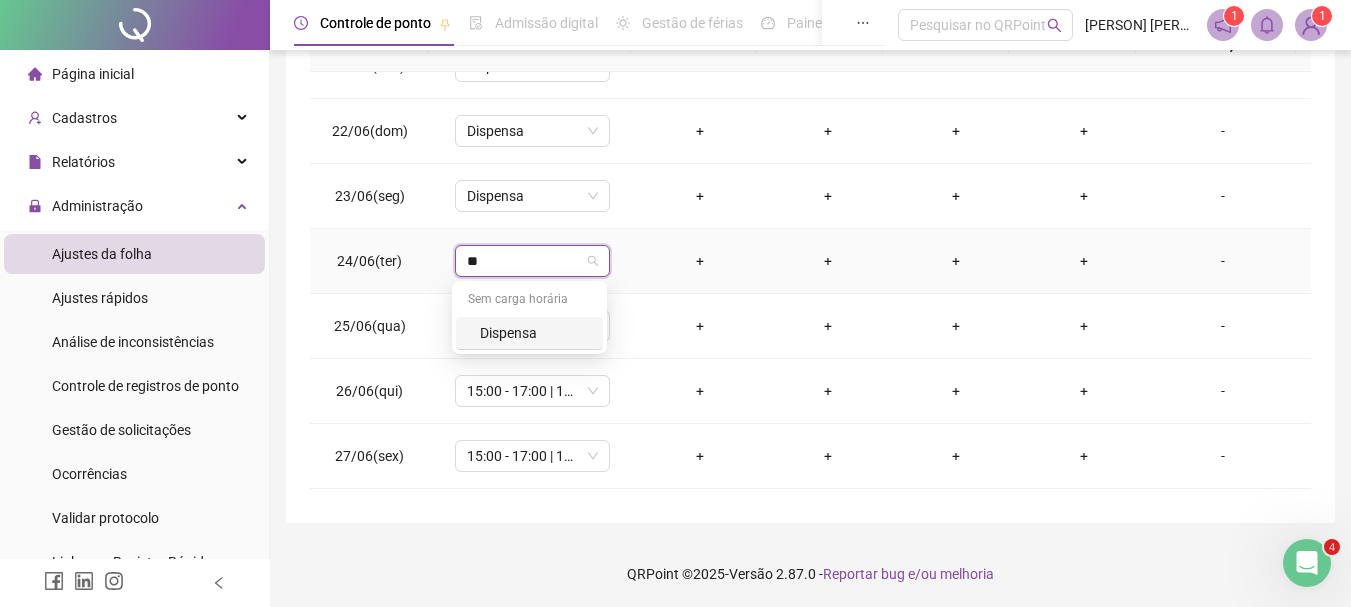 click on "Dispensa" at bounding box center [535, 333] 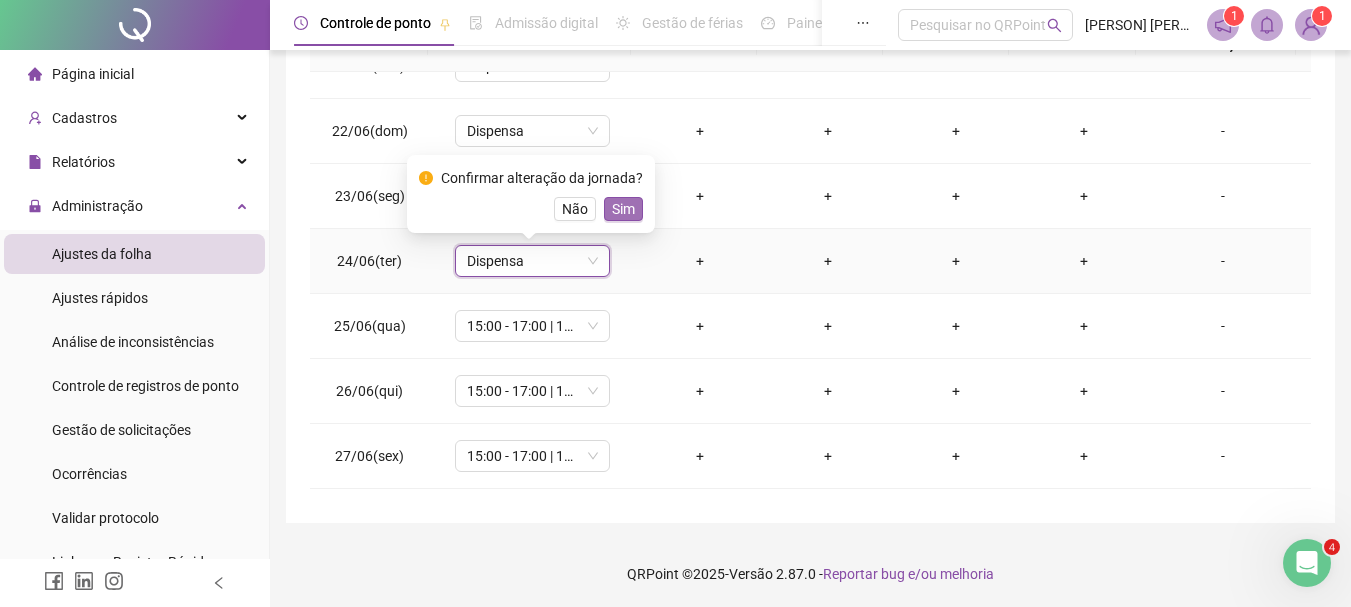 click on "Sim" at bounding box center (623, 209) 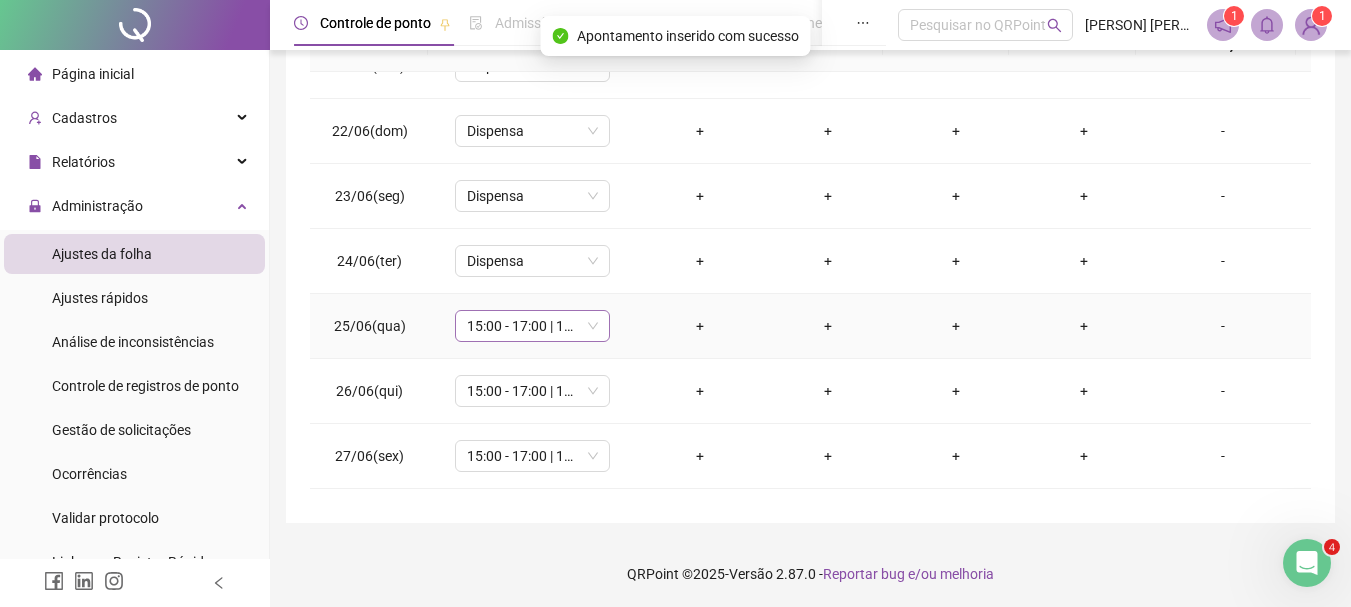 click on "15:00 - 17:00 | 18:00 - 23:00" at bounding box center [532, 326] 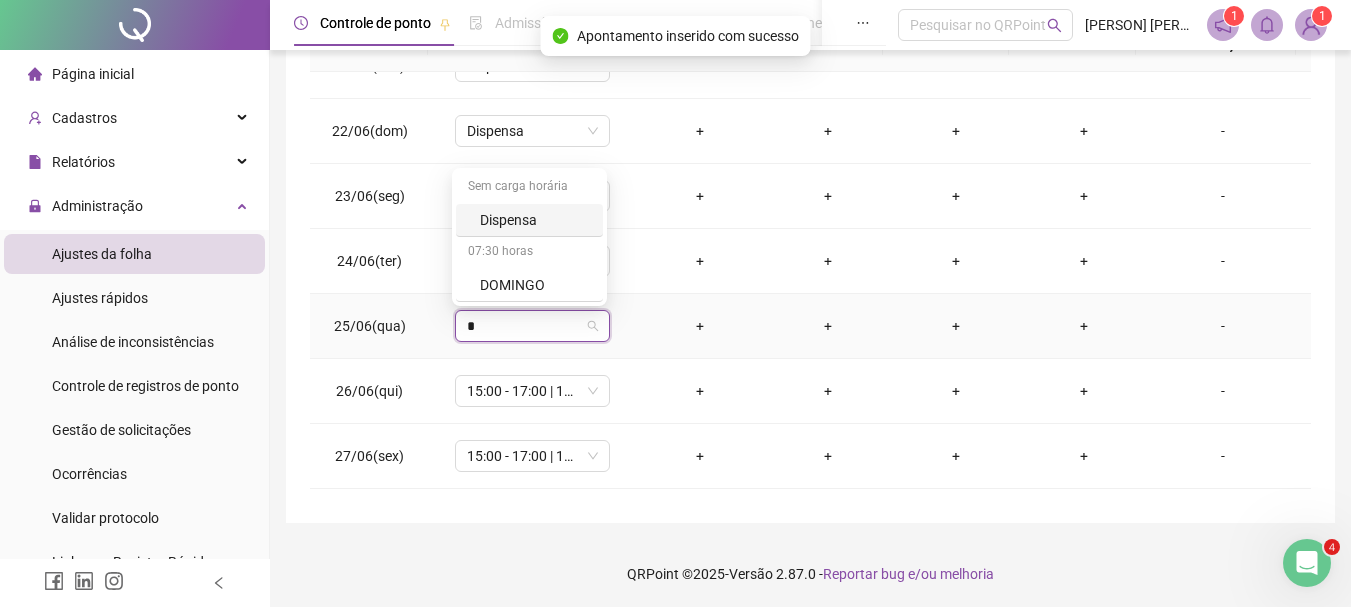 type on "**" 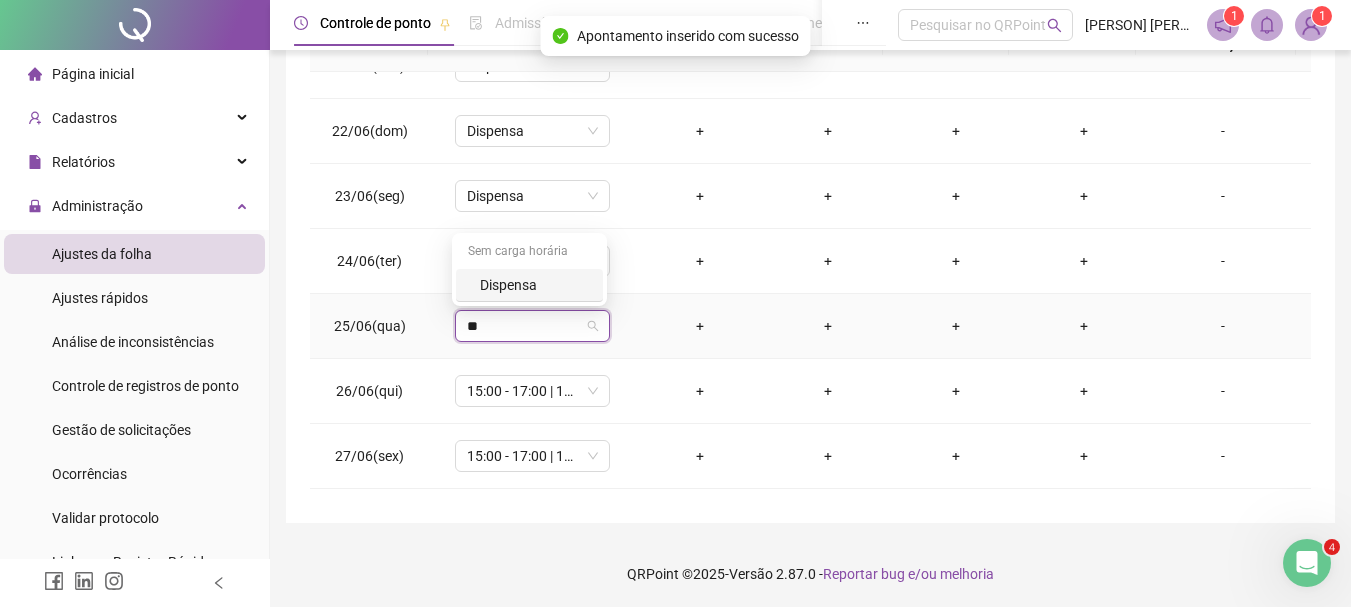 click on "Dispensa" at bounding box center (535, 285) 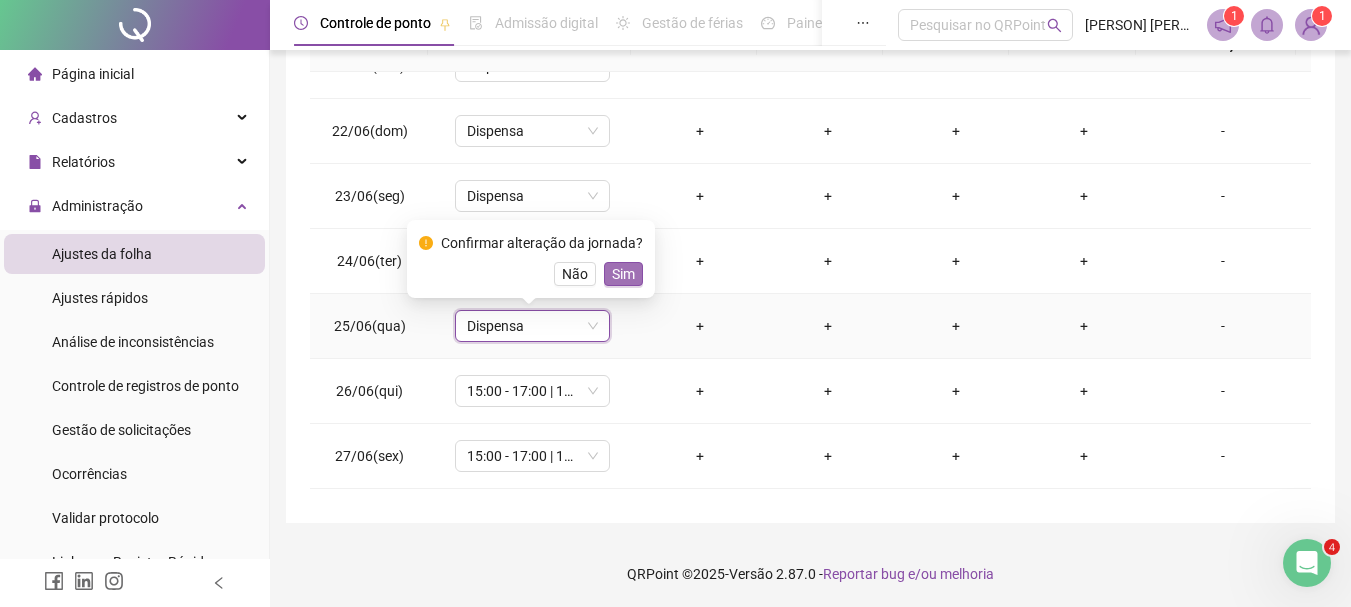 click on "Sim" at bounding box center (623, 274) 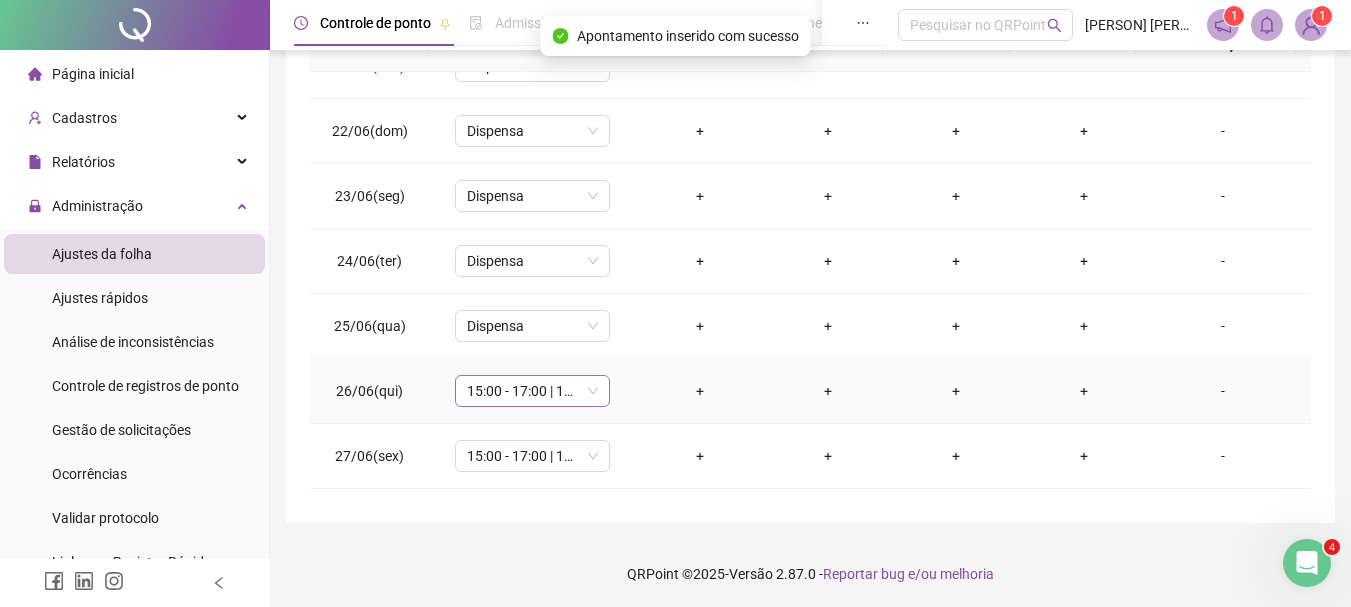 click on "15:00 - 17:00 | 18:00 - 23:00" at bounding box center [532, 391] 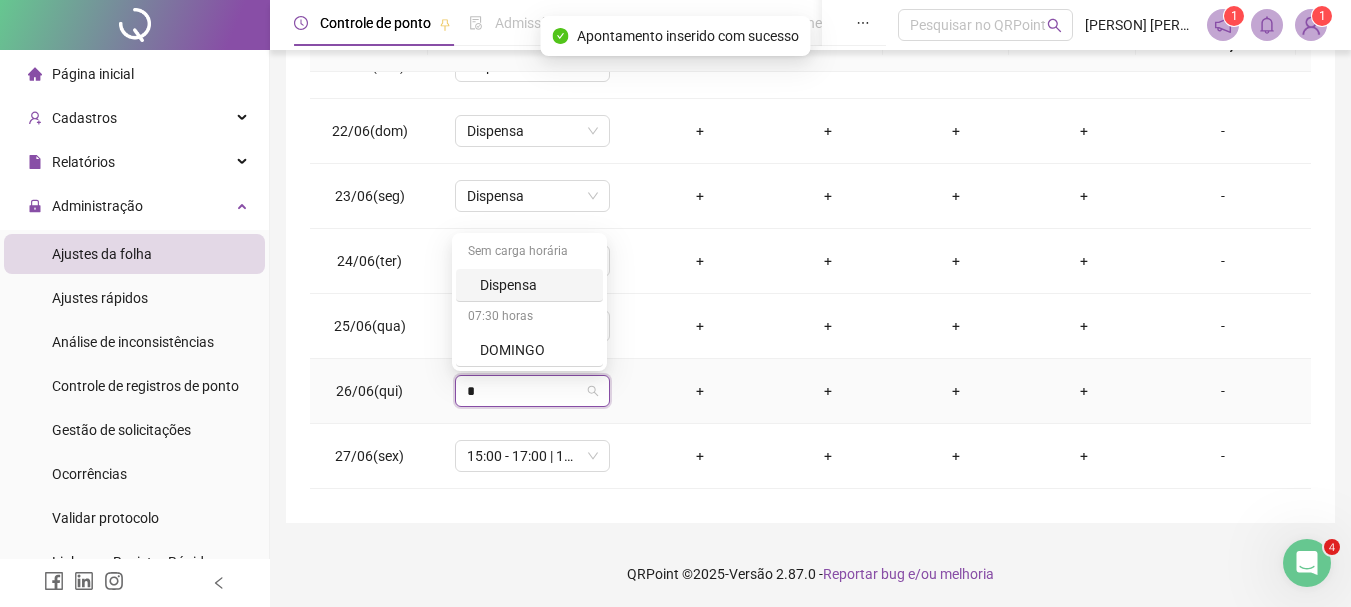 type on "**" 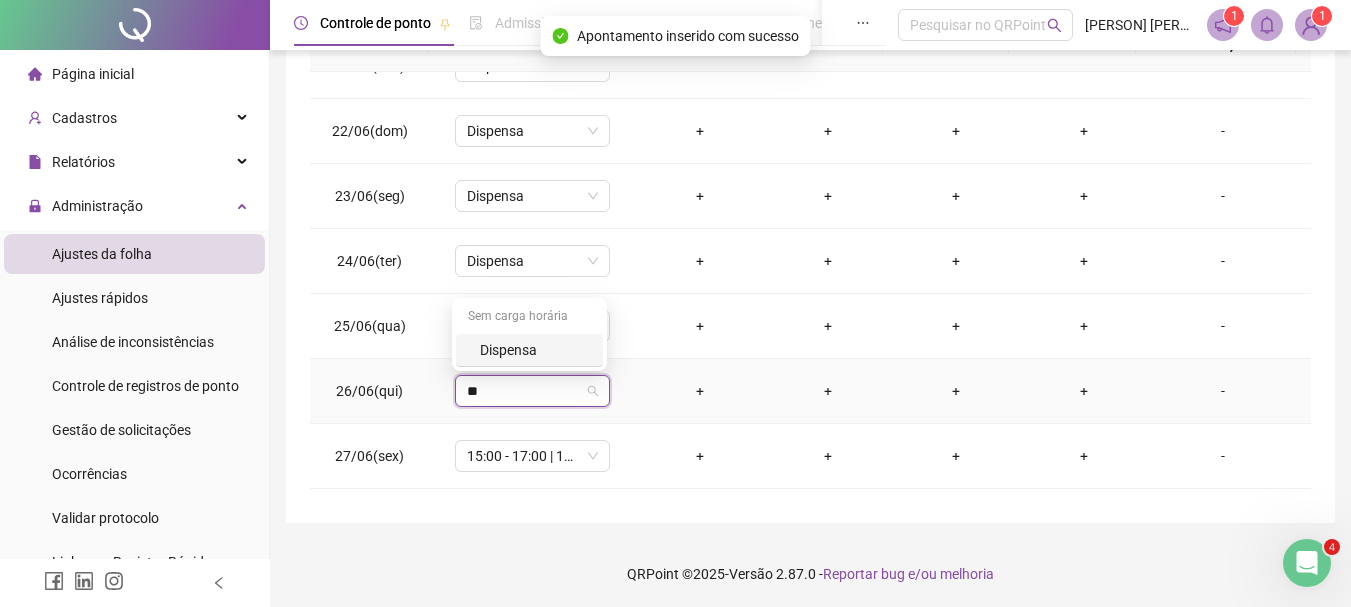 click on "Dispensa" at bounding box center (535, 350) 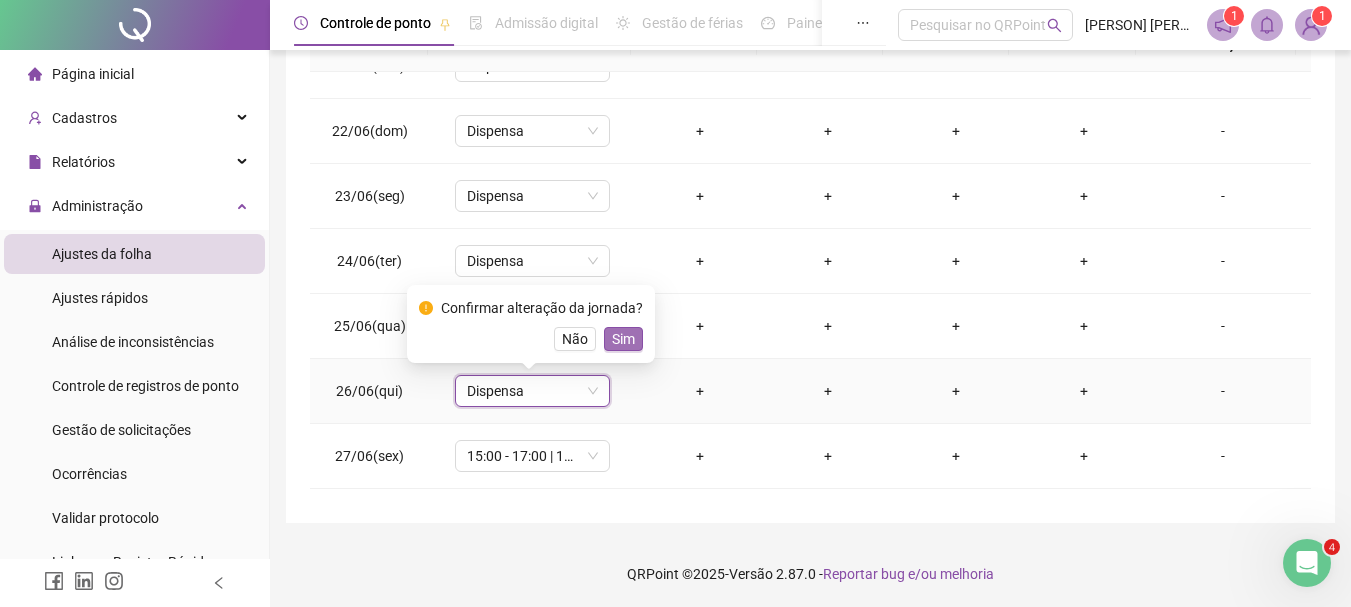 click on "Sim" at bounding box center (623, 339) 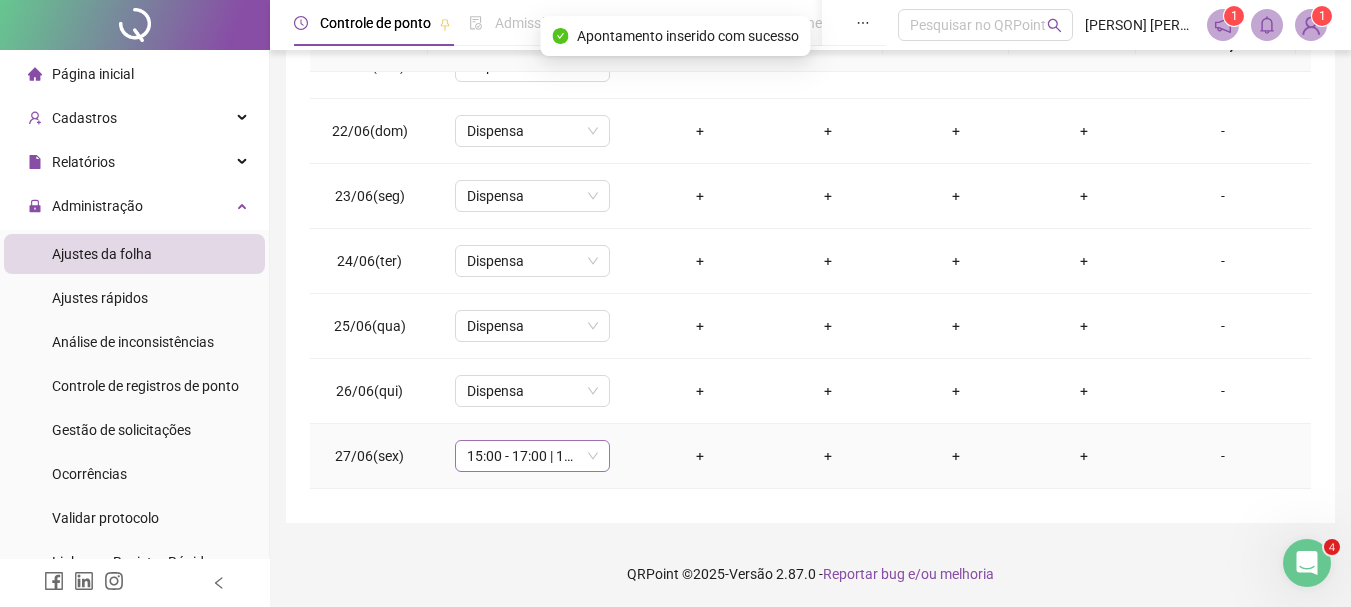 click on "15:00 - 17:00 | 18:00 - 23:00" at bounding box center [532, 456] 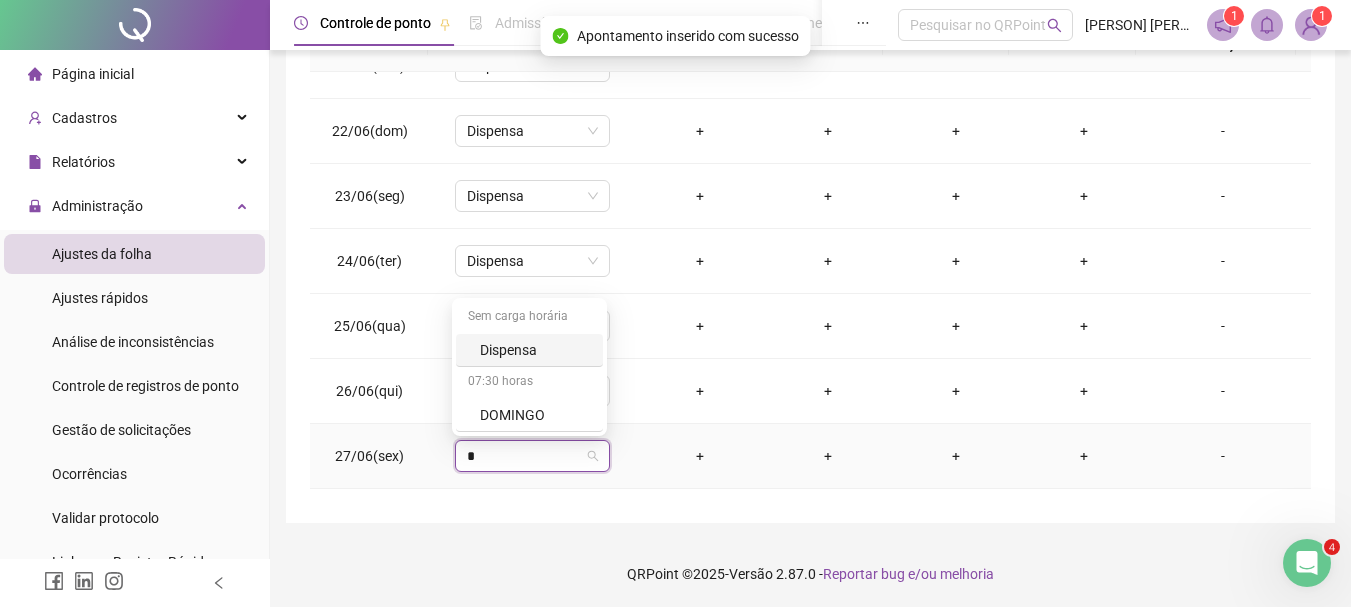 type on "**" 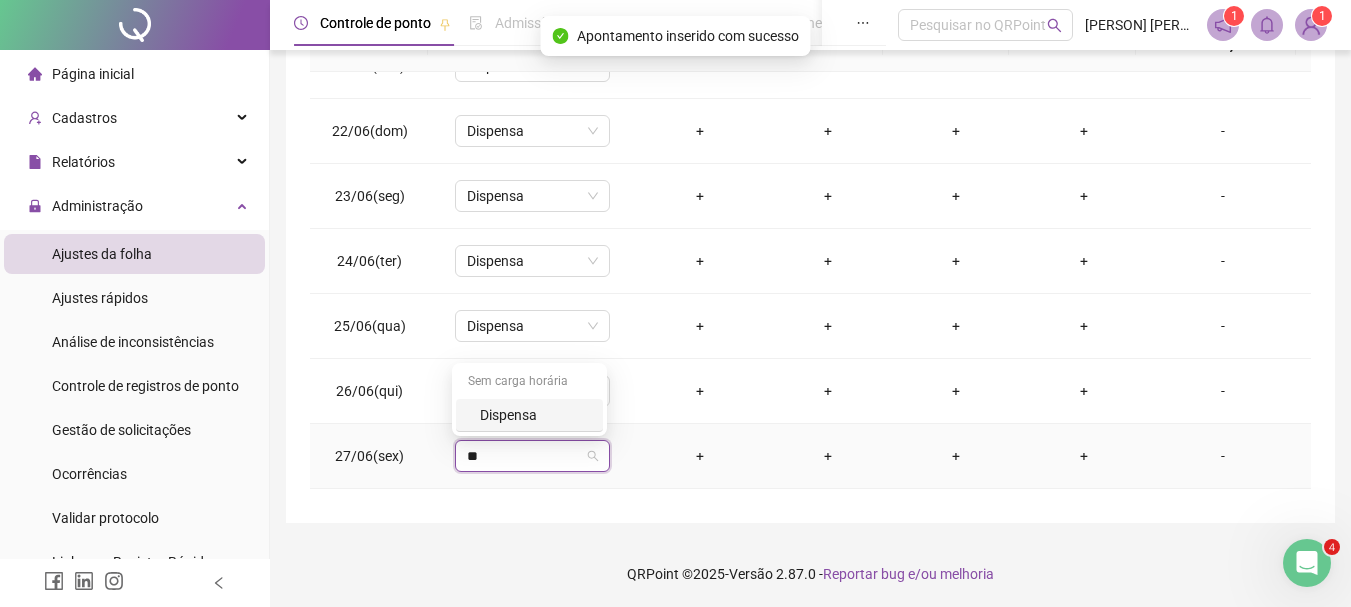 click on "Dispensa" at bounding box center [535, 415] 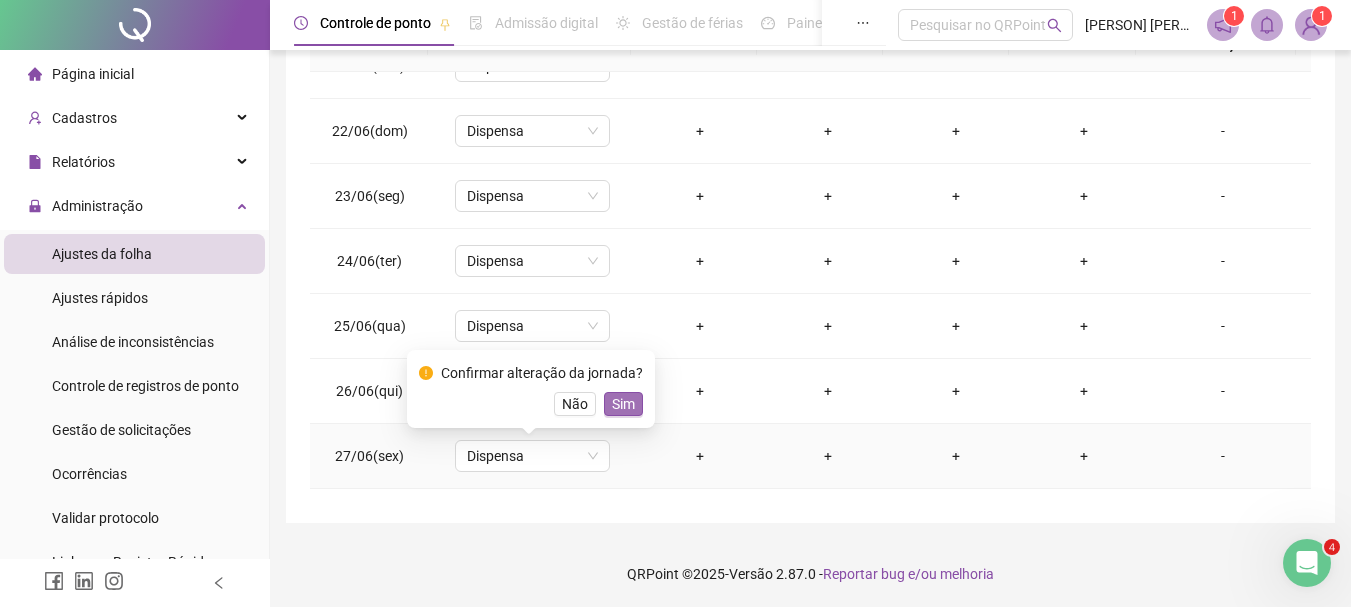 click on "Sim" at bounding box center (623, 404) 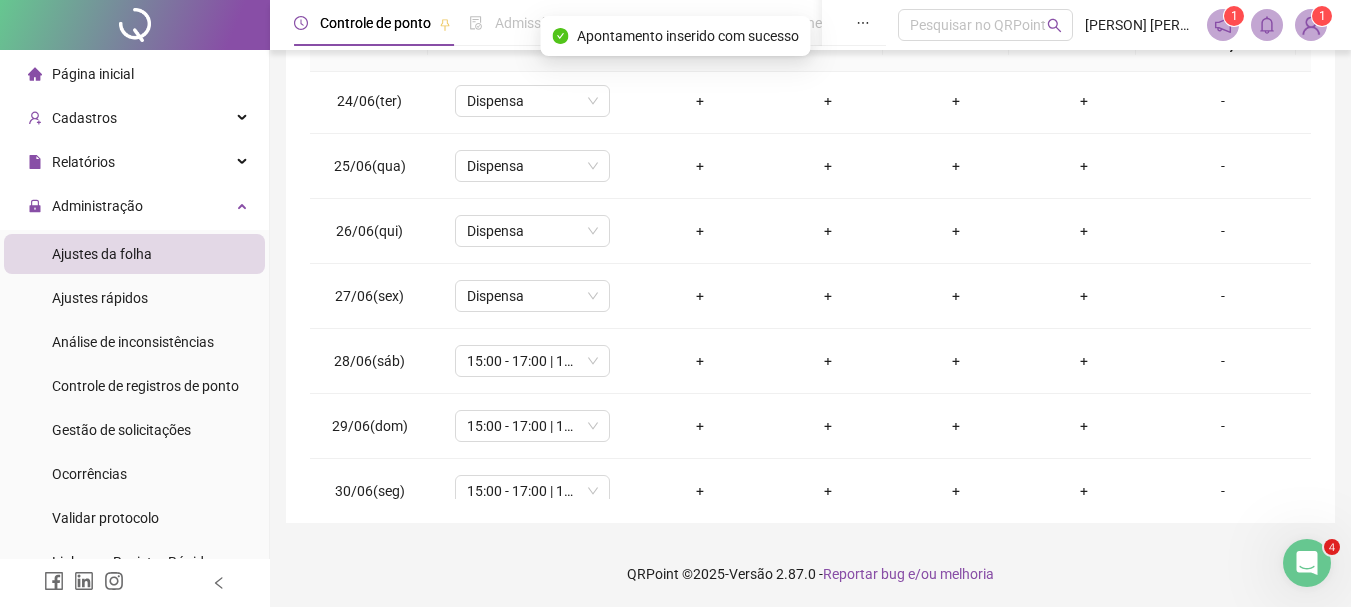 scroll, scrollTop: 1523, scrollLeft: 0, axis: vertical 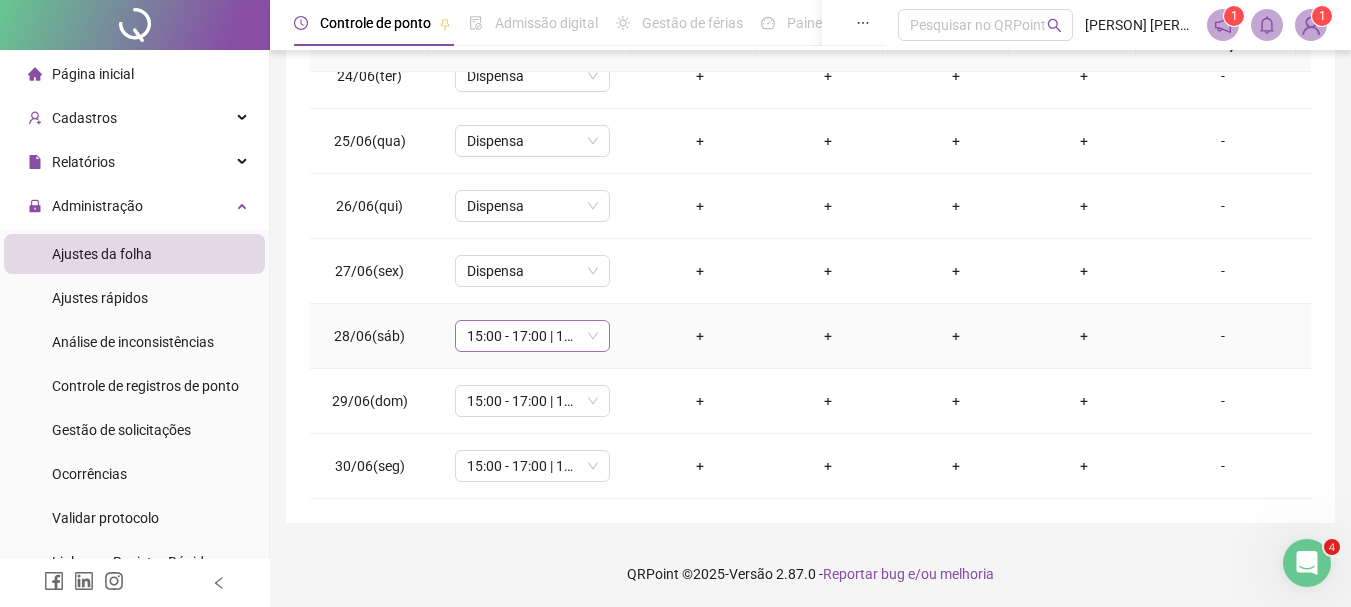 click on "15:00 - 17:00 | 18:00 - 23:00" at bounding box center (532, 336) 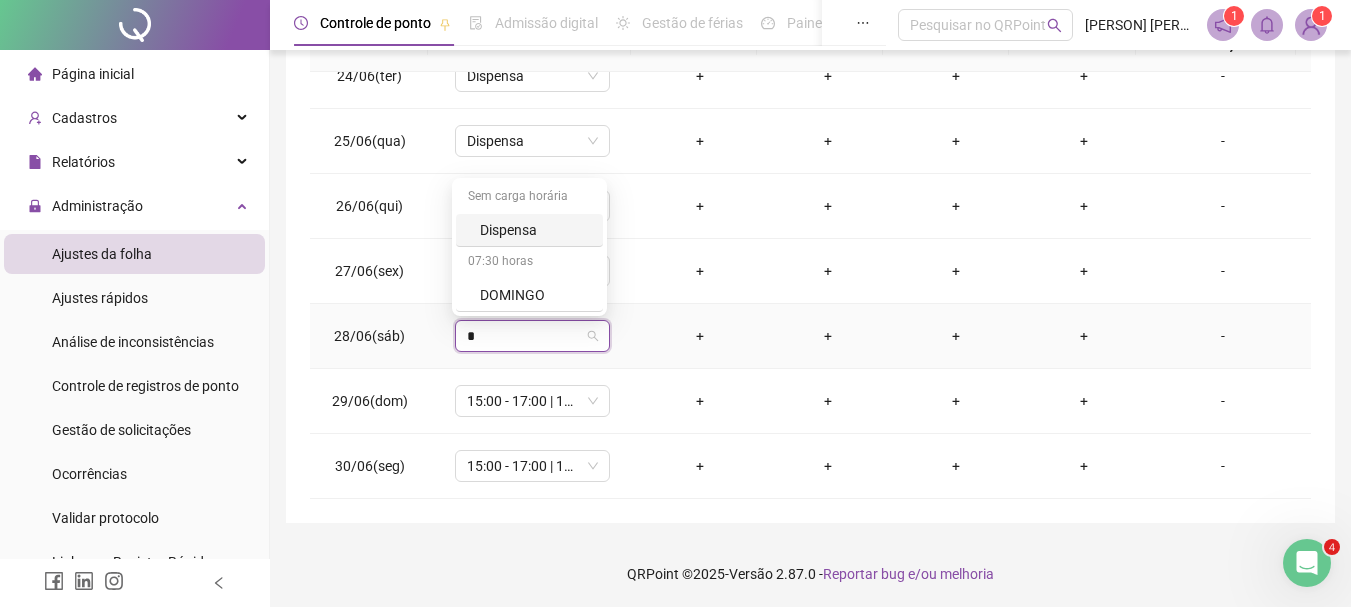 type on "**" 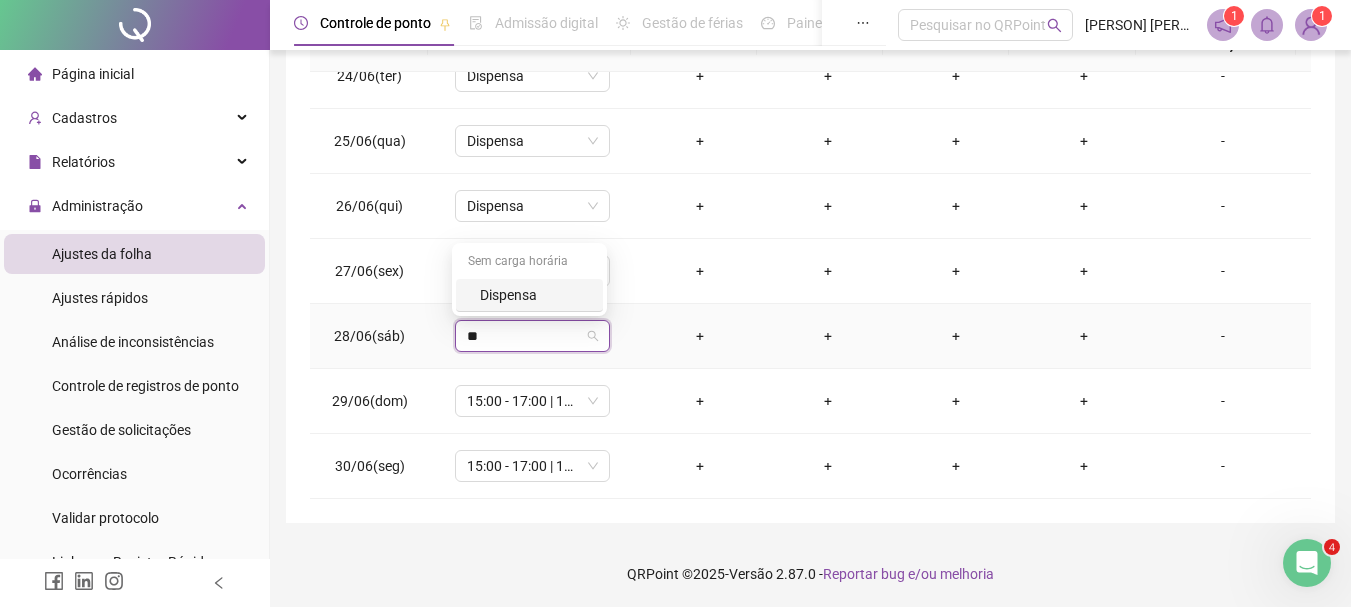 click on "Dispensa" at bounding box center (535, 295) 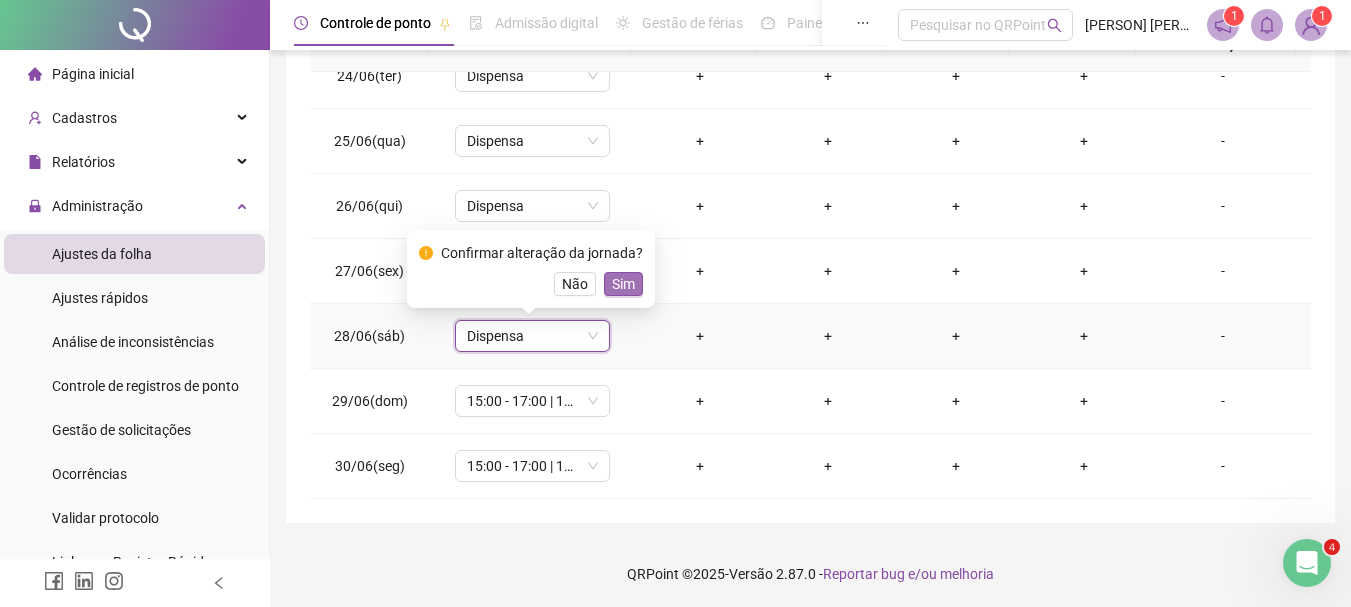 click on "Sim" at bounding box center (623, 284) 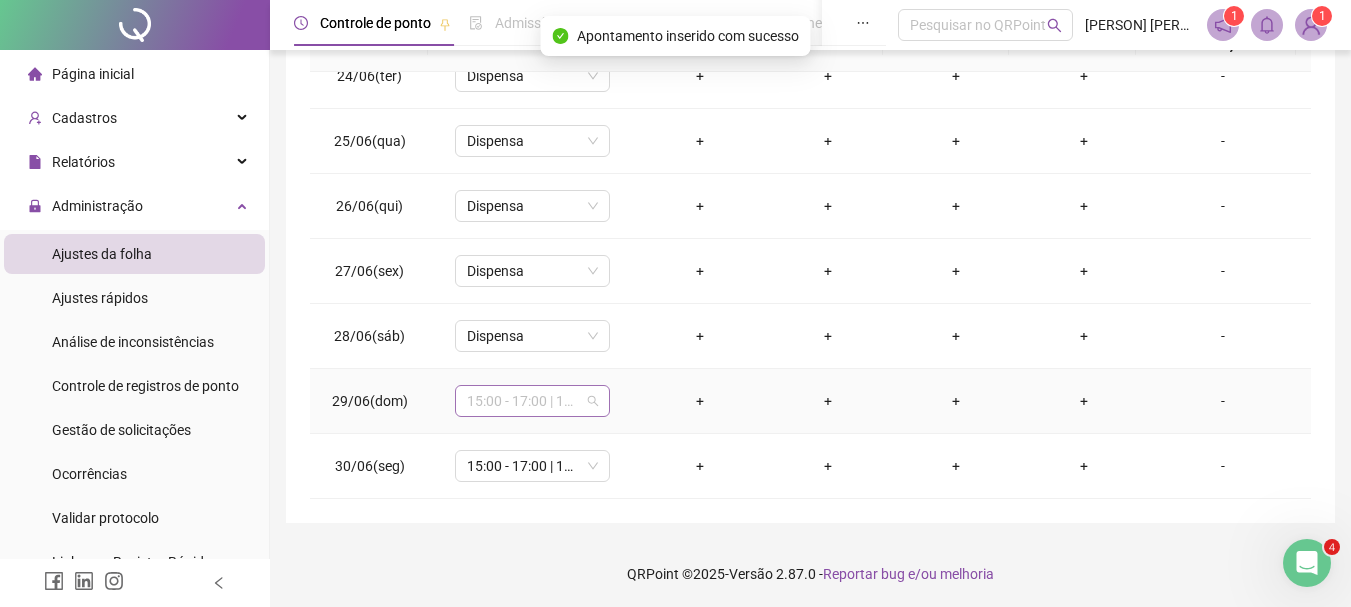 click on "15:00 - 17:00 | 18:00 - 23:00" at bounding box center [532, 401] 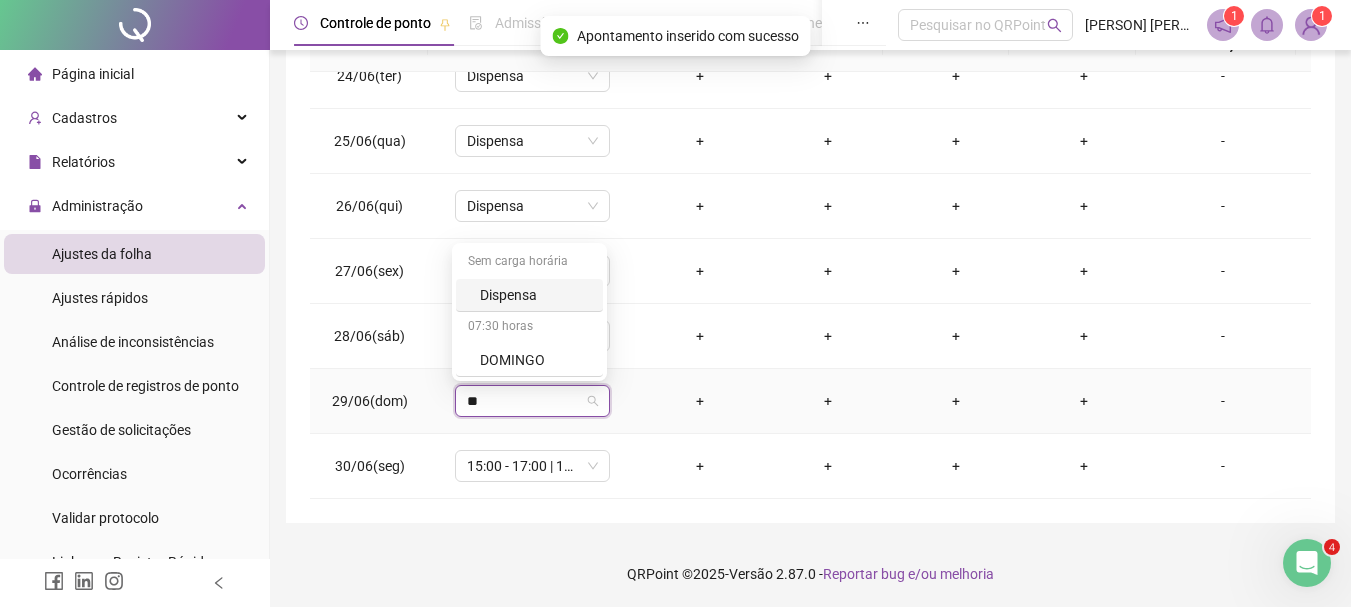 type on "***" 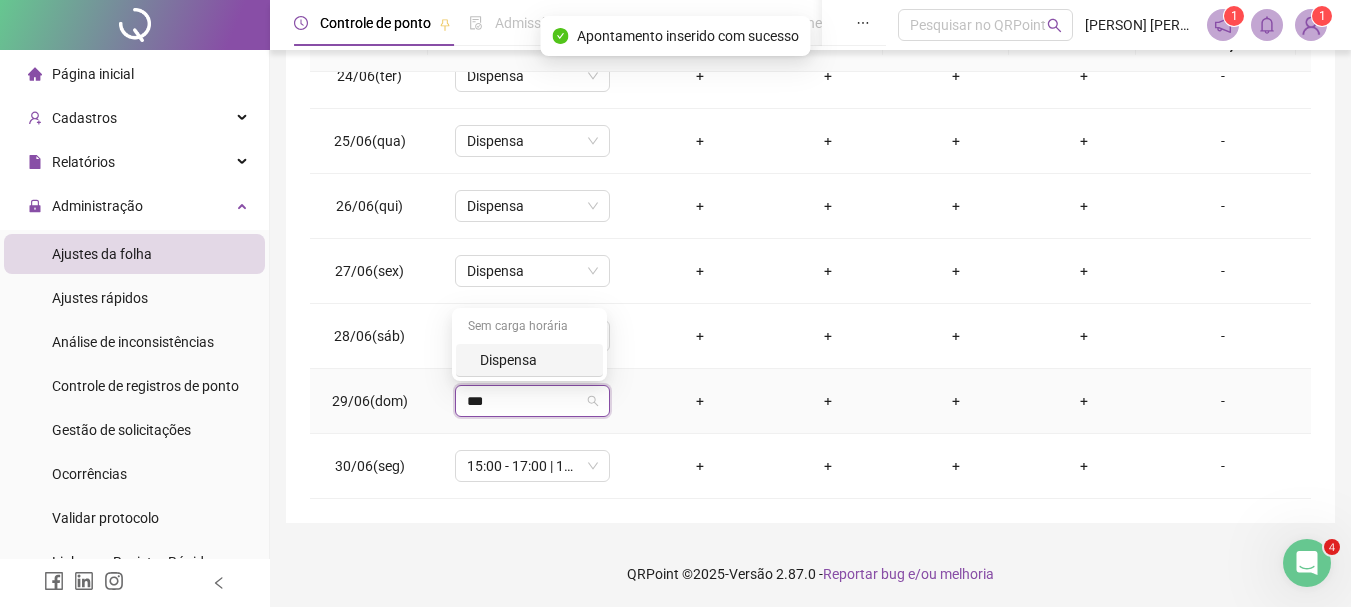 click on "Dispensa" at bounding box center [535, 360] 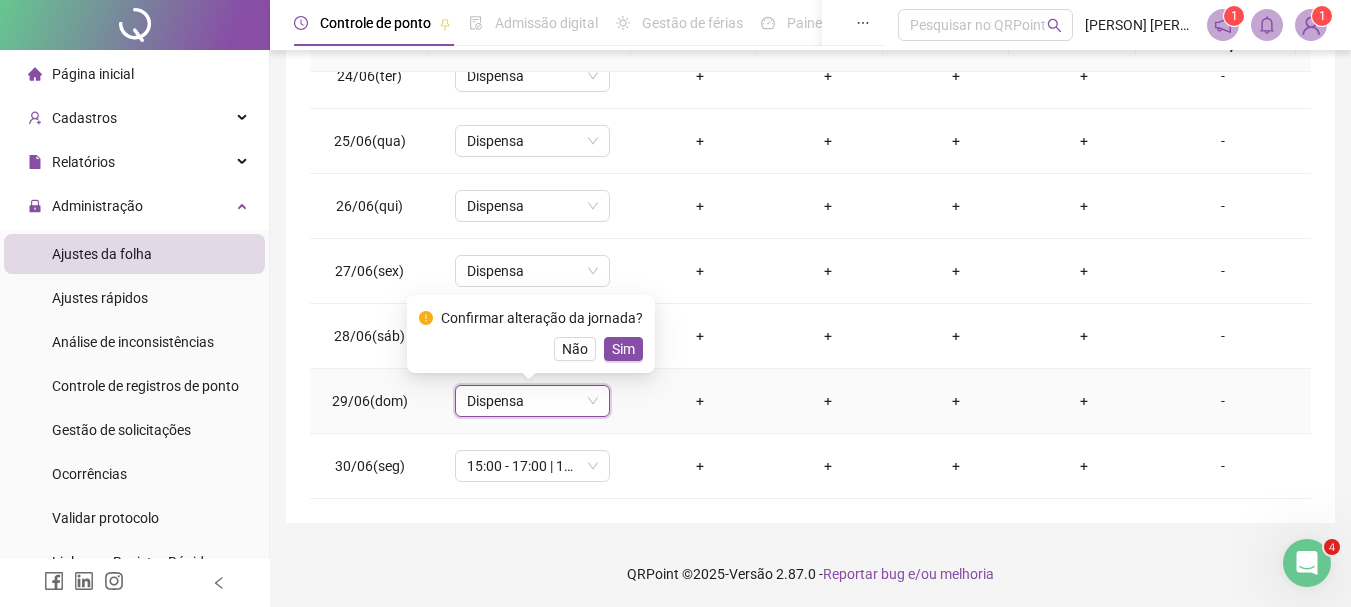 click on "Sim" at bounding box center [623, 349] 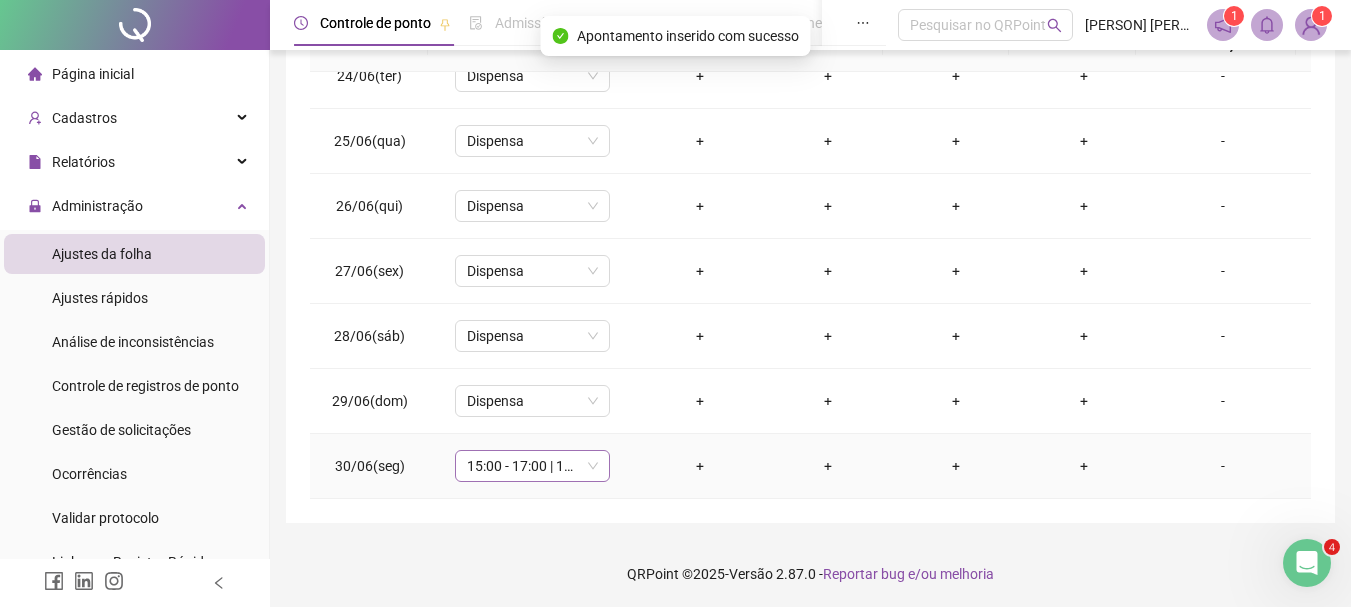 click on "15:00 - 17:00 | 18:00 - 23:00" at bounding box center [532, 466] 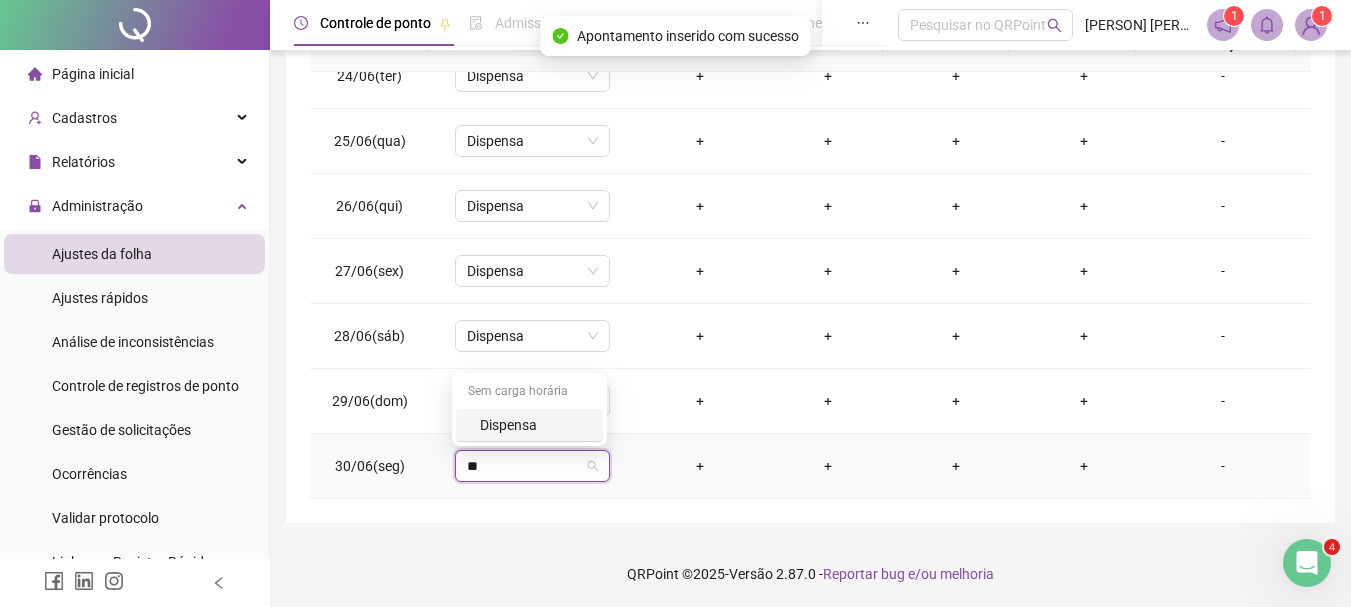 type on "***" 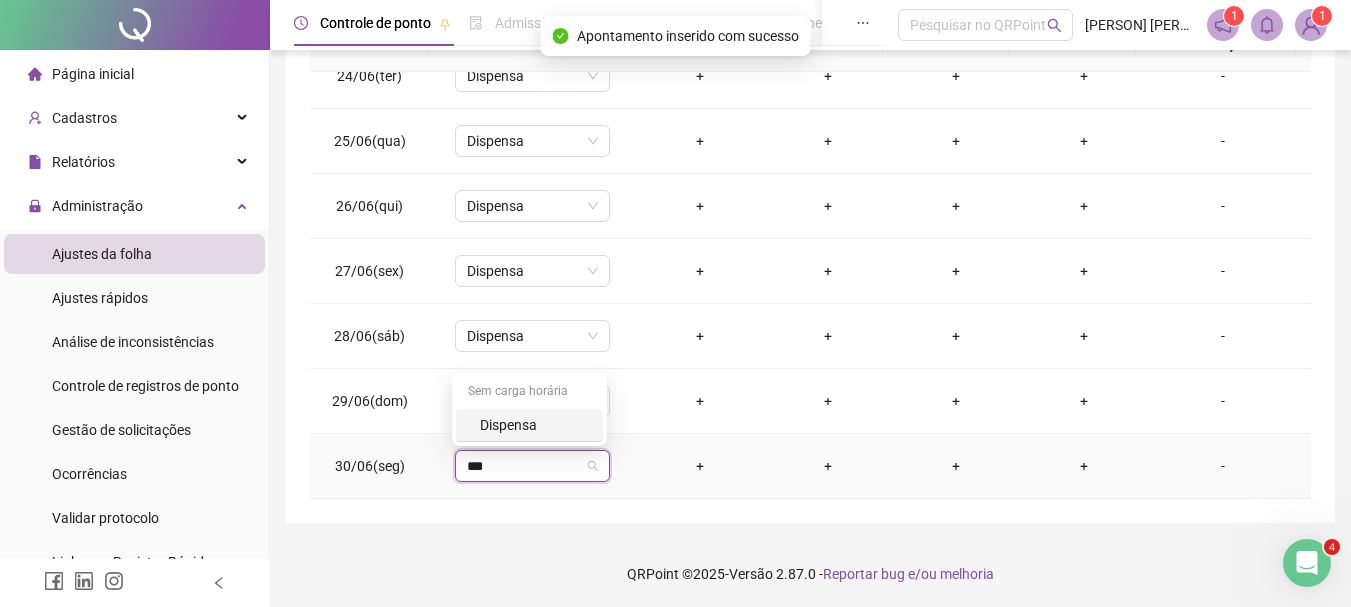 click on "Dispensa" at bounding box center (535, 425) 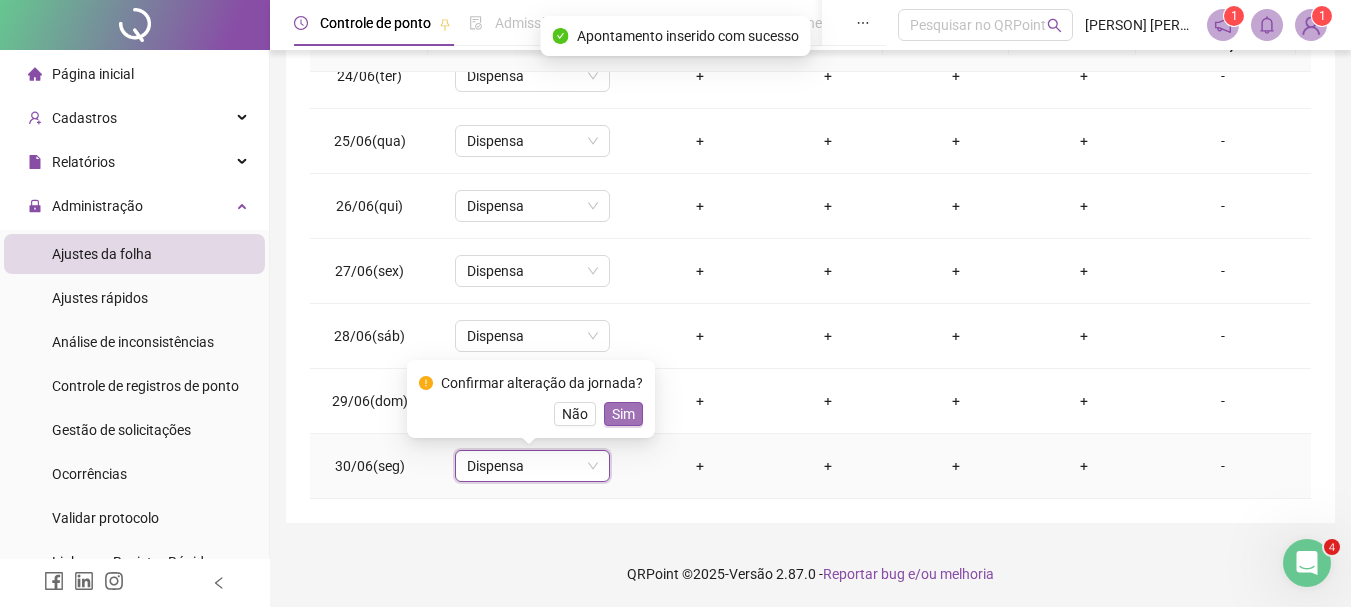 click on "Sim" at bounding box center (623, 414) 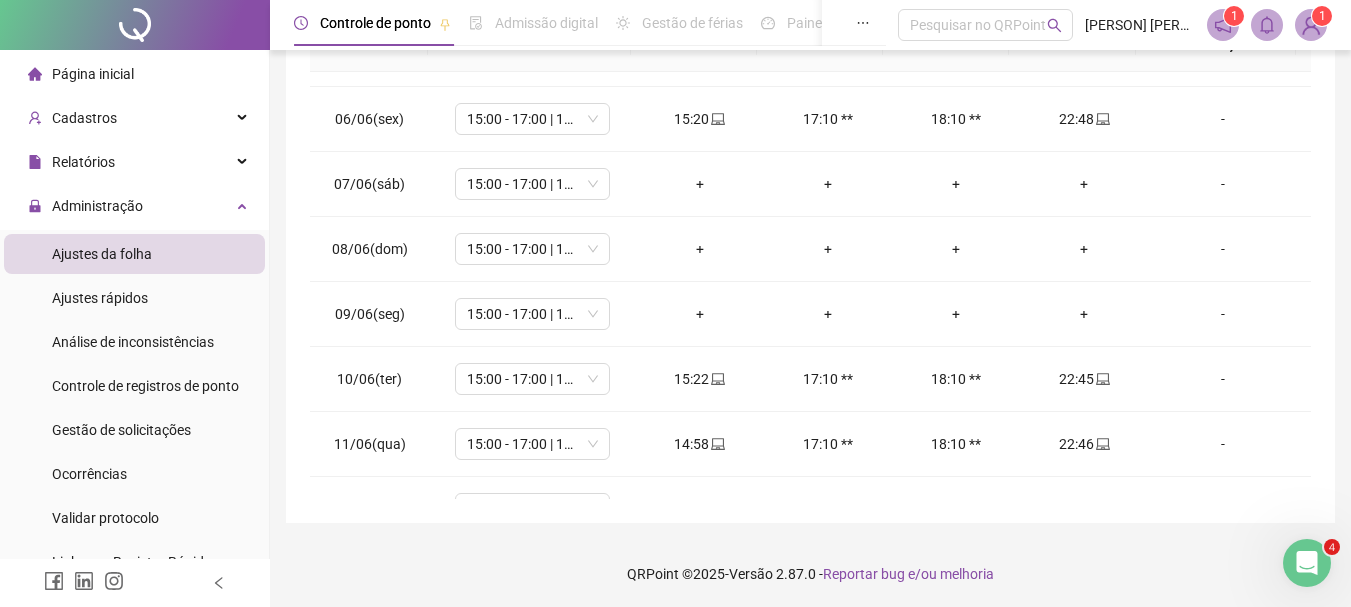 scroll, scrollTop: 0, scrollLeft: 0, axis: both 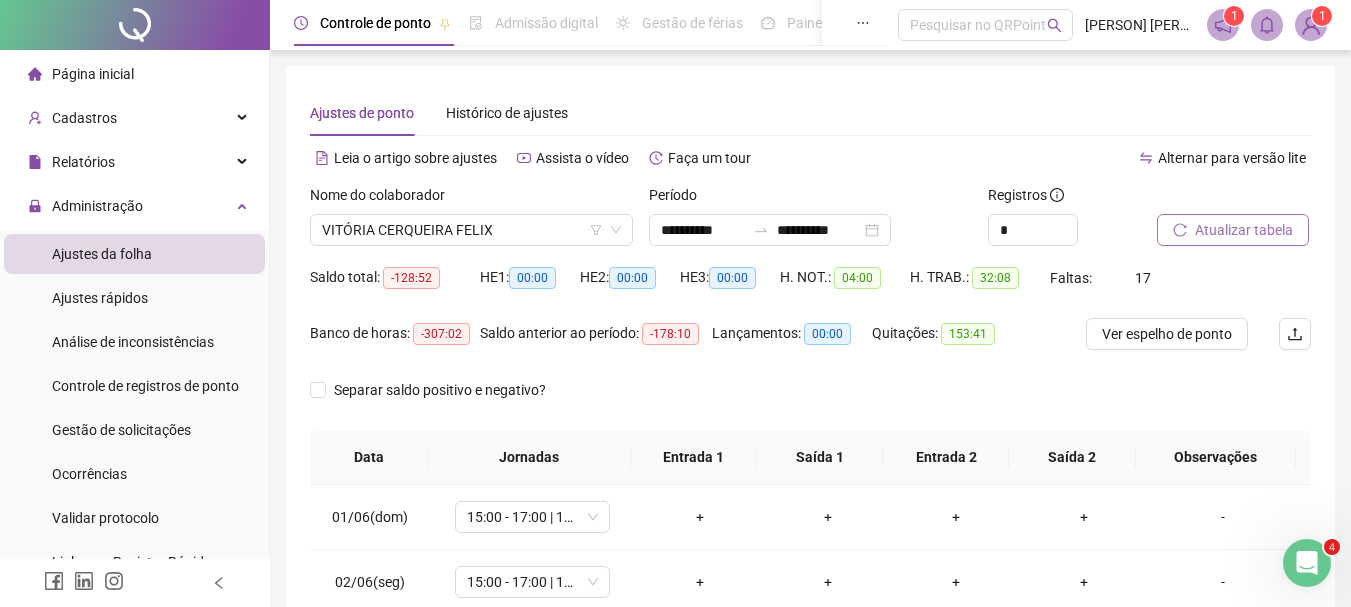 click 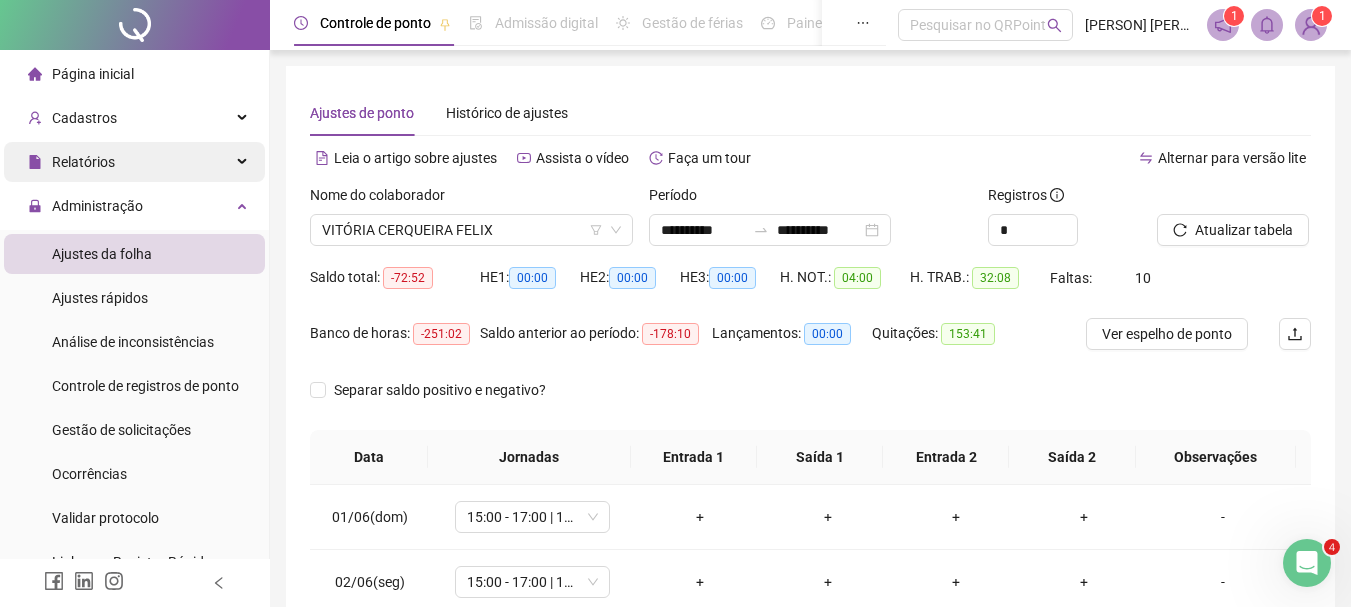 click on "Relatórios" at bounding box center [134, 162] 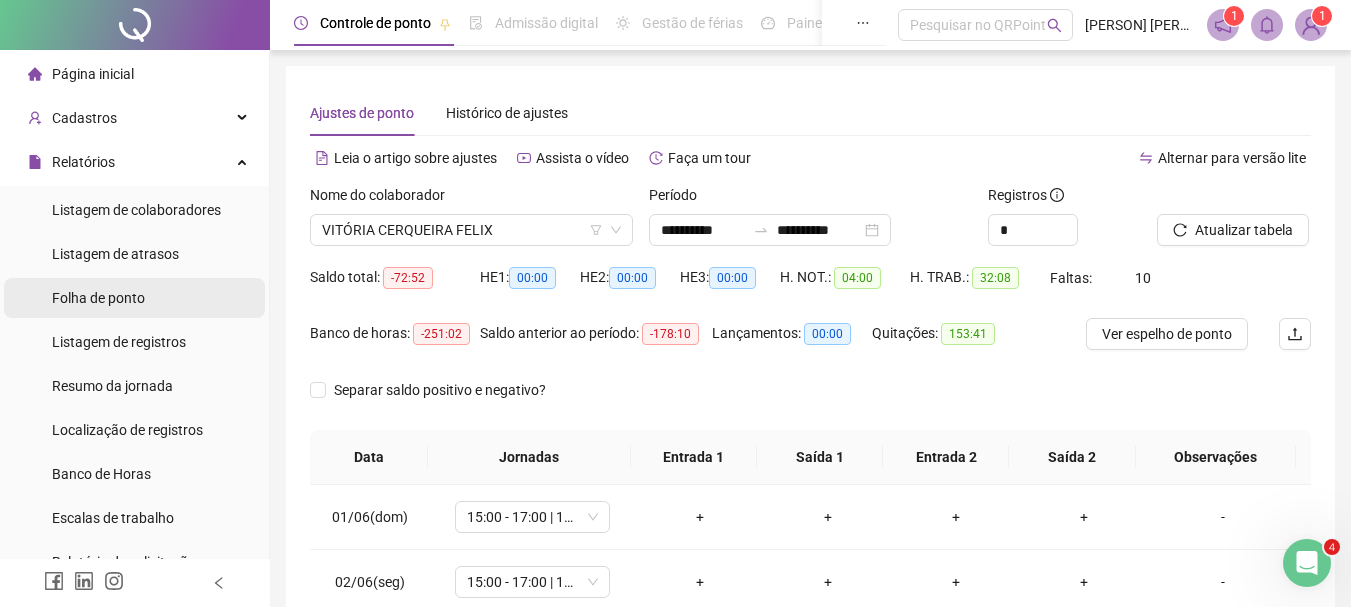 click on "Folha de ponto" at bounding box center (98, 298) 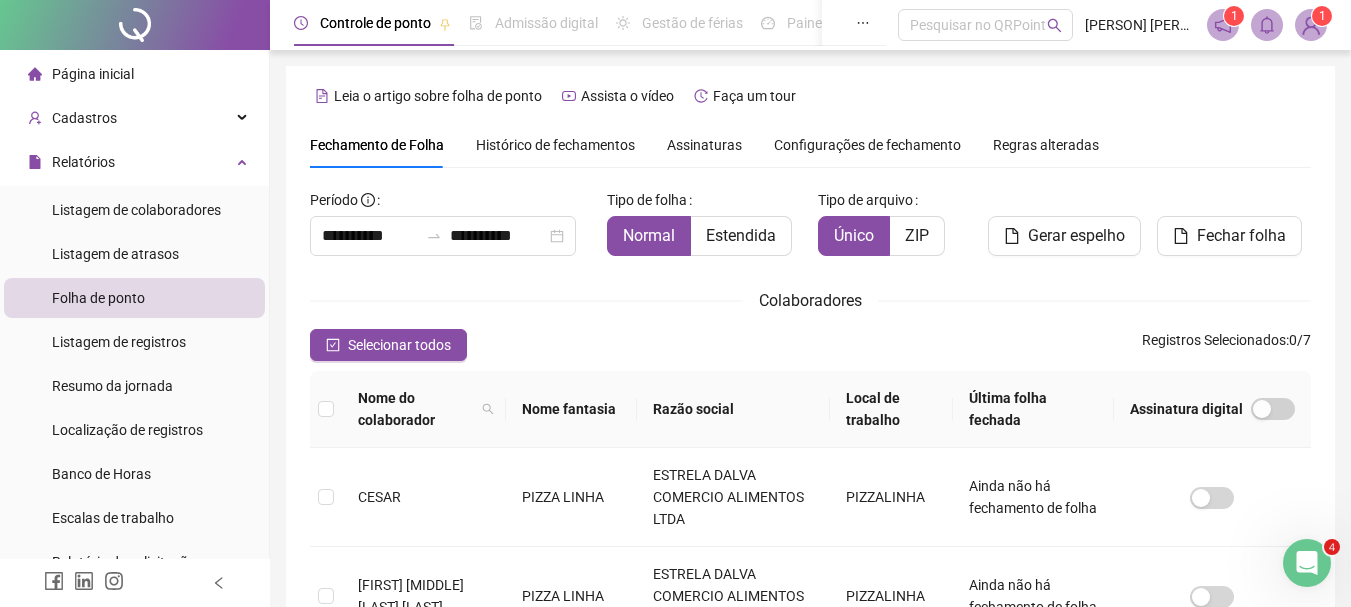 scroll, scrollTop: 106, scrollLeft: 0, axis: vertical 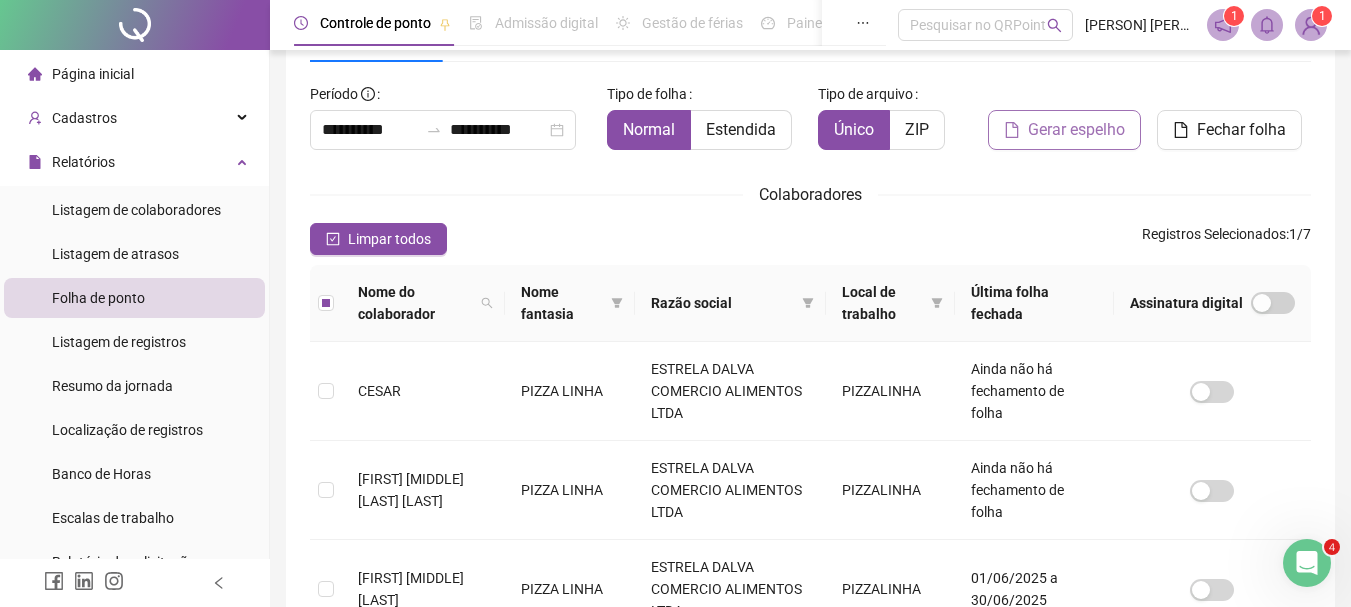 click on "Gerar espelho" at bounding box center (1076, 130) 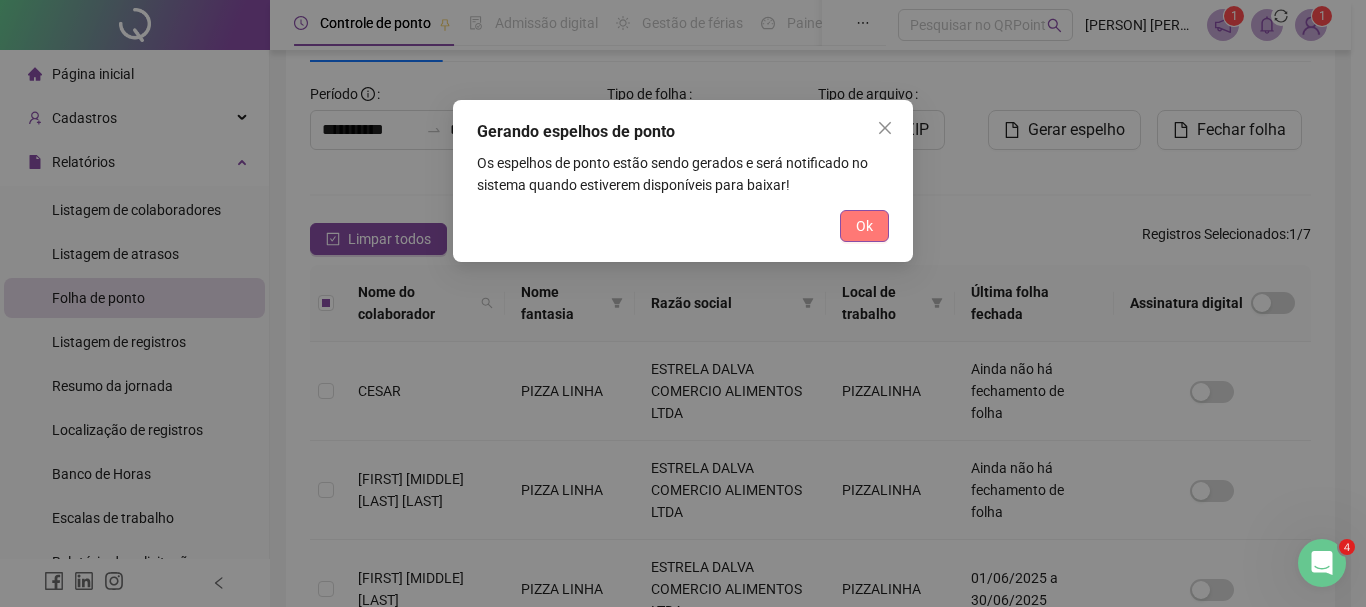 click on "Ok" at bounding box center (864, 226) 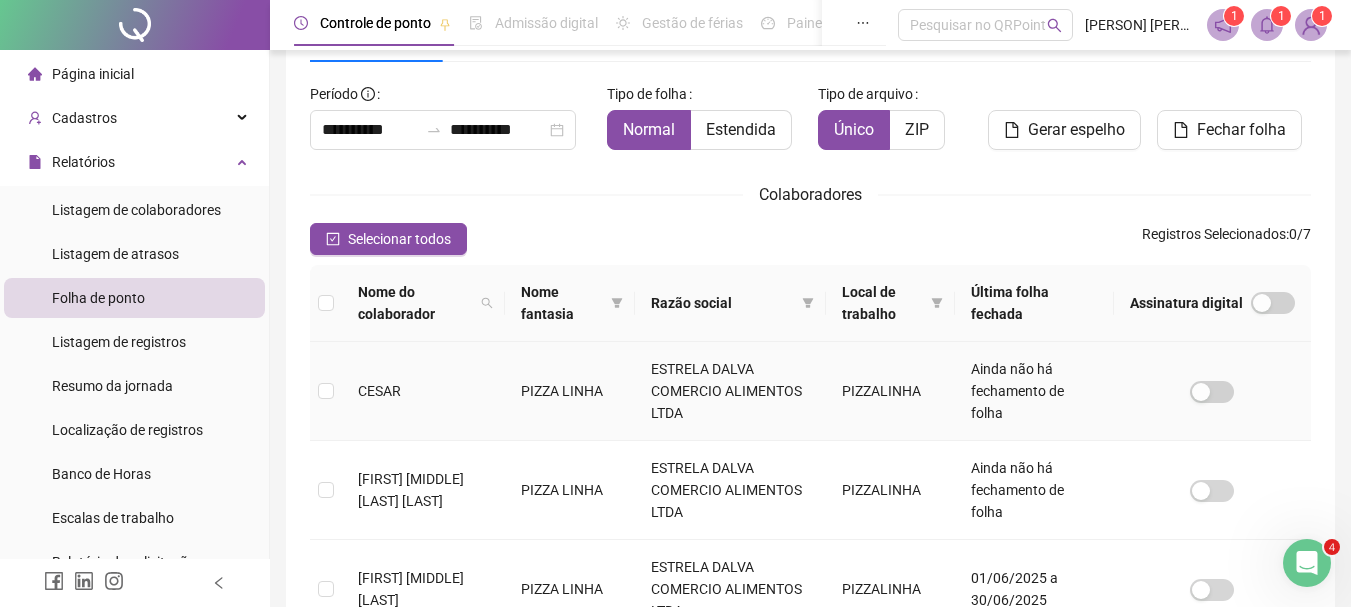 scroll, scrollTop: 718, scrollLeft: 0, axis: vertical 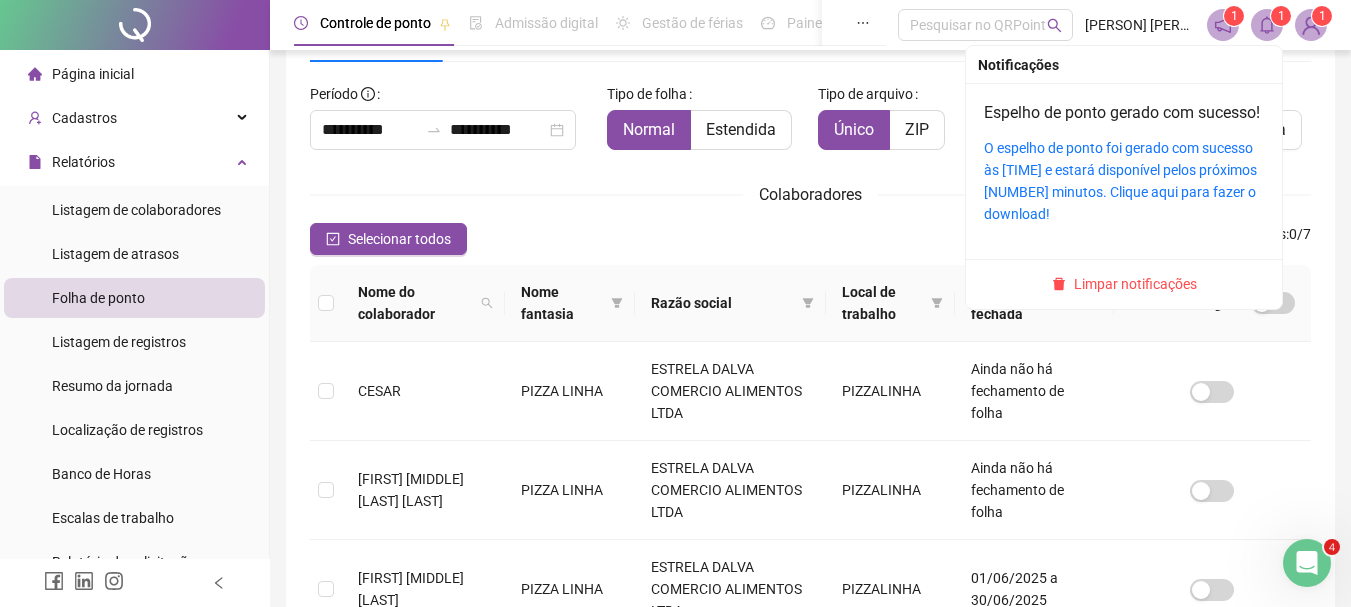 click 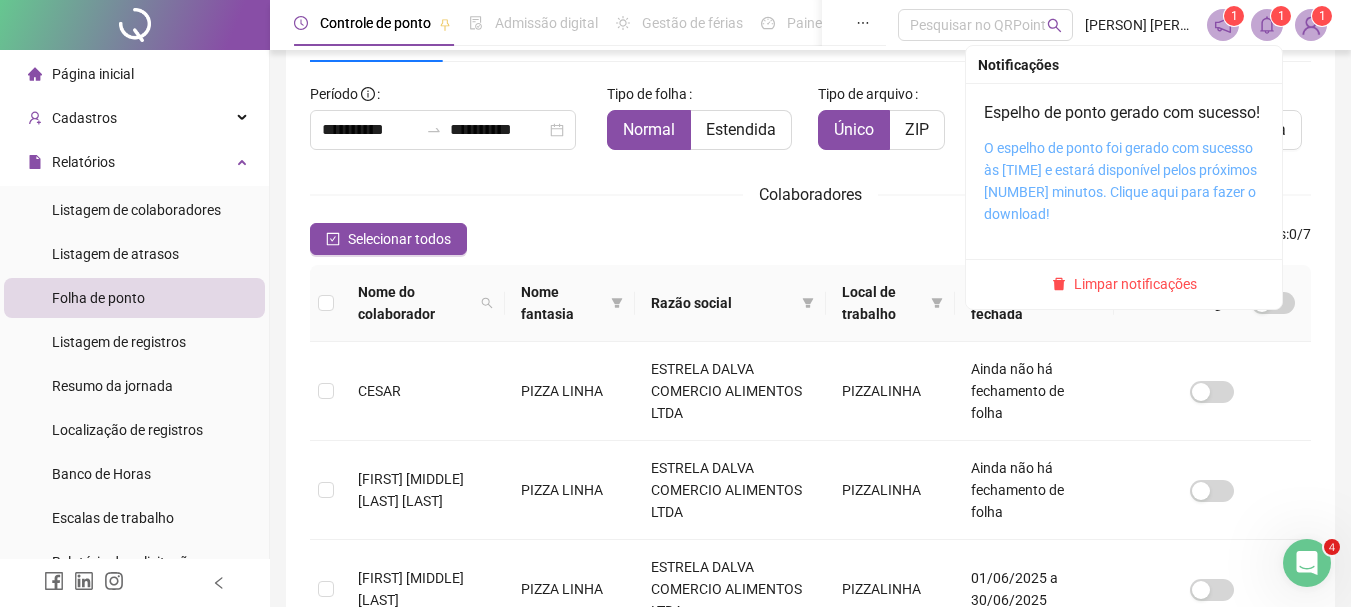 click on "O espelho de ponto foi gerado com sucesso às [TIME] e estará disponível pelos próximos [NUMBER] minutos.
Clique aqui para fazer o download!" at bounding box center (1120, 181) 